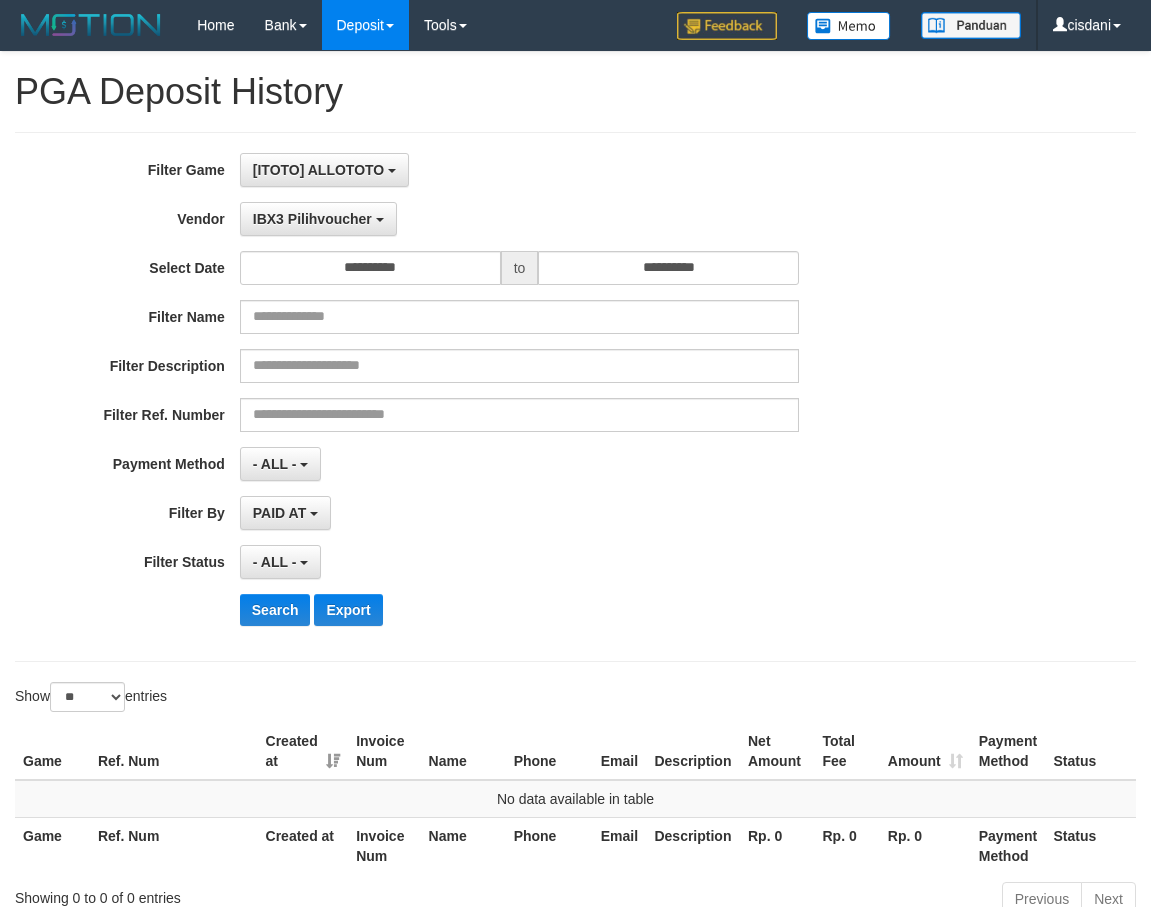 select on "**********" 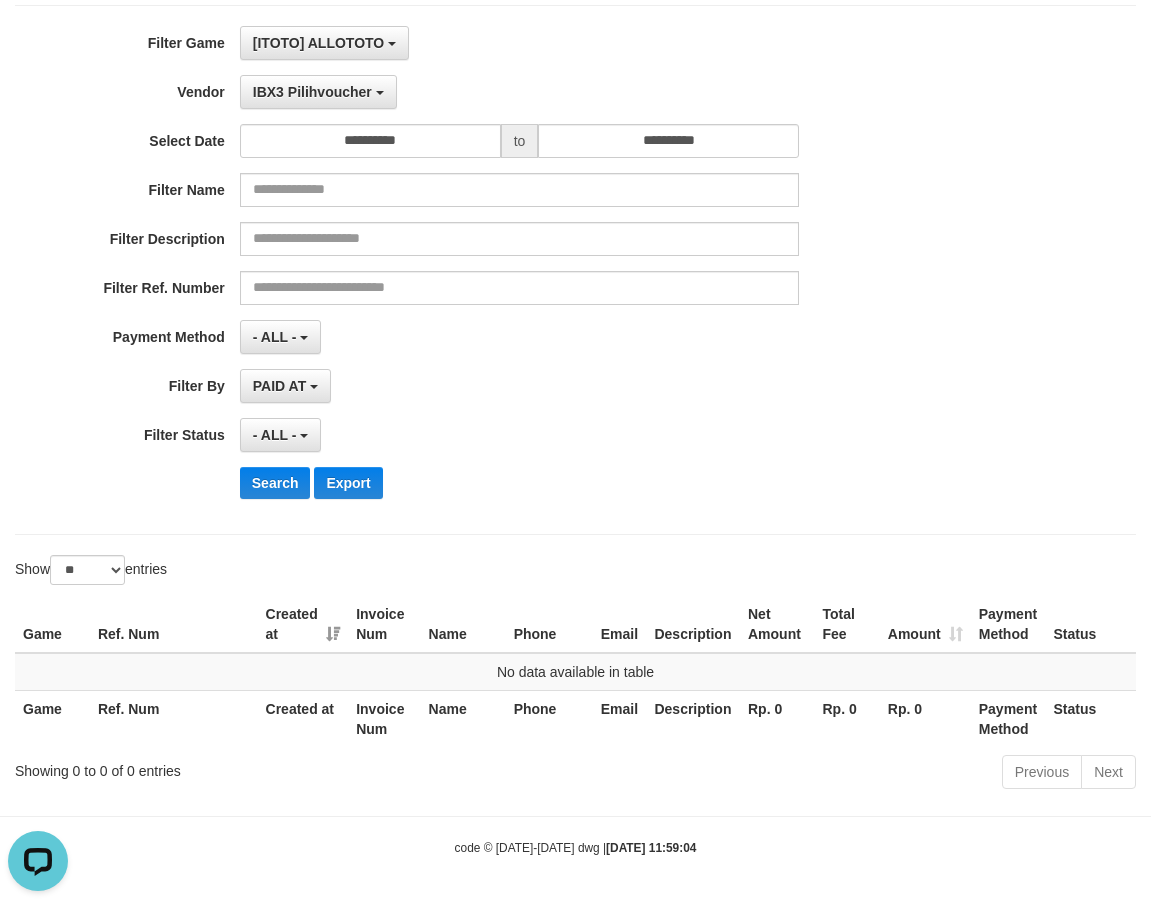 scroll, scrollTop: 0, scrollLeft: 0, axis: both 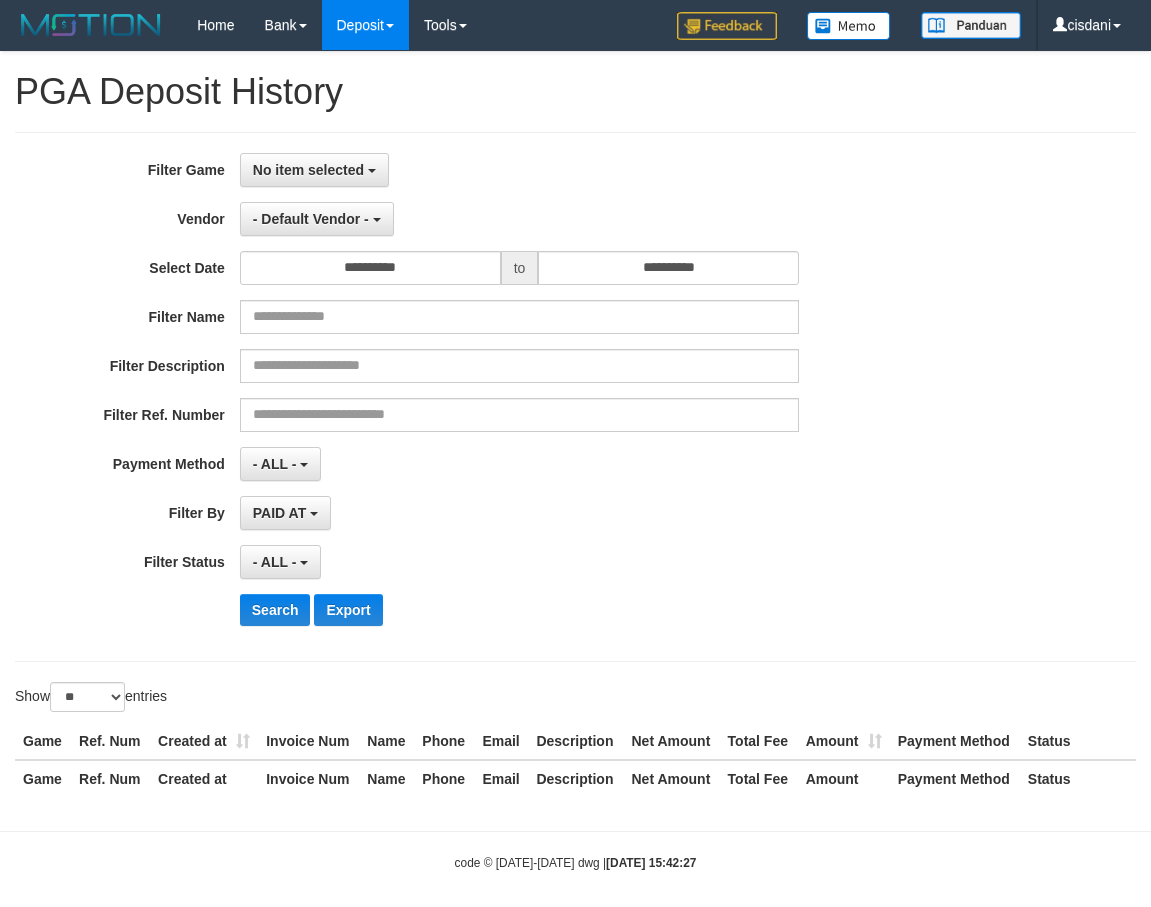 select 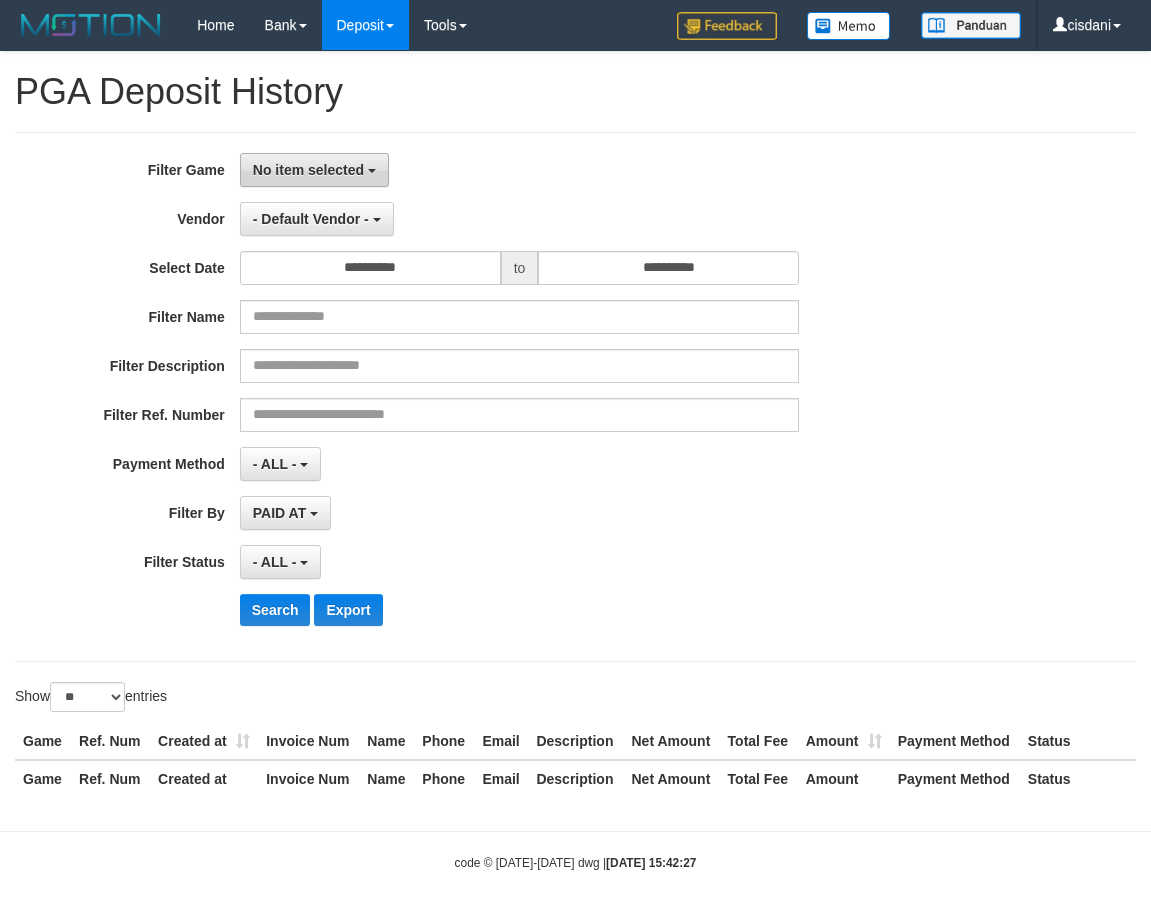 scroll, scrollTop: 15, scrollLeft: 0, axis: vertical 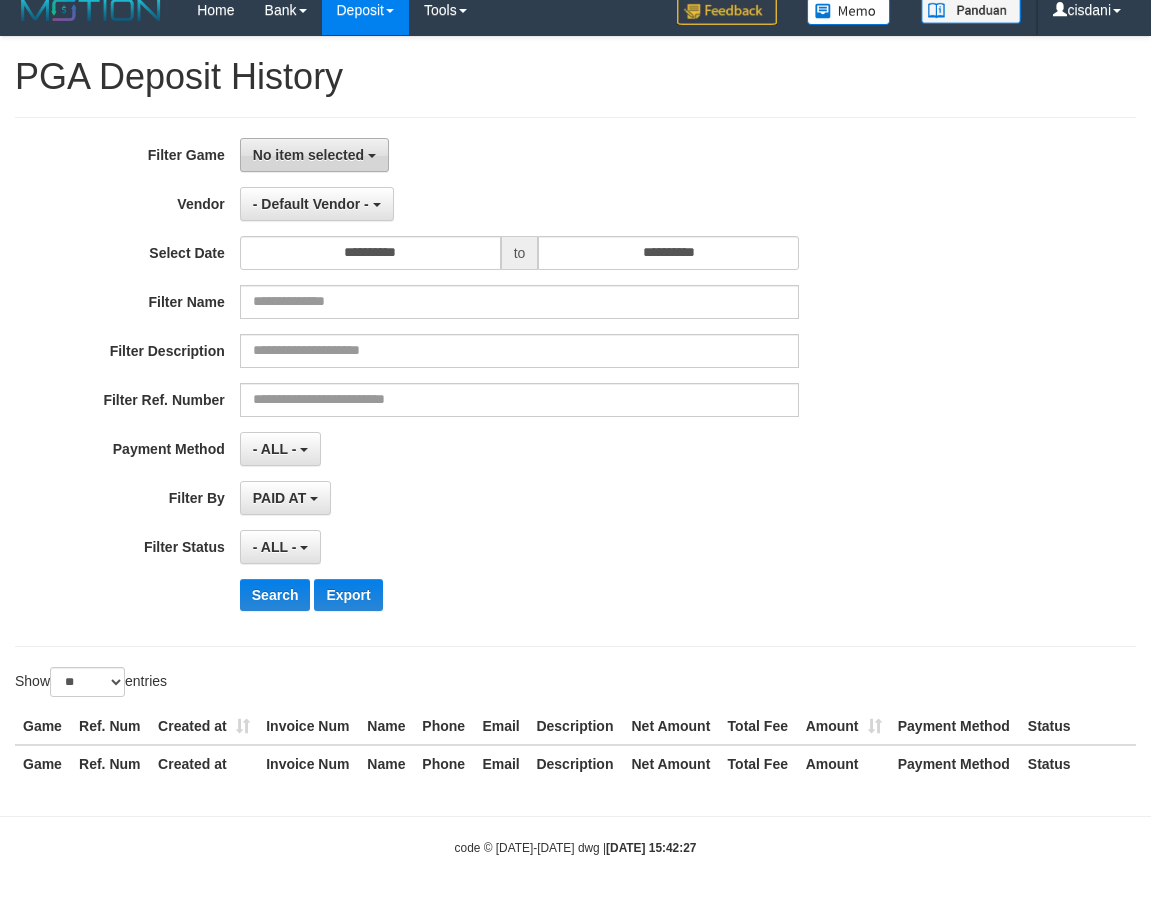 click on "No item selected" at bounding box center [308, 155] 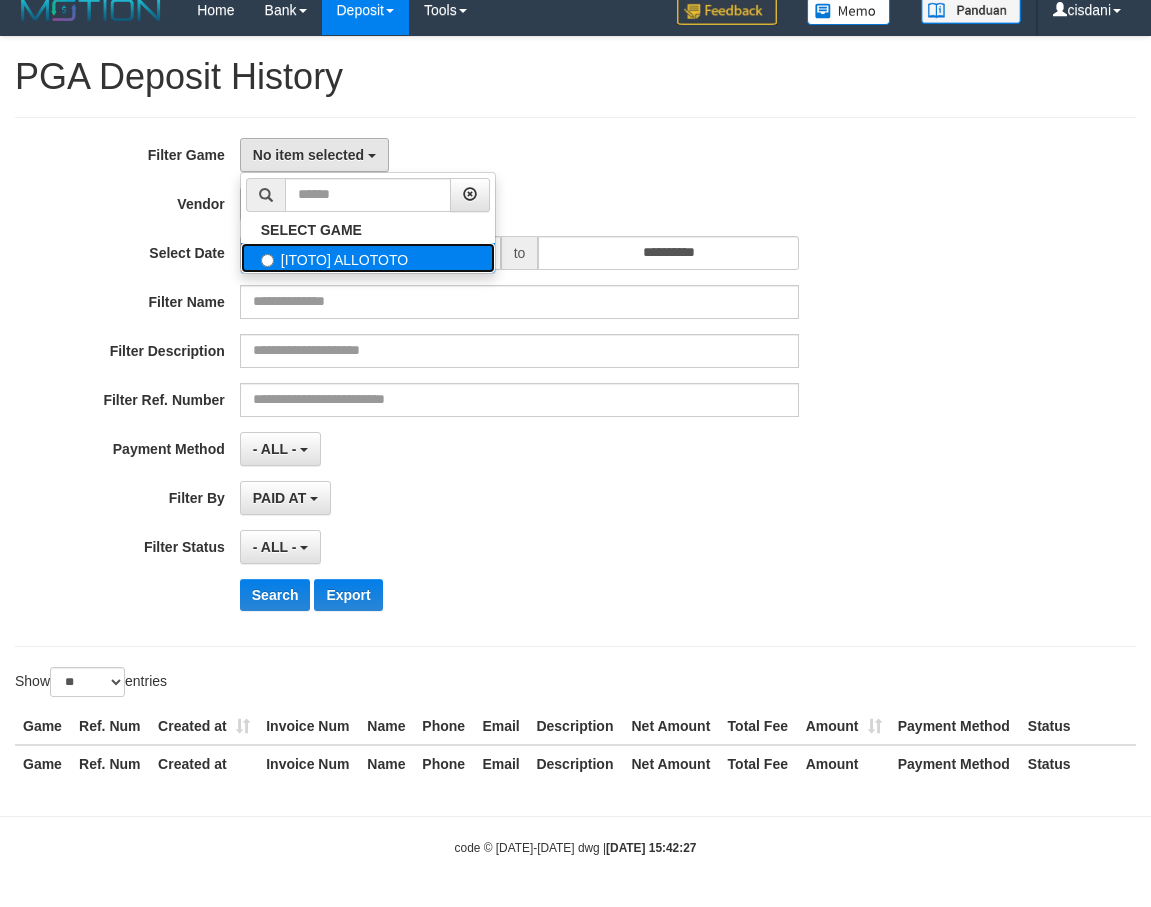 click on "[ITOTO] ALLOTOTO" at bounding box center (368, 258) 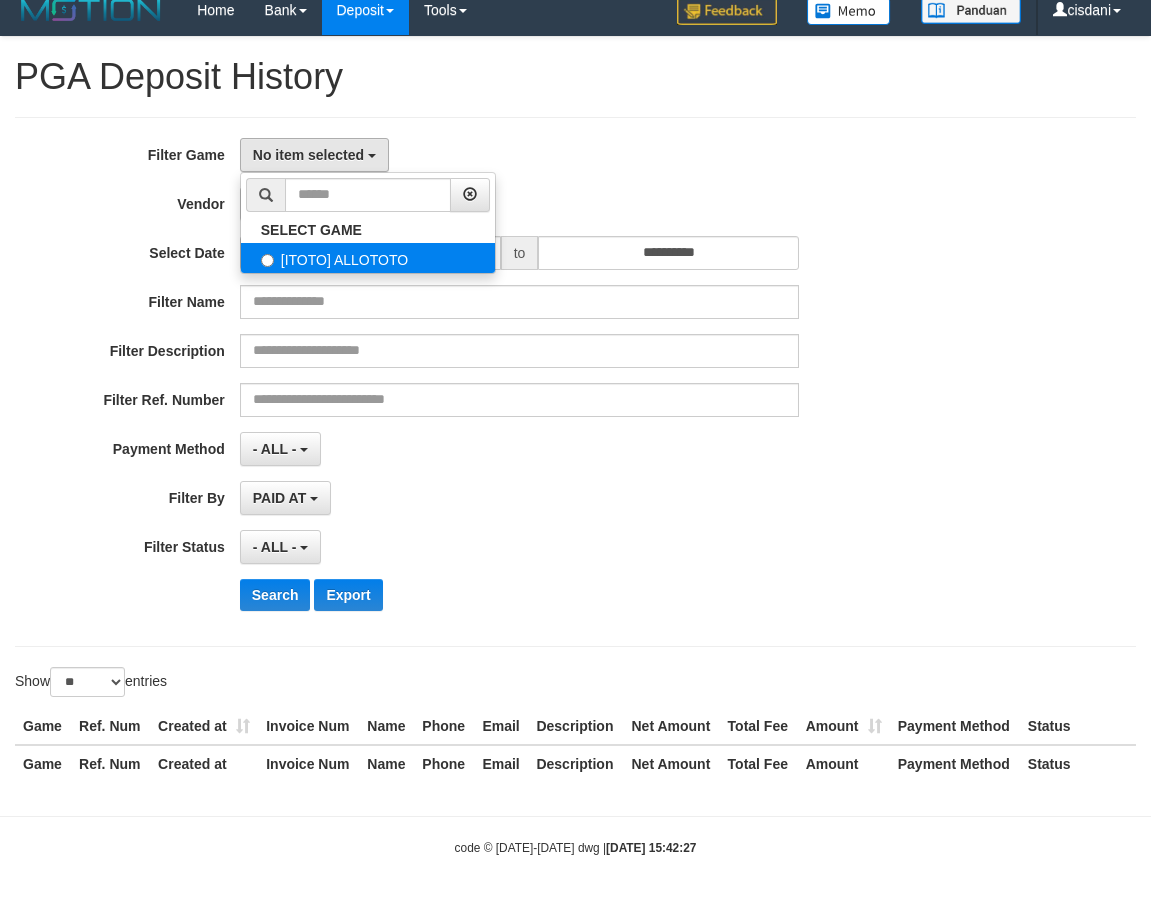 select on "****" 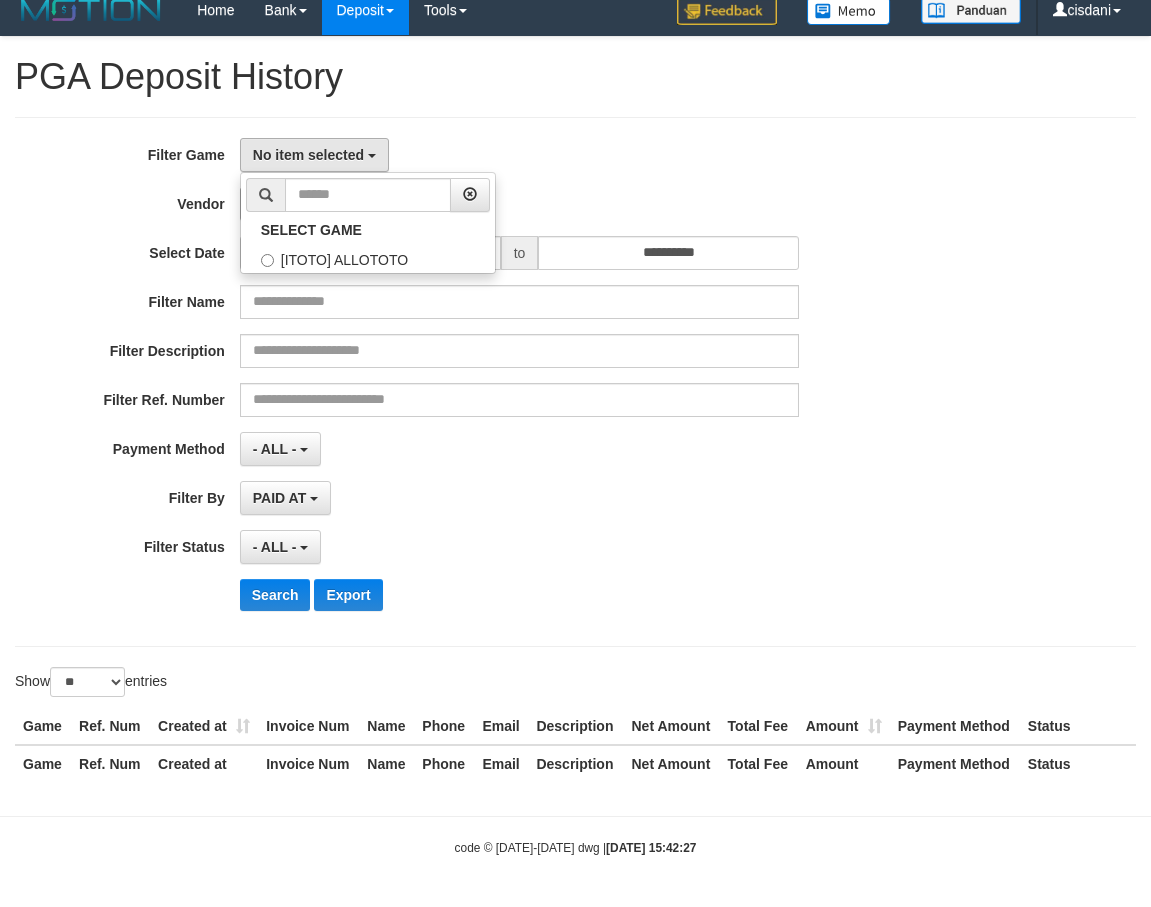 scroll, scrollTop: 18, scrollLeft: 0, axis: vertical 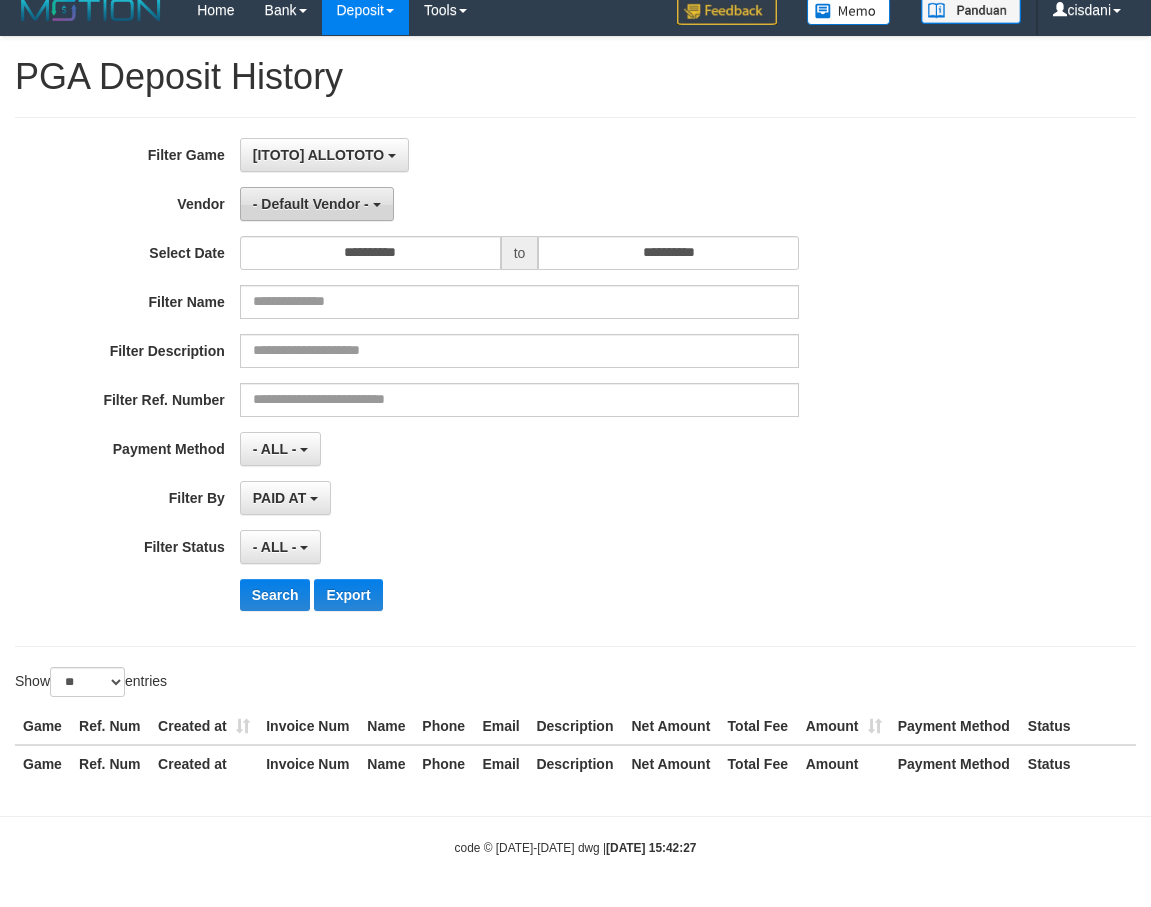 click on "- Default Vendor -" at bounding box center (317, 204) 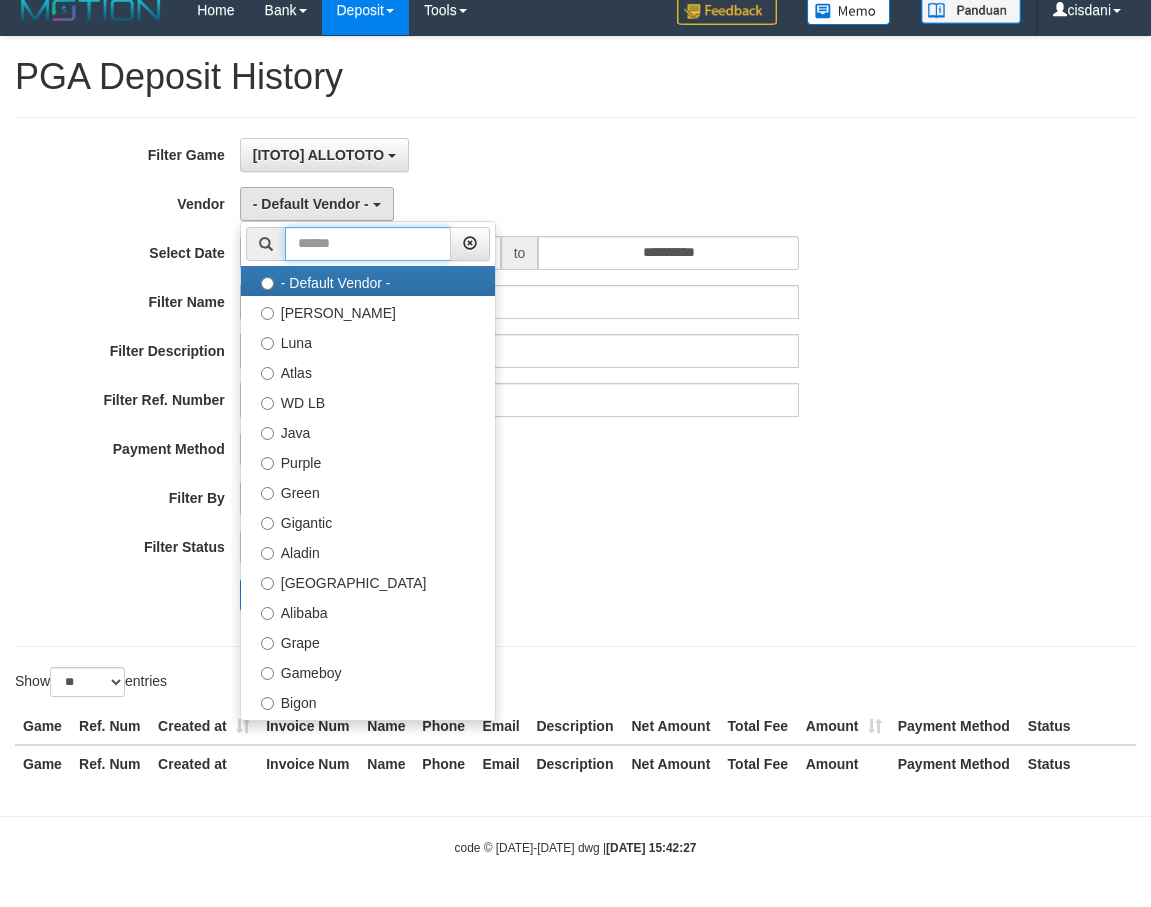 click at bounding box center (368, 244) 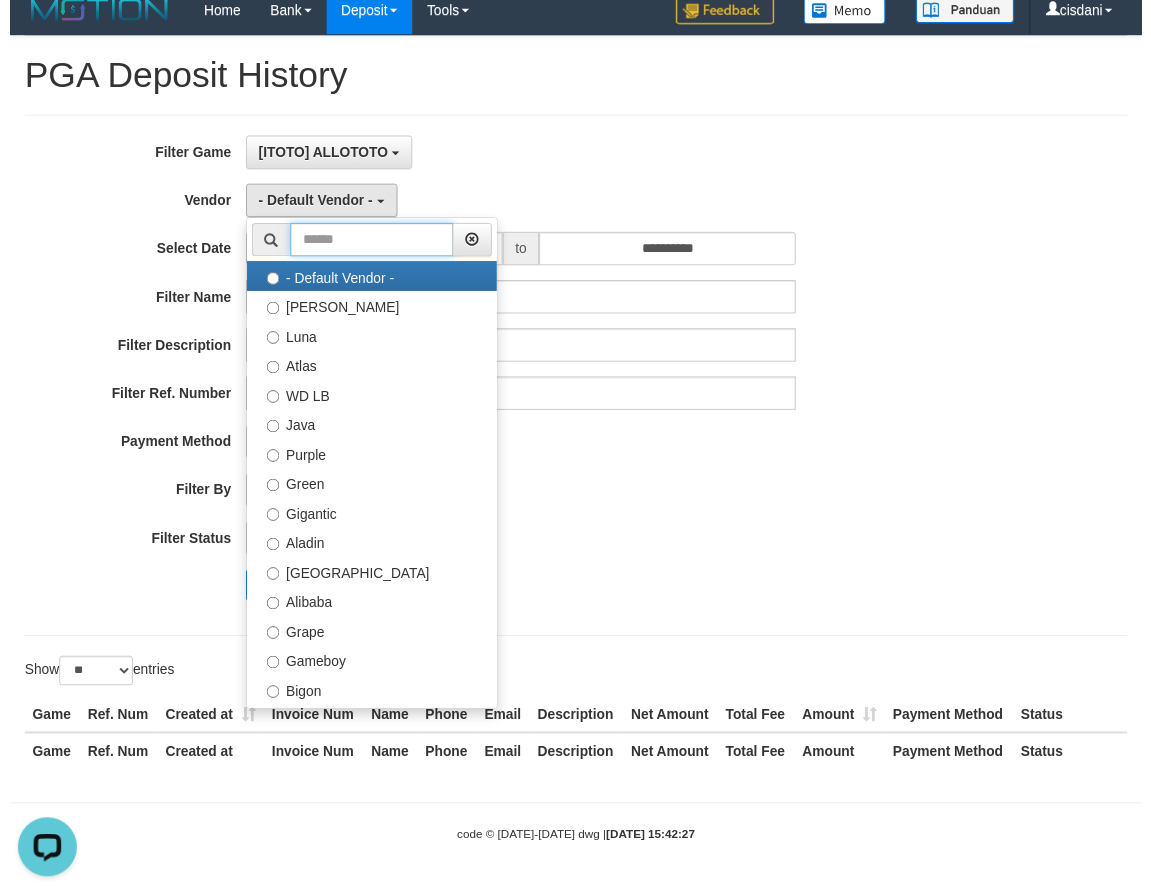 scroll, scrollTop: 0, scrollLeft: 0, axis: both 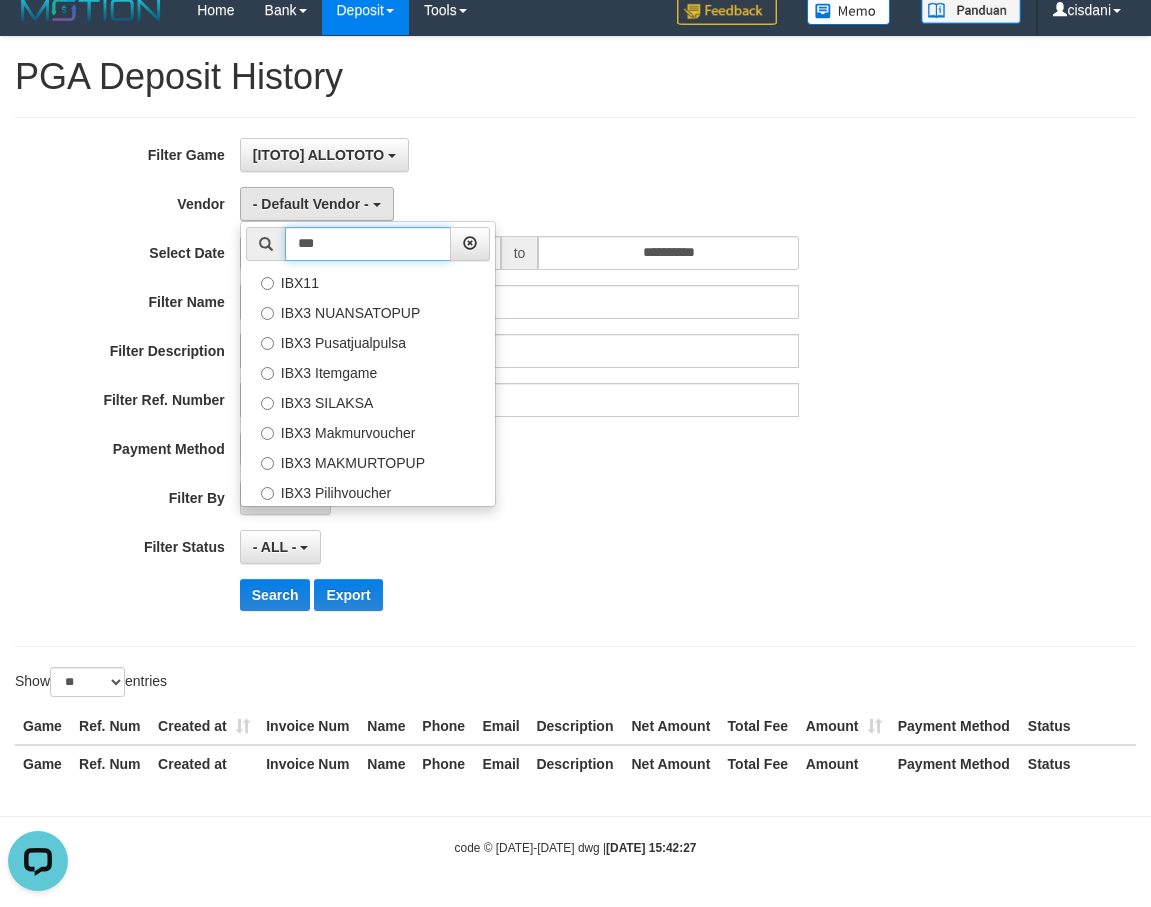 type on "***" 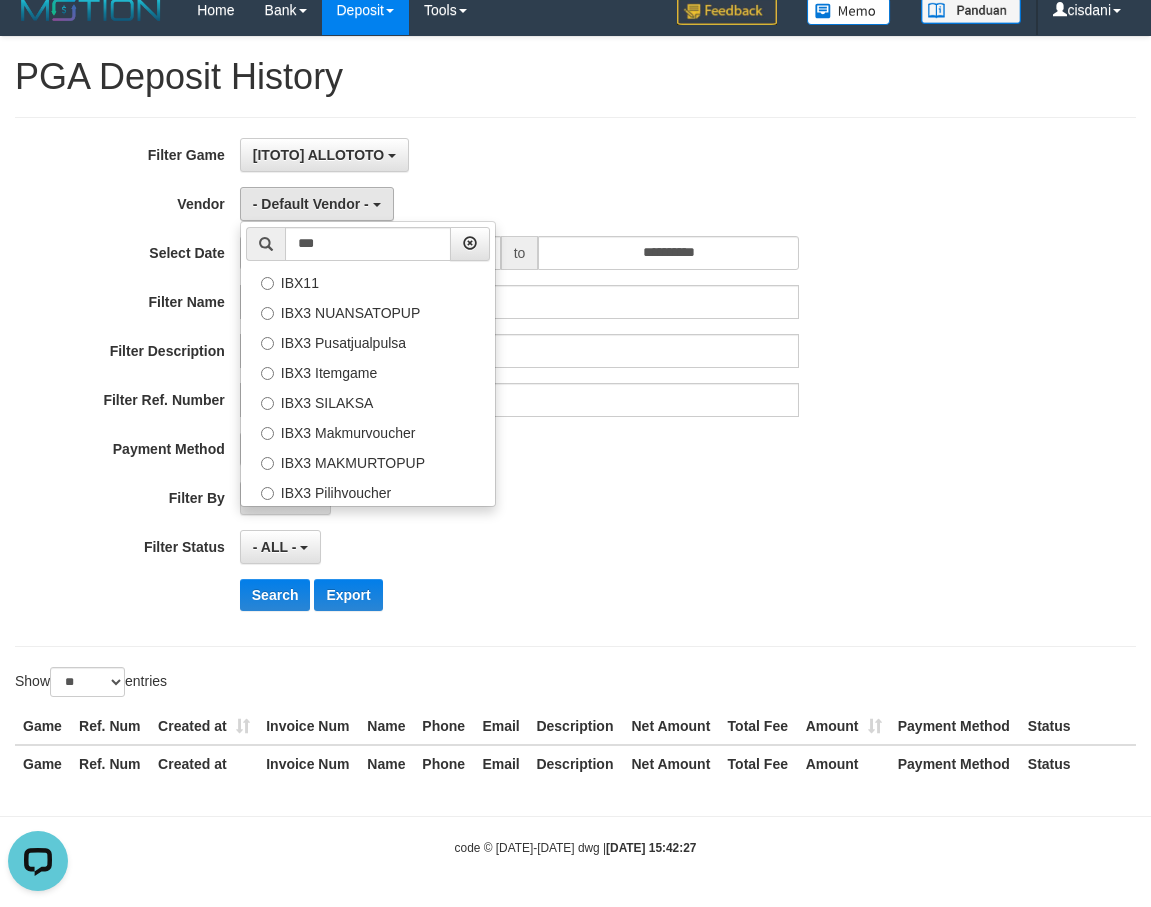 click on "PAID AT
PAID AT
CREATED AT" at bounding box center [520, 498] 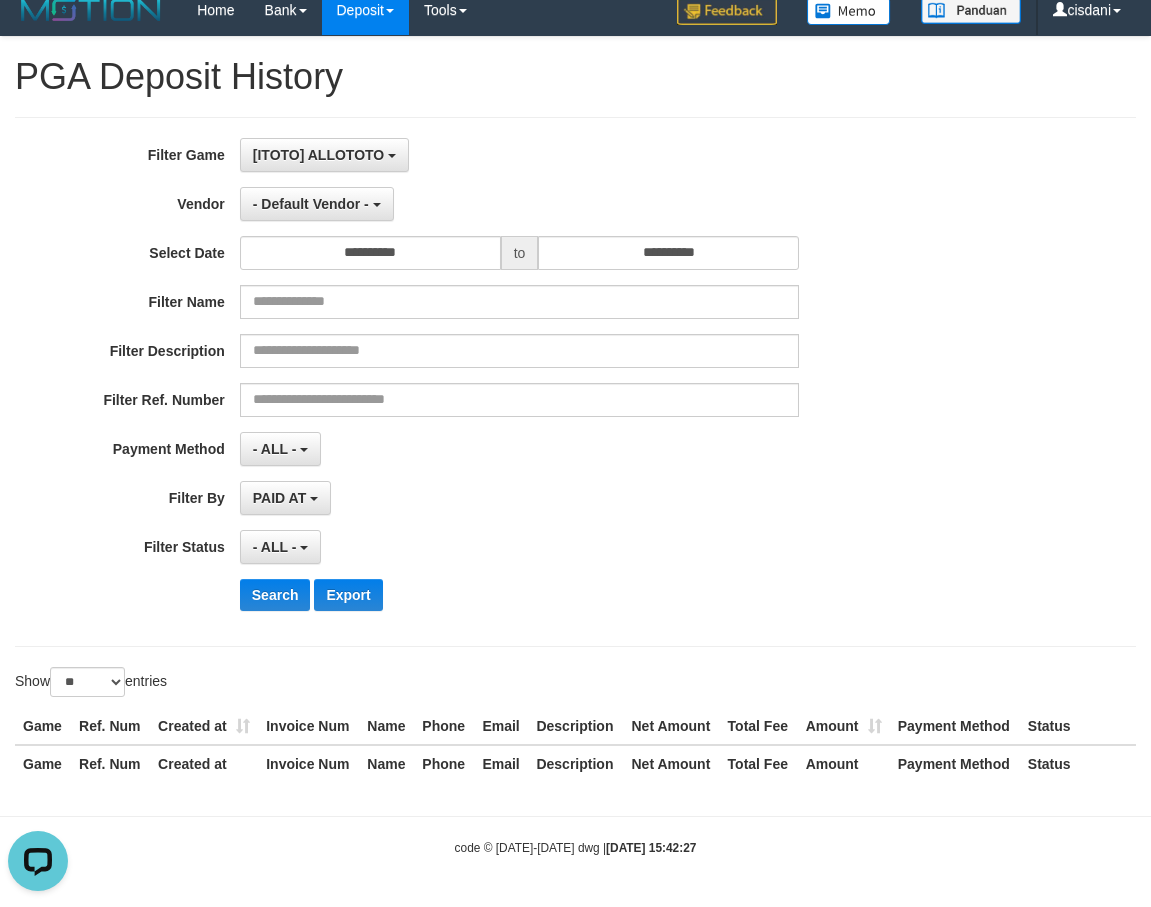 click on "PAID AT
PAID AT
CREATED AT" at bounding box center [520, 498] 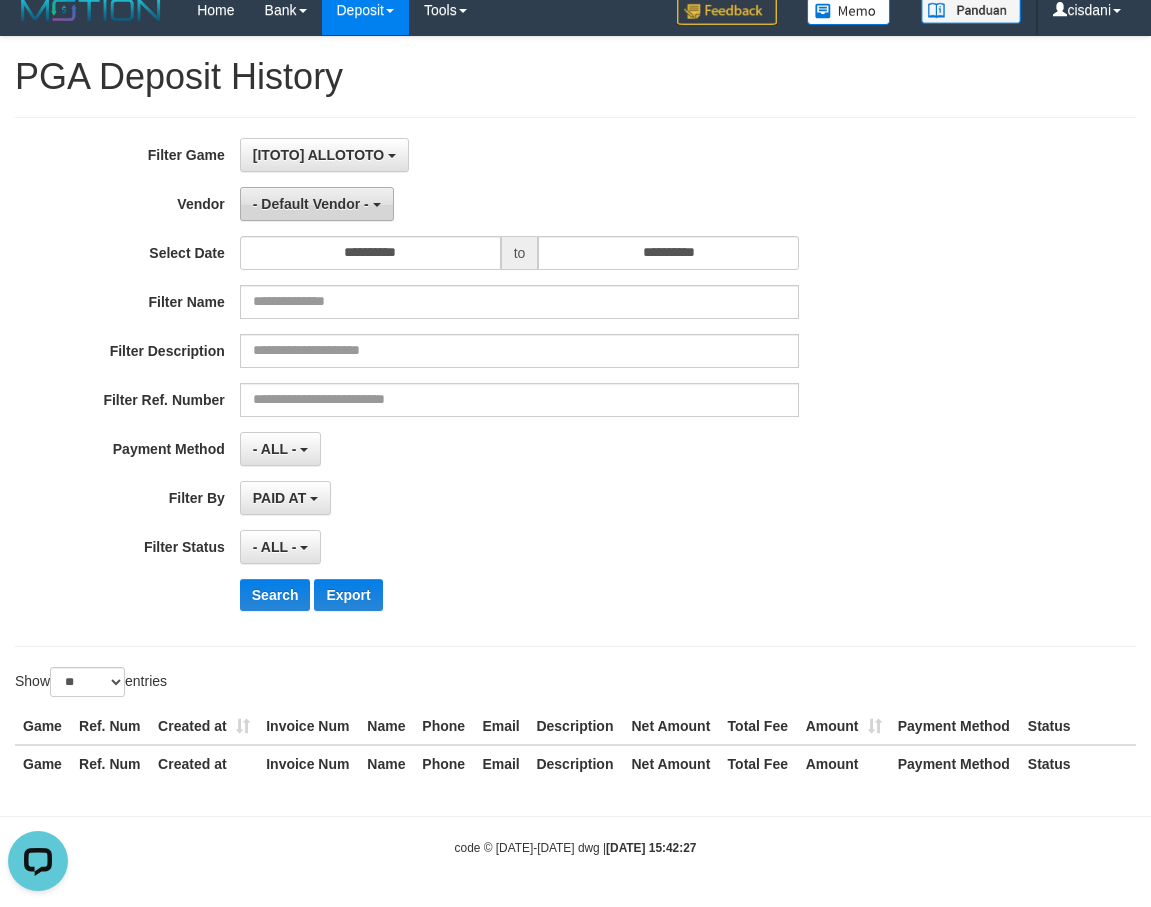 click on "- Default Vendor -" at bounding box center (317, 204) 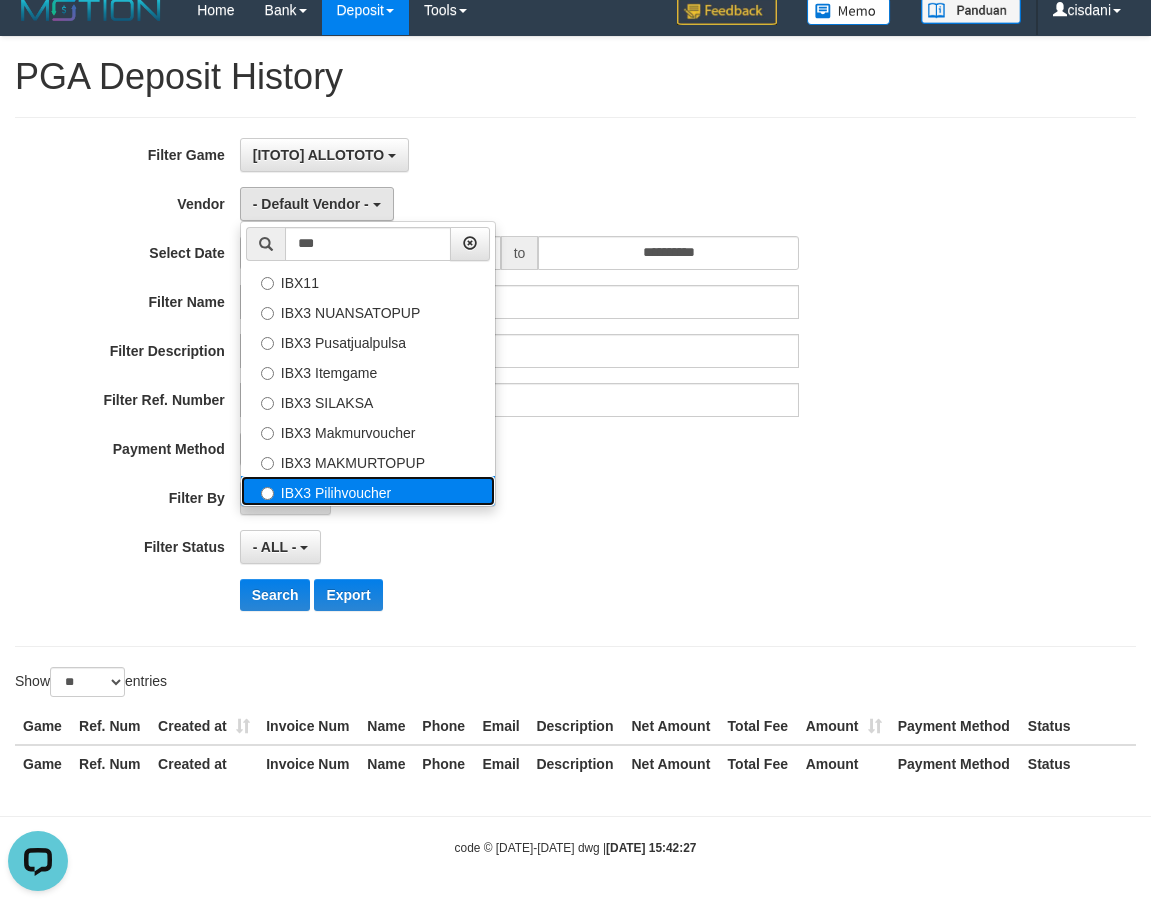 click on "IBX3 Pilihvoucher" at bounding box center (368, 491) 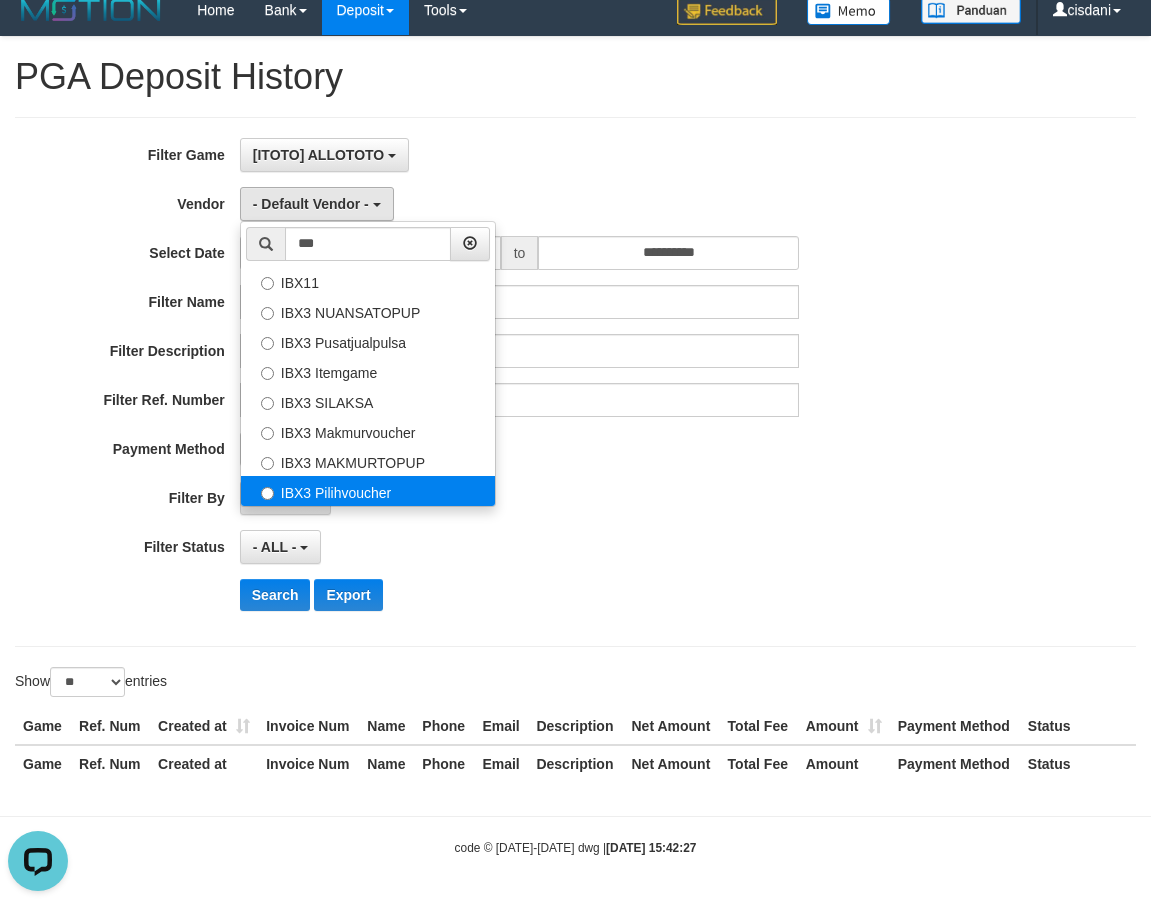 select on "**********" 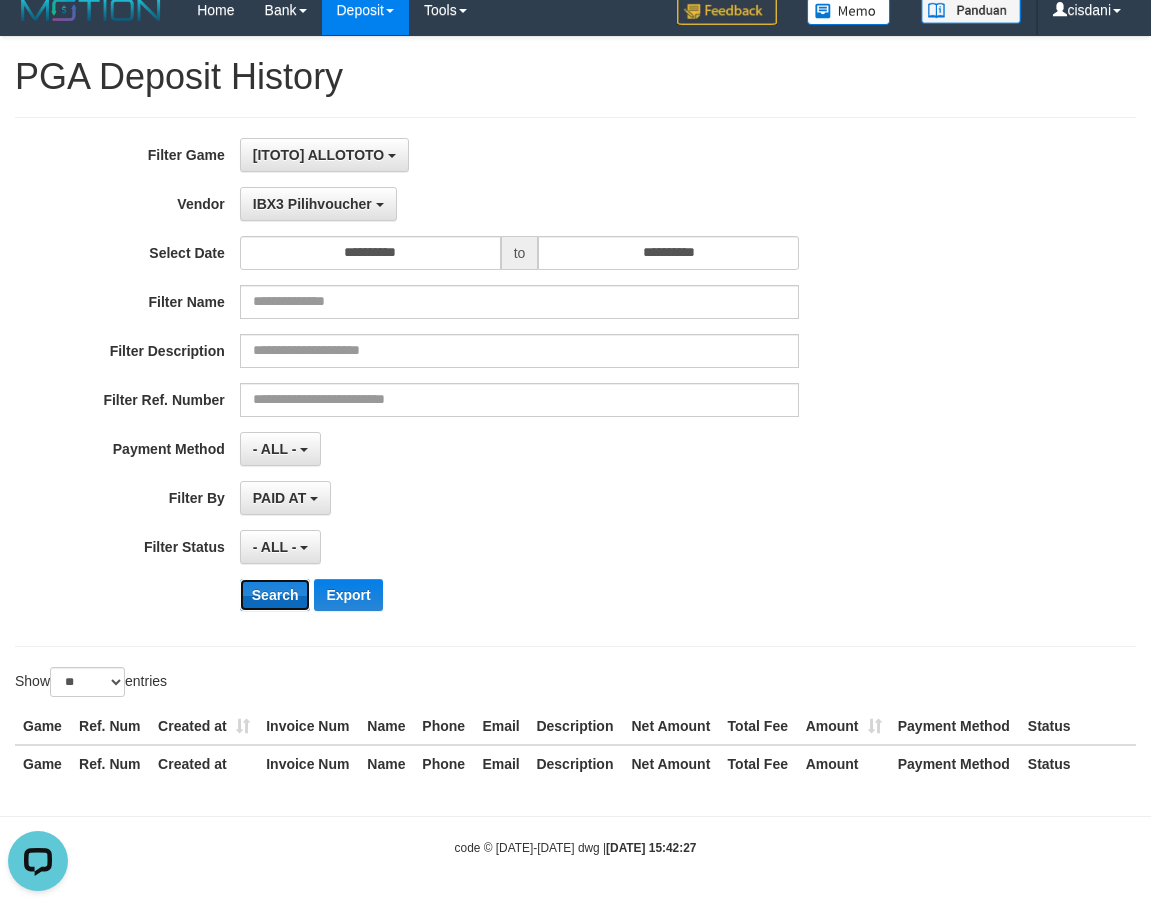 click on "Search" at bounding box center (275, 595) 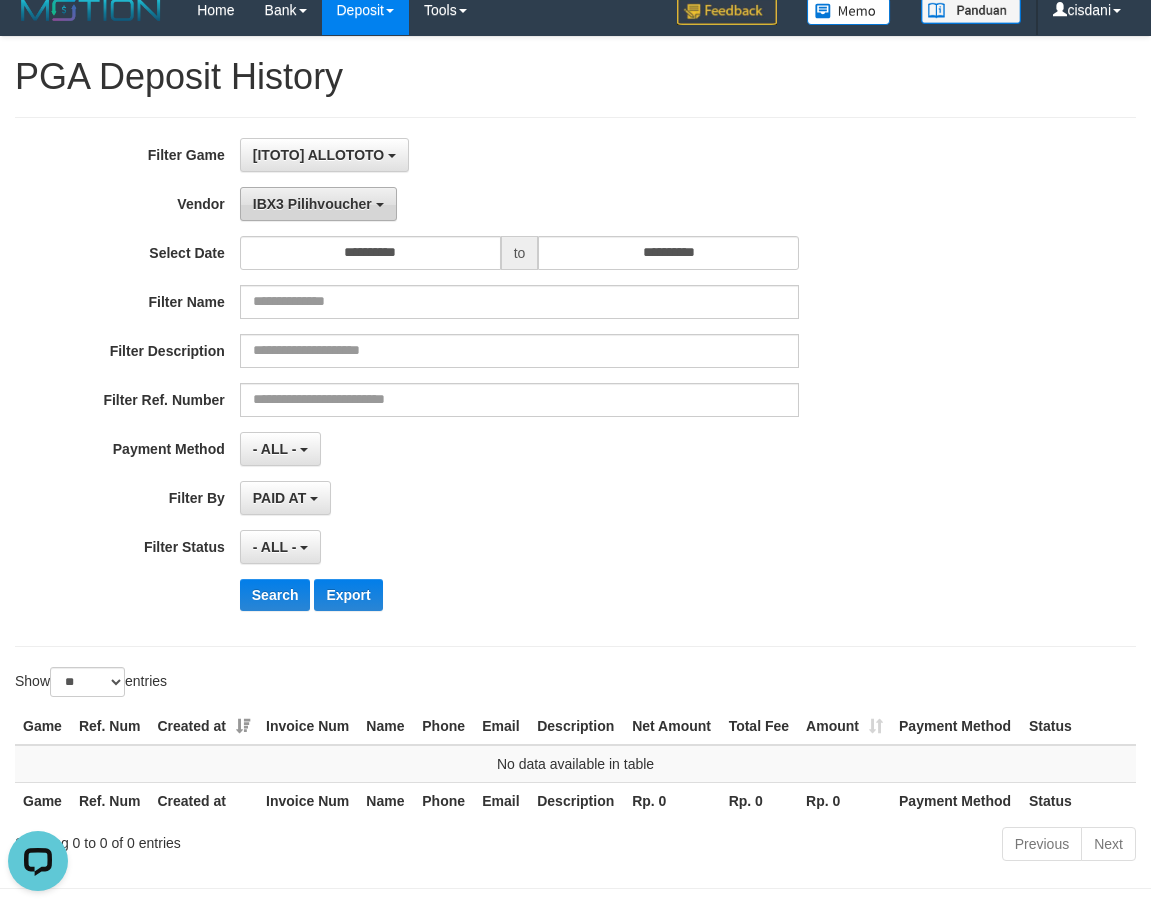 click on "IBX3 Pilihvoucher" at bounding box center [318, 204] 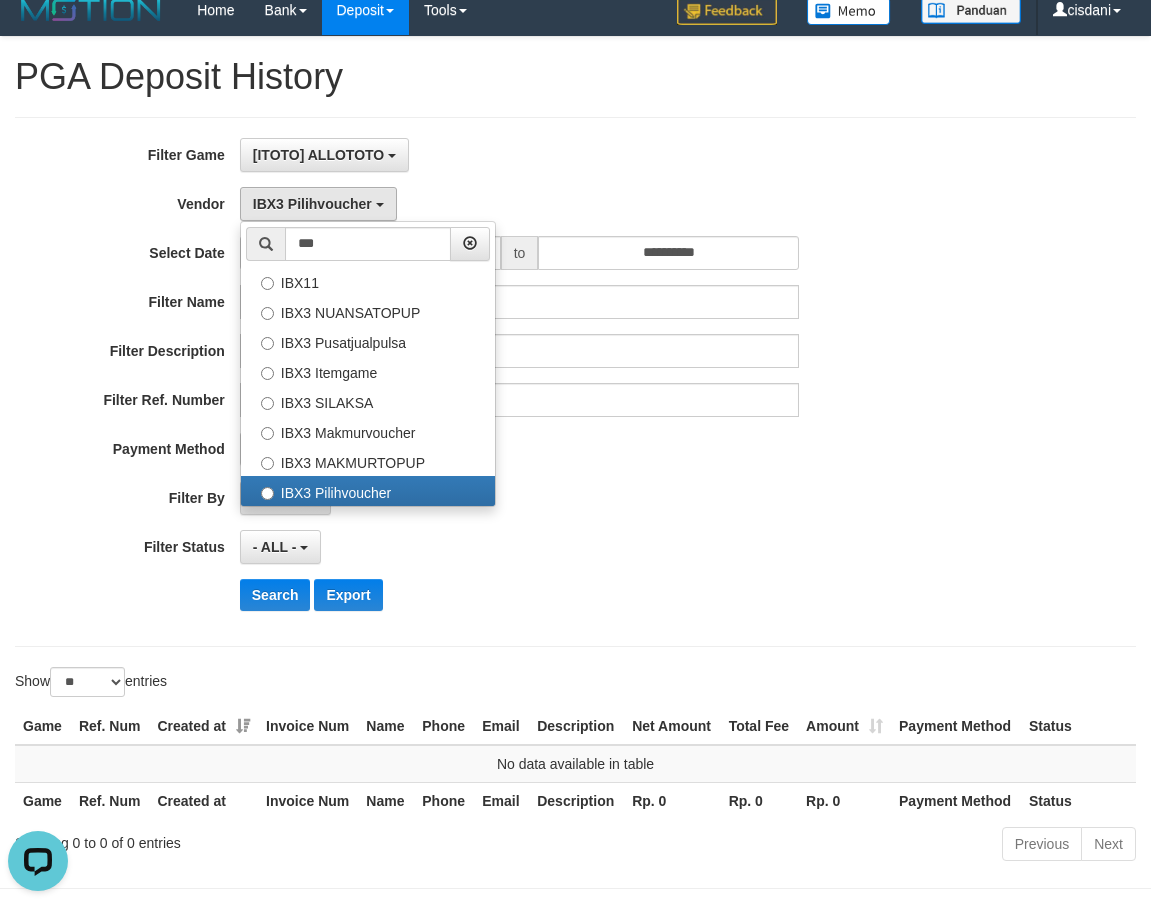 click on "[ITOTO] ALLOTOTO
SELECT GAME
[ITOTO] ALLOTOTO" at bounding box center (520, 155) 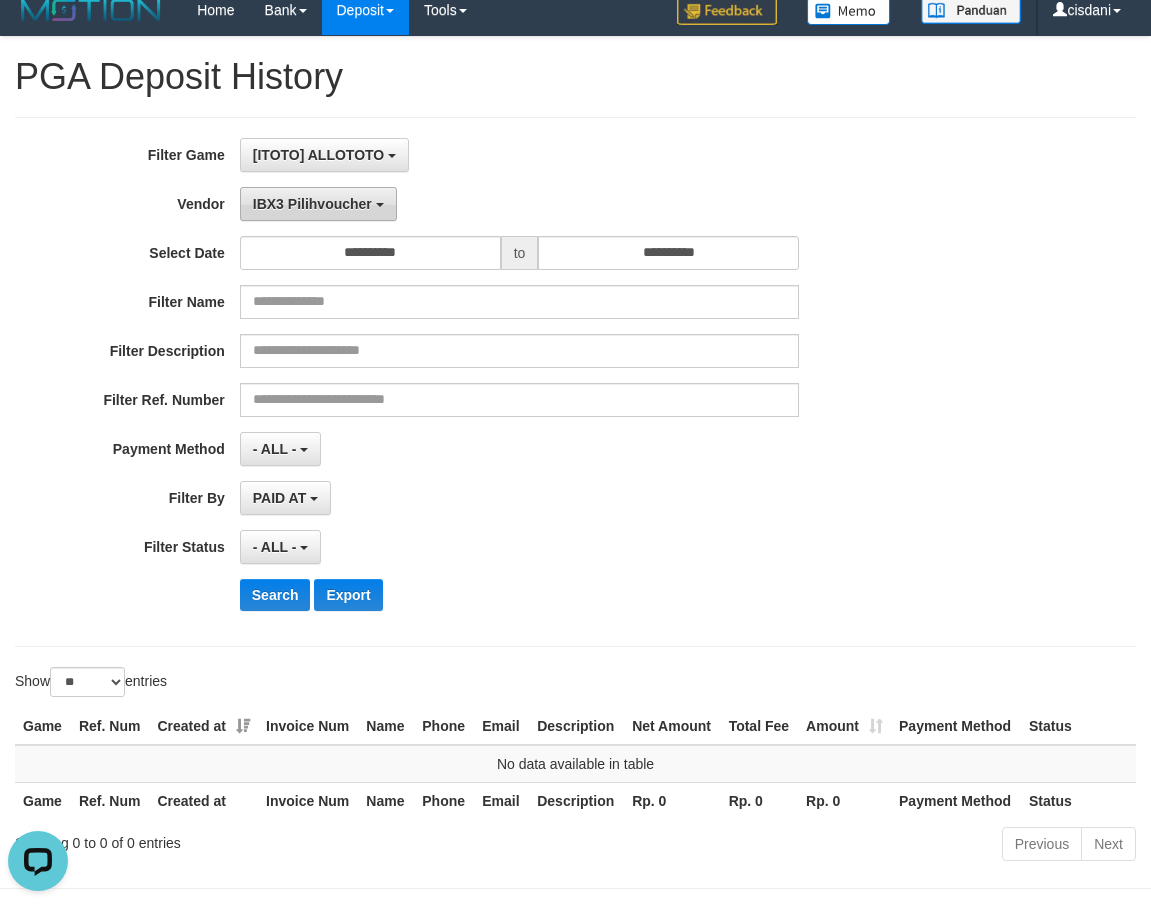 click on "IBX3 Pilihvoucher" at bounding box center [312, 204] 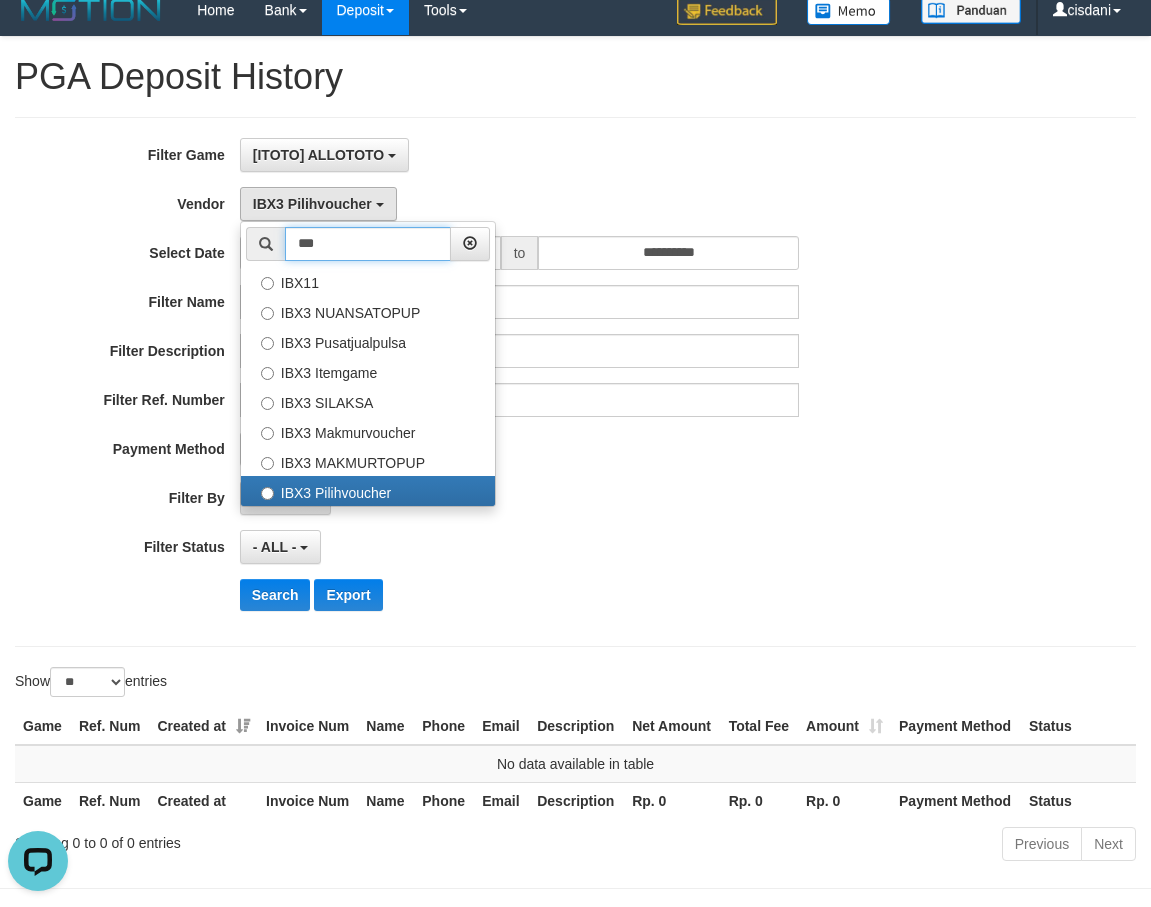 click on "***" at bounding box center [368, 244] 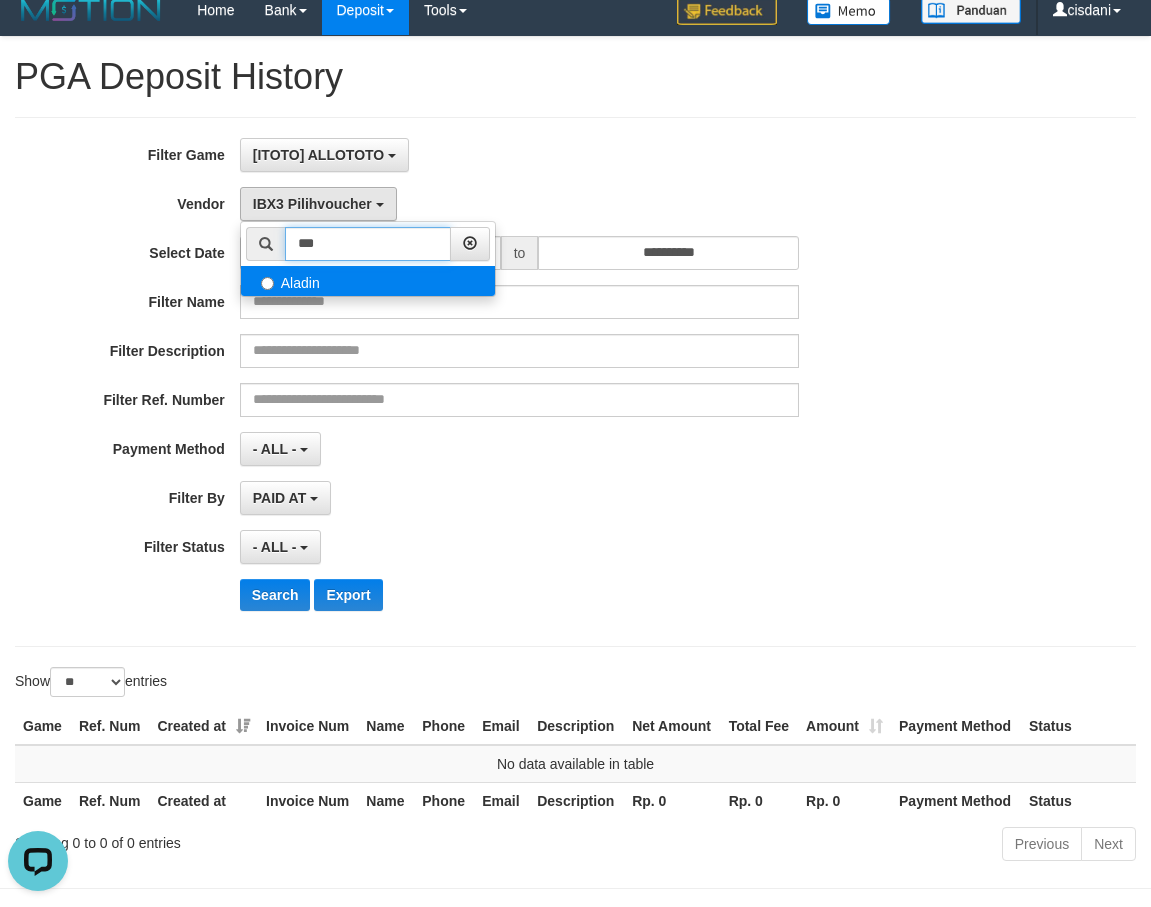 type on "***" 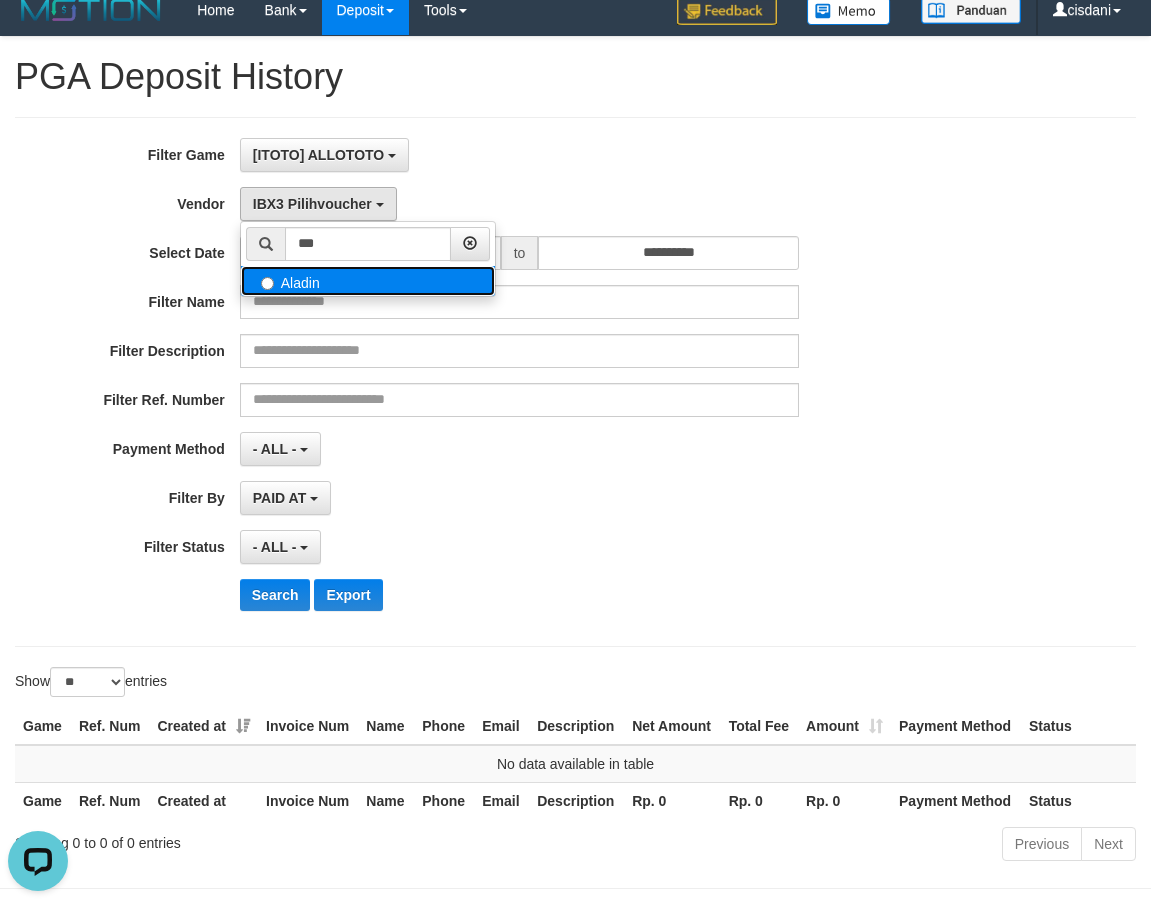 click on "Aladin" at bounding box center (368, 281) 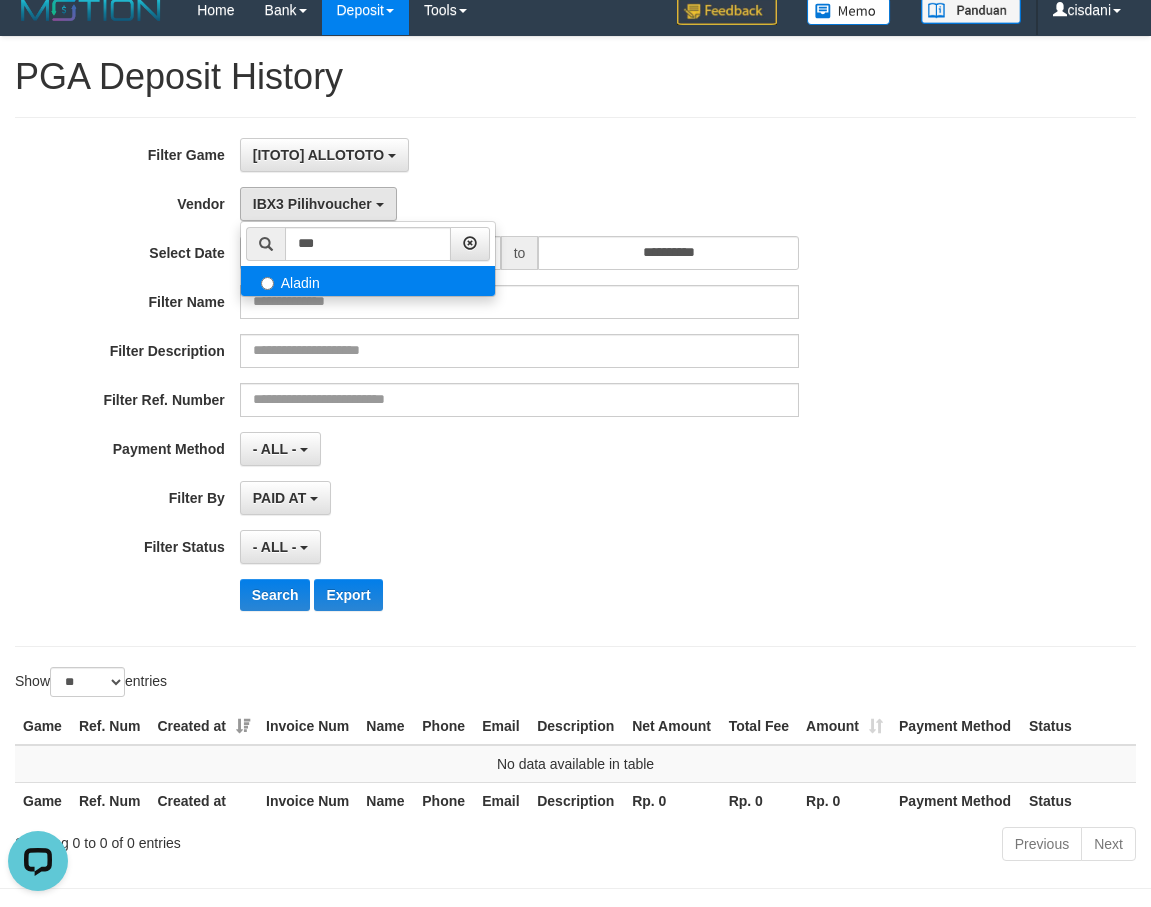 select on "**********" 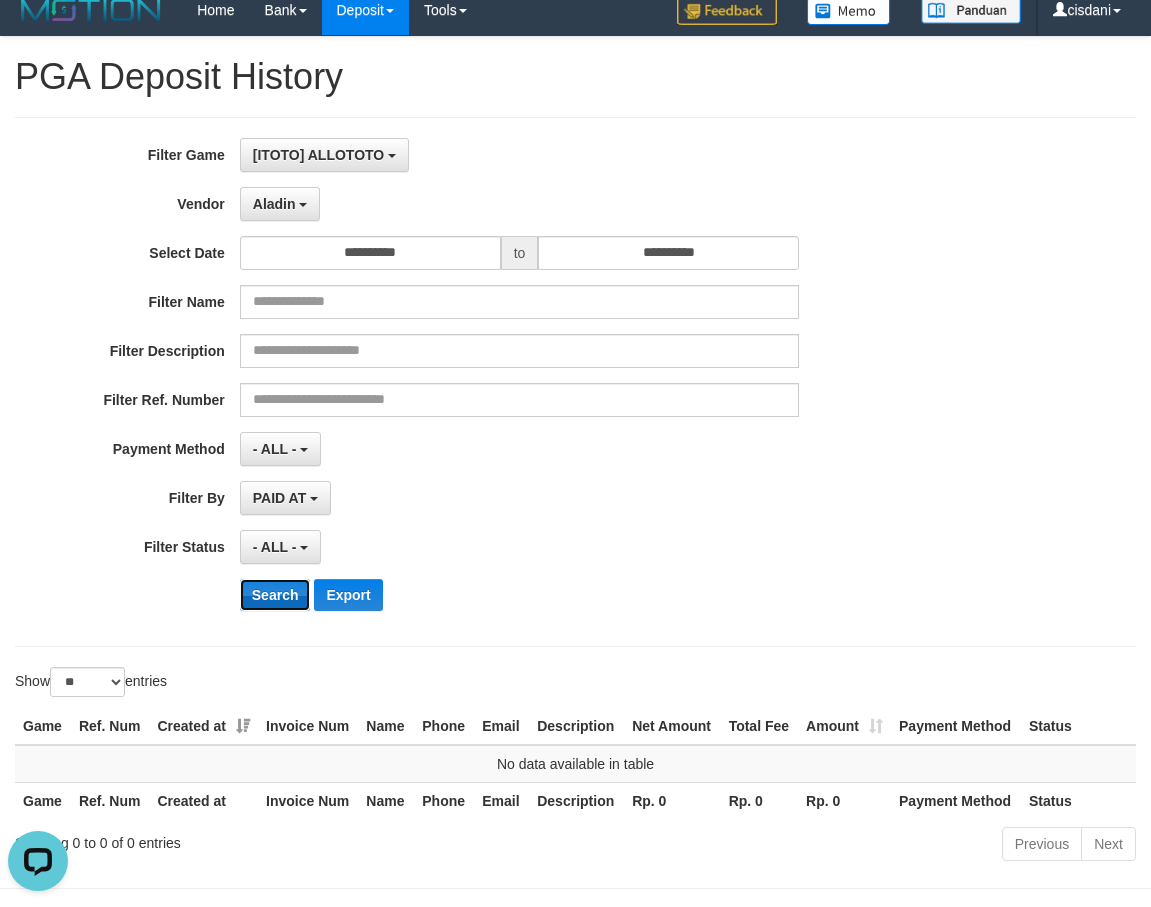 click on "Search" at bounding box center (275, 595) 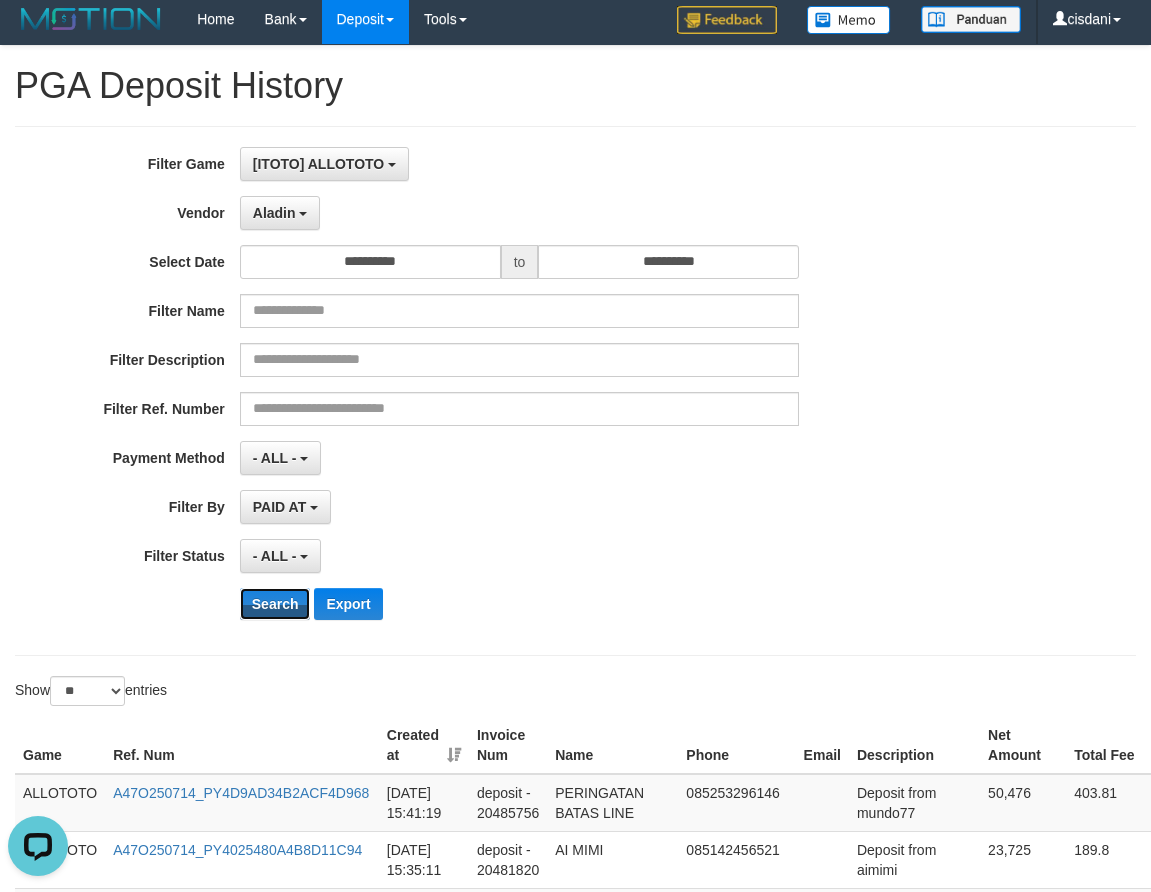 scroll, scrollTop: 0, scrollLeft: 0, axis: both 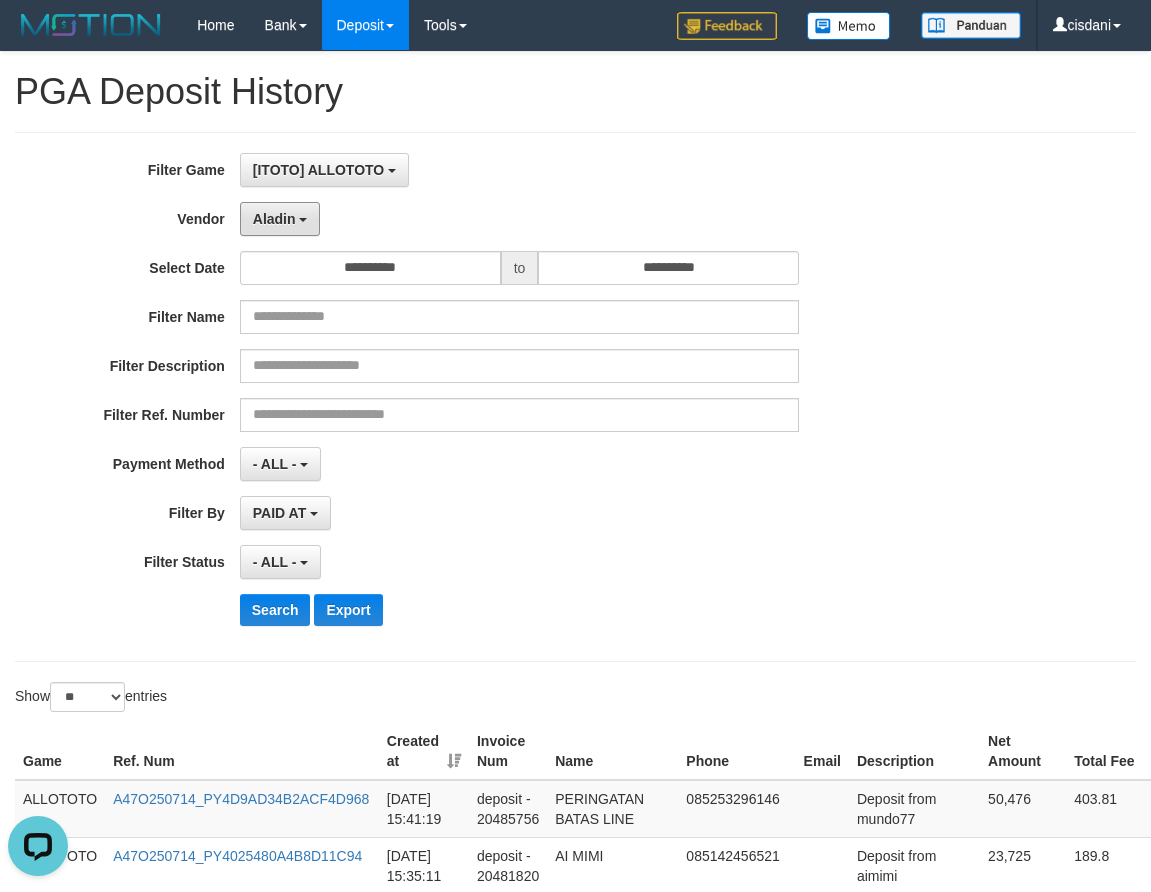 drag, startPoint x: 257, startPoint y: 235, endPoint x: 317, endPoint y: 258, distance: 64.25729 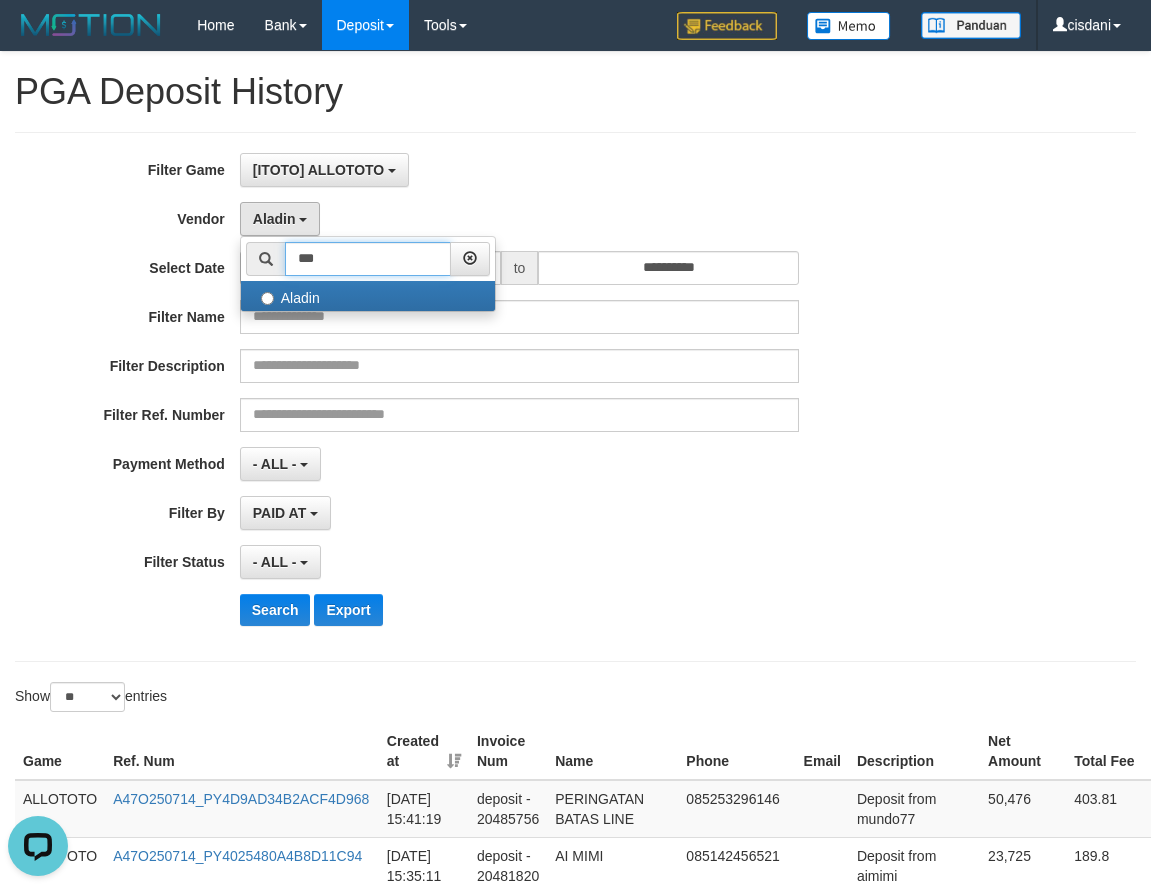 click on "***" at bounding box center [368, 259] 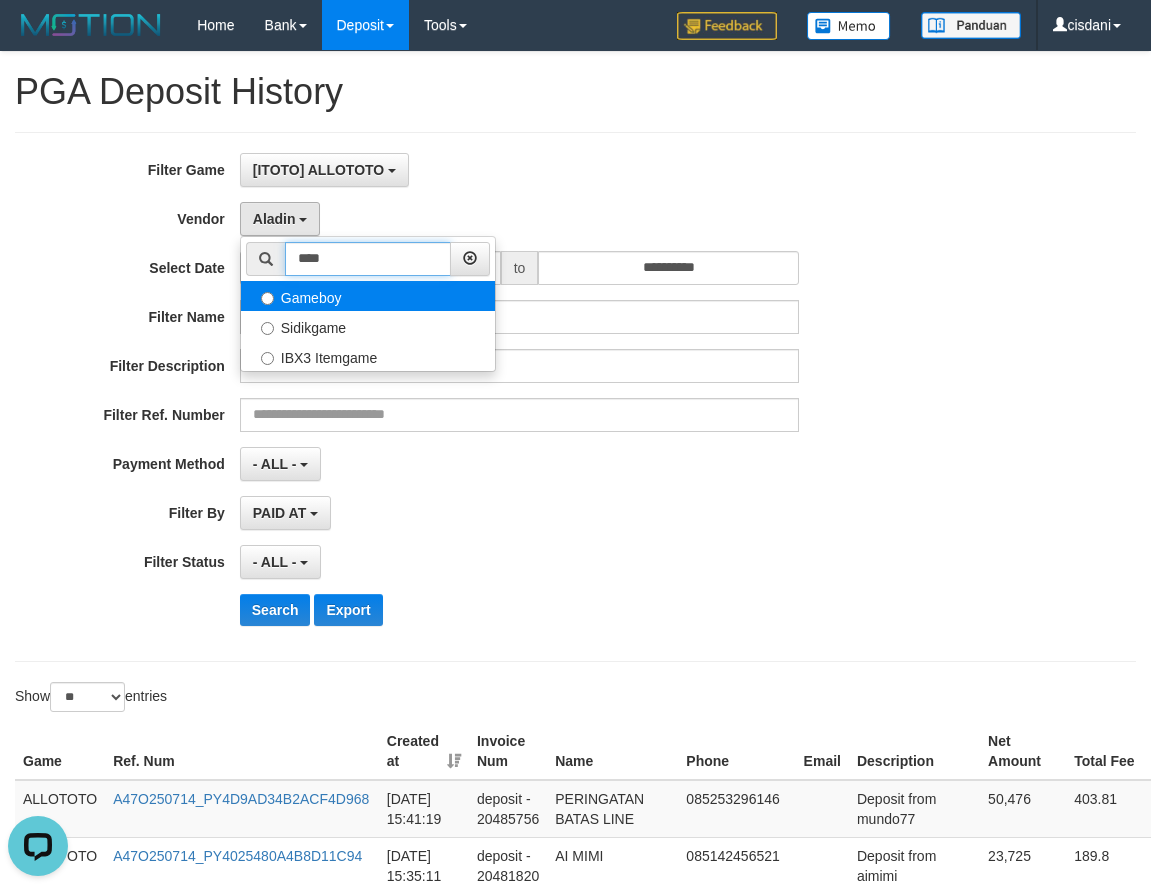 type on "****" 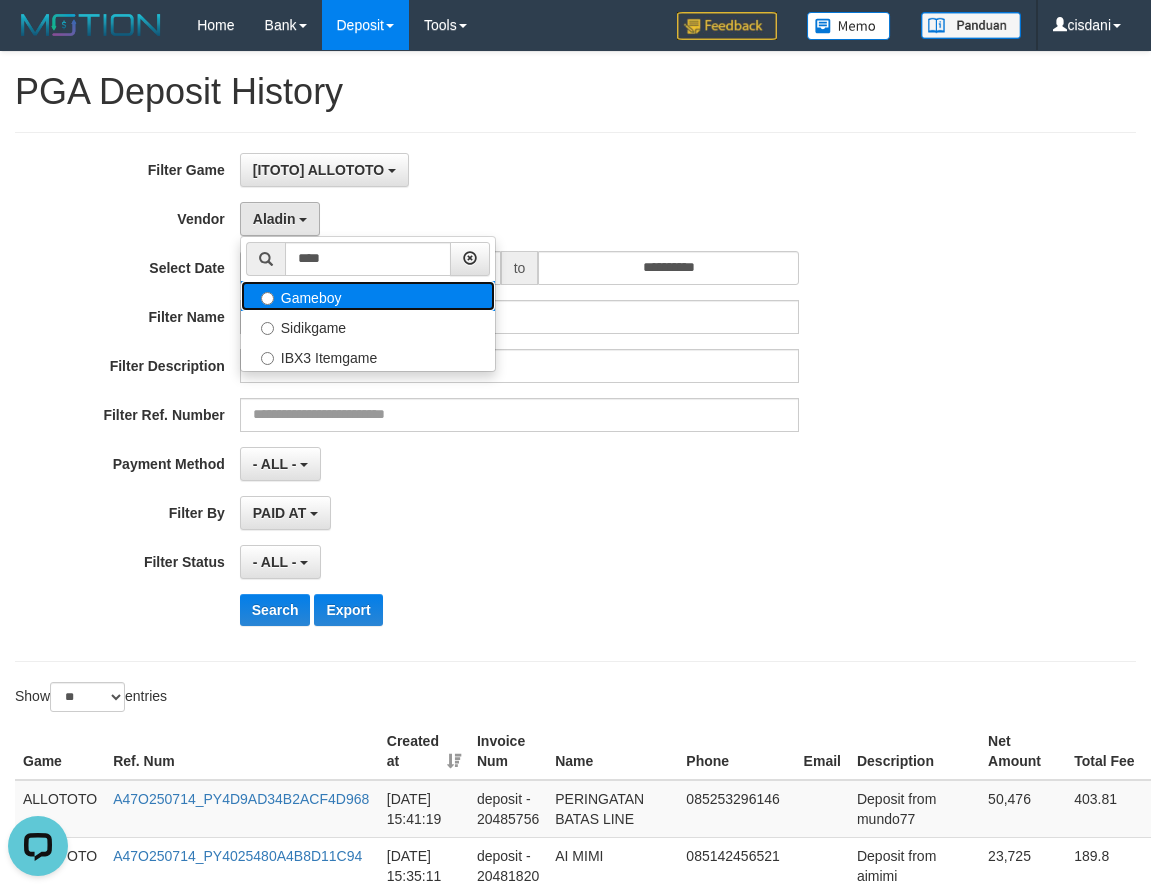 click on "Gameboy" at bounding box center (368, 296) 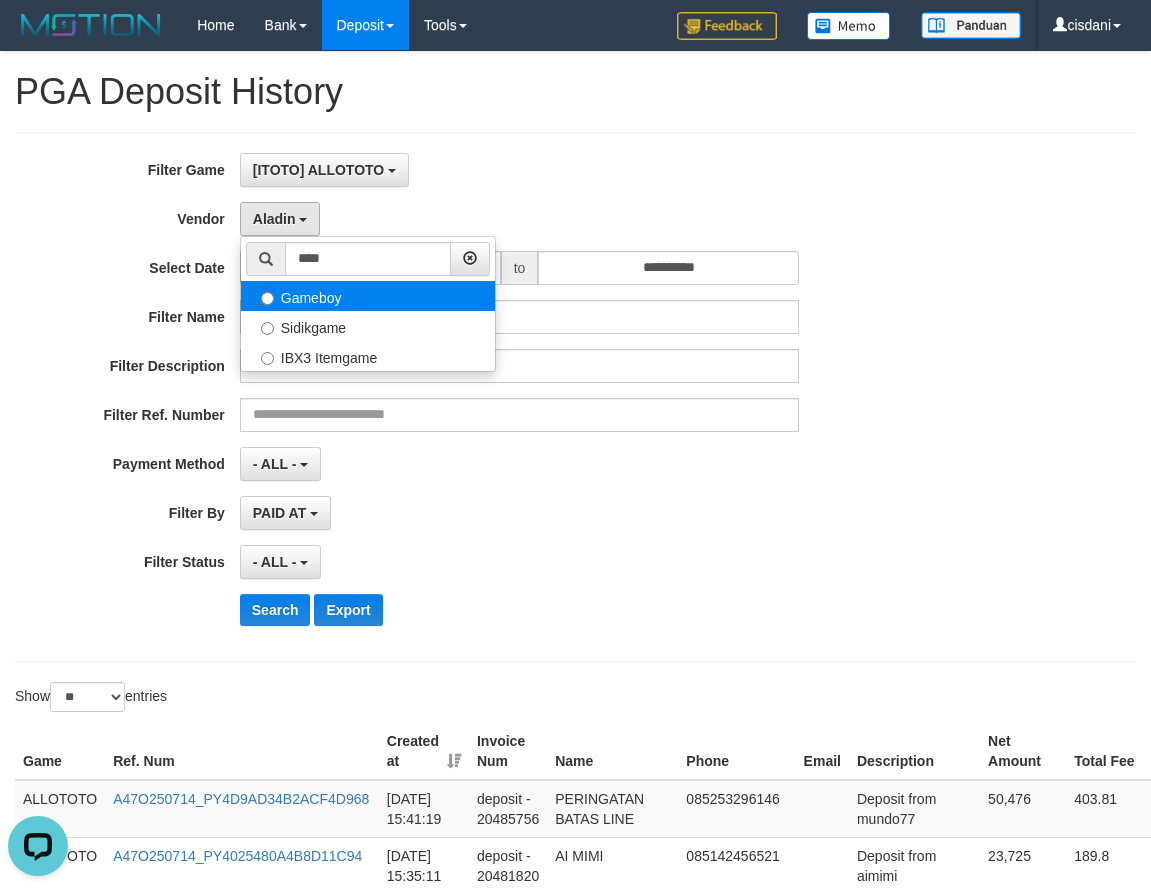 select on "**********" 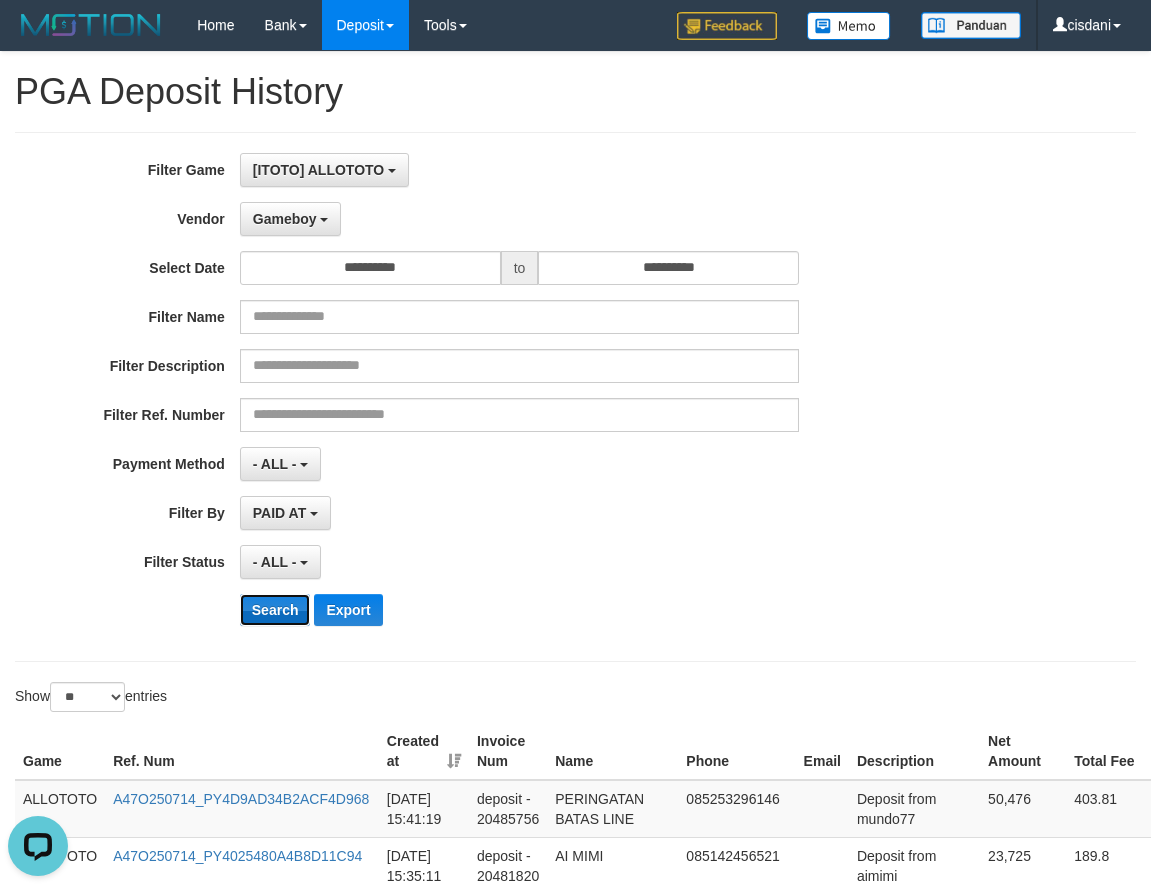 click on "Search" at bounding box center [275, 610] 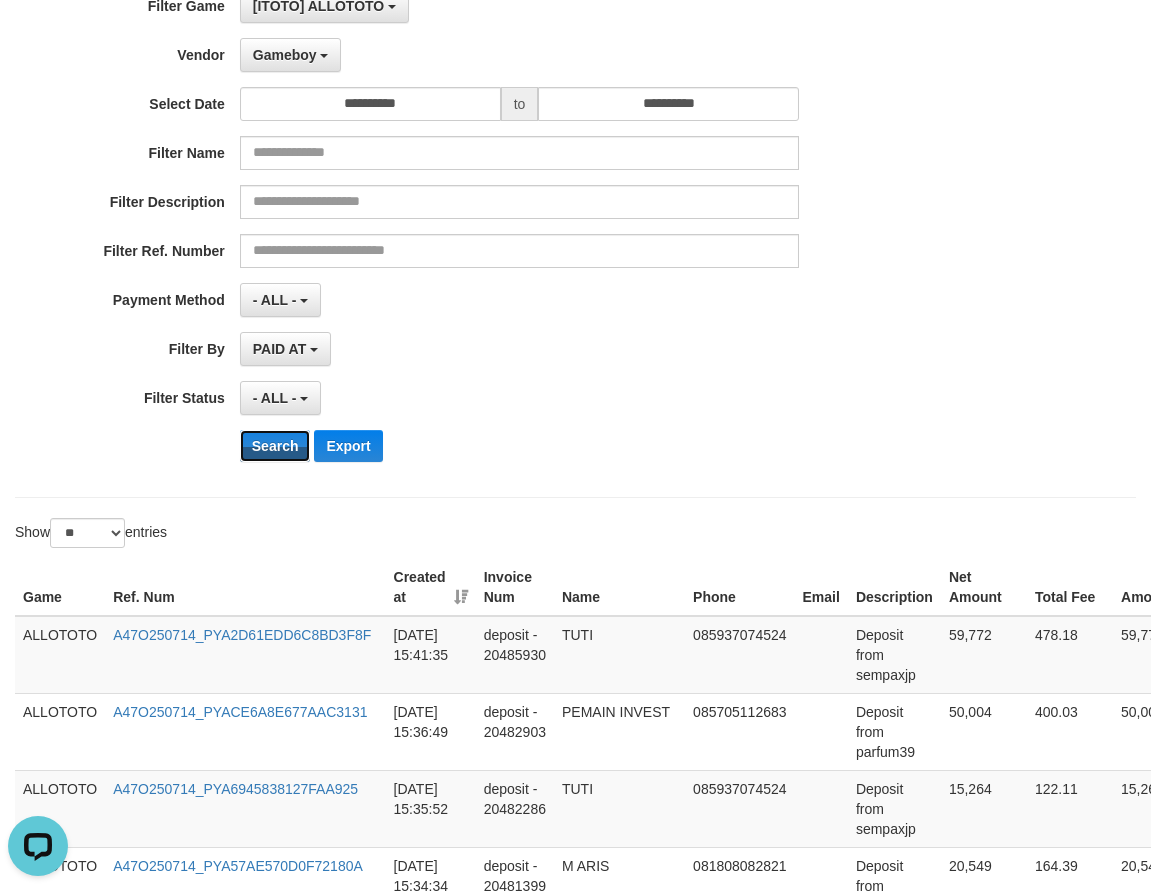 scroll, scrollTop: 0, scrollLeft: 0, axis: both 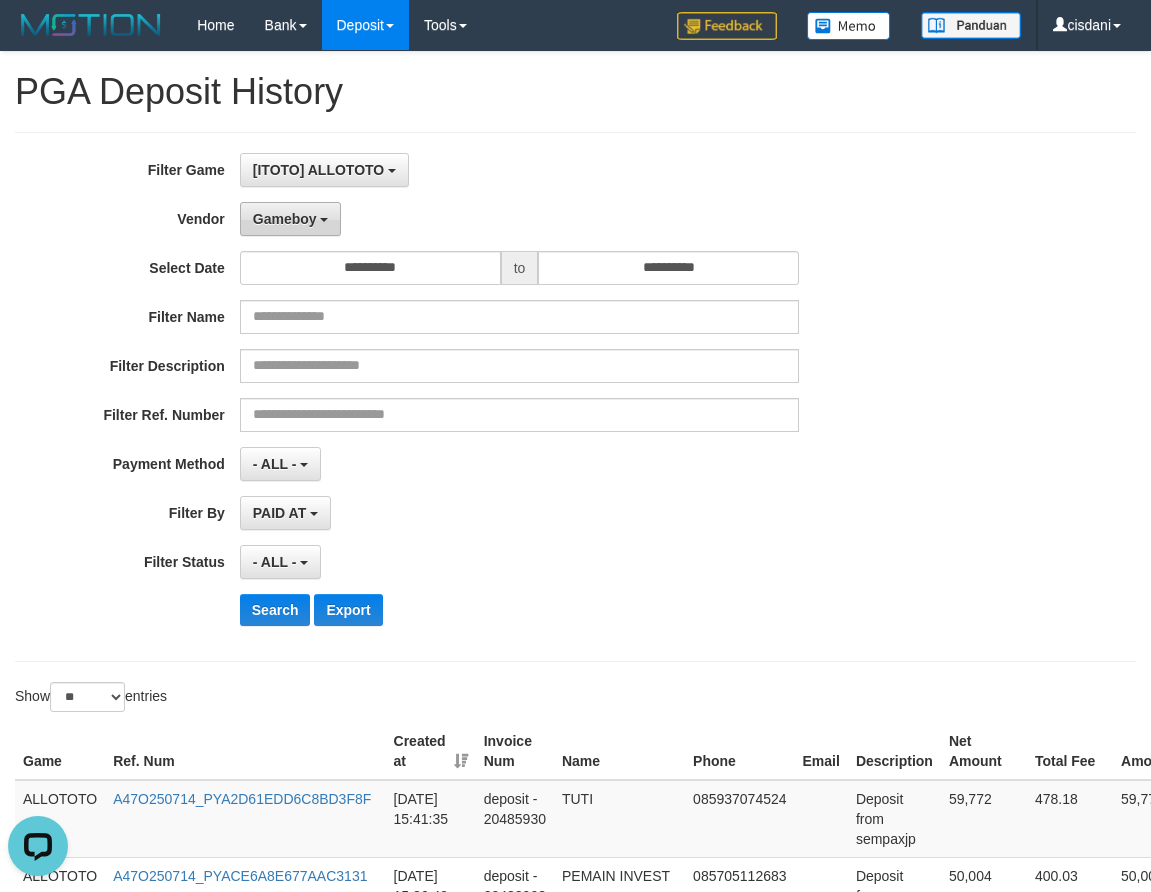 click on "Gameboy" at bounding box center [291, 219] 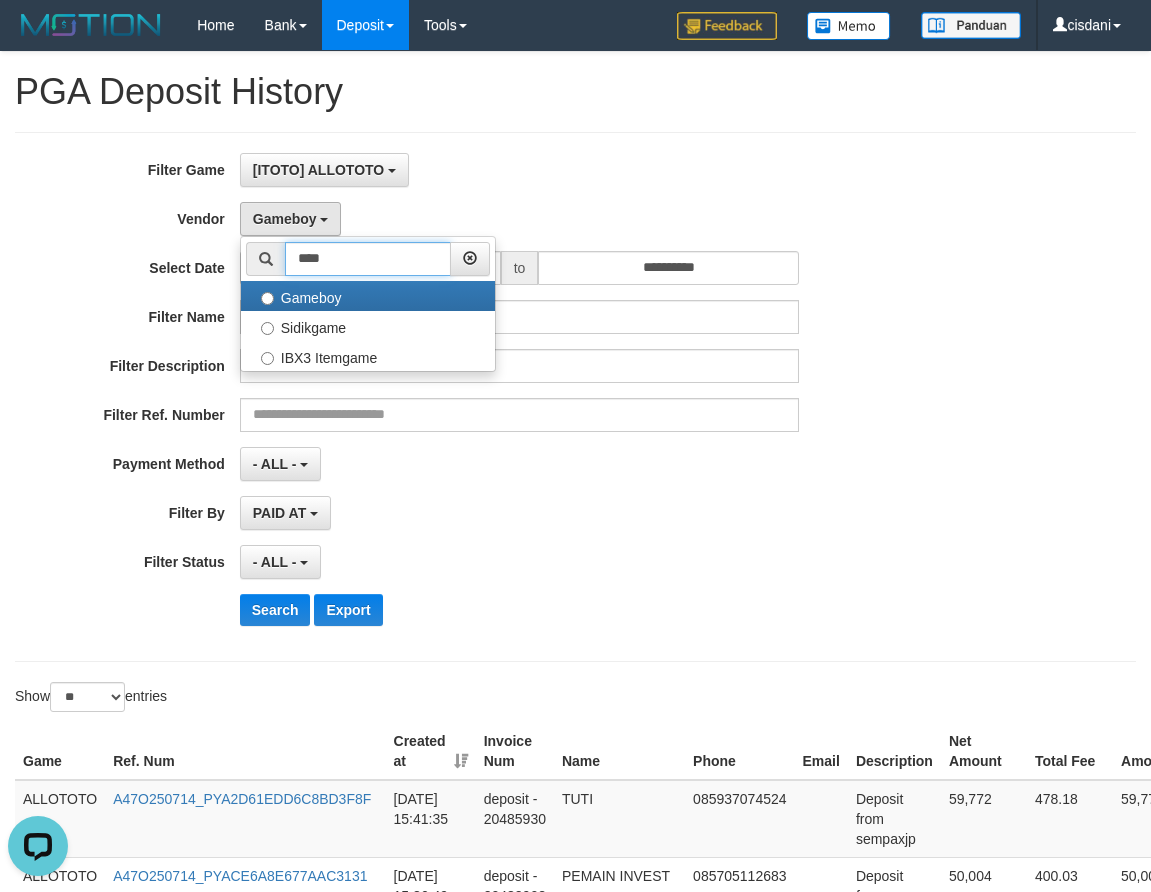 click on "****" at bounding box center [368, 259] 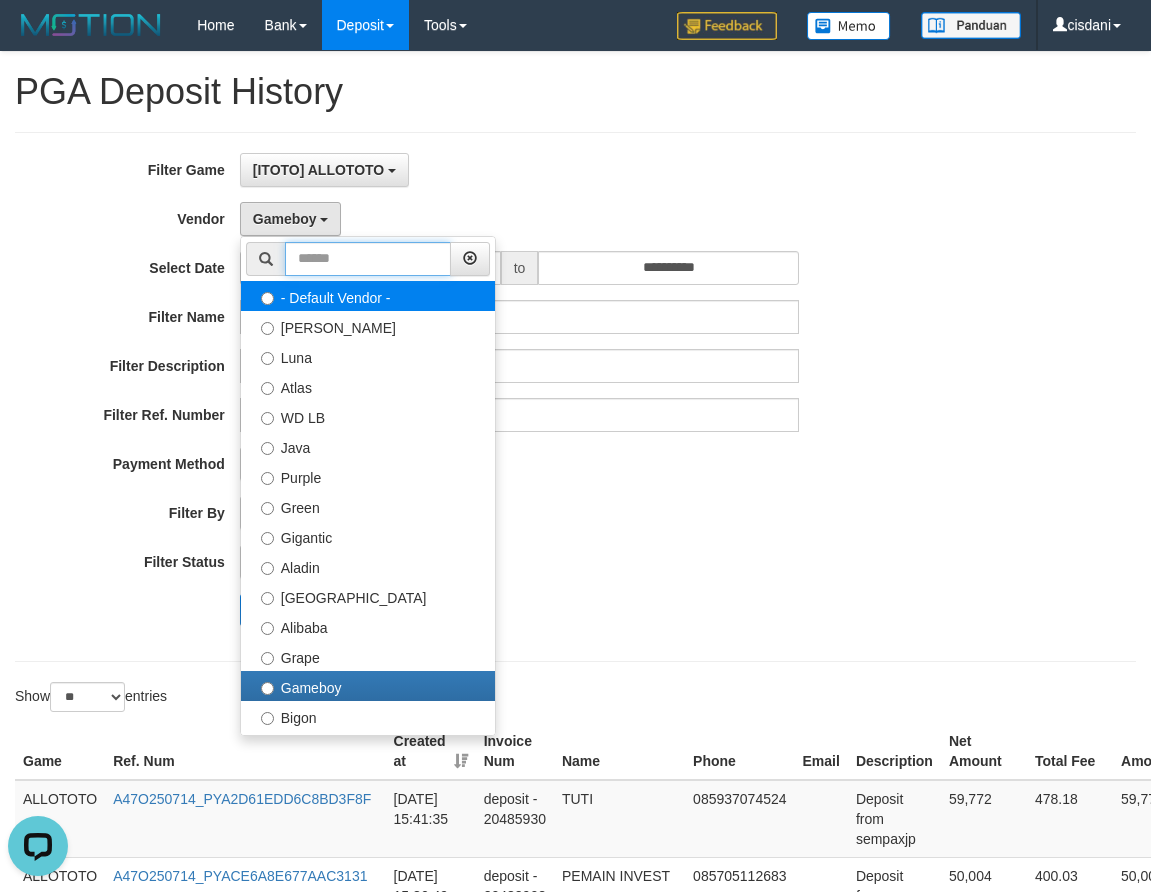 type 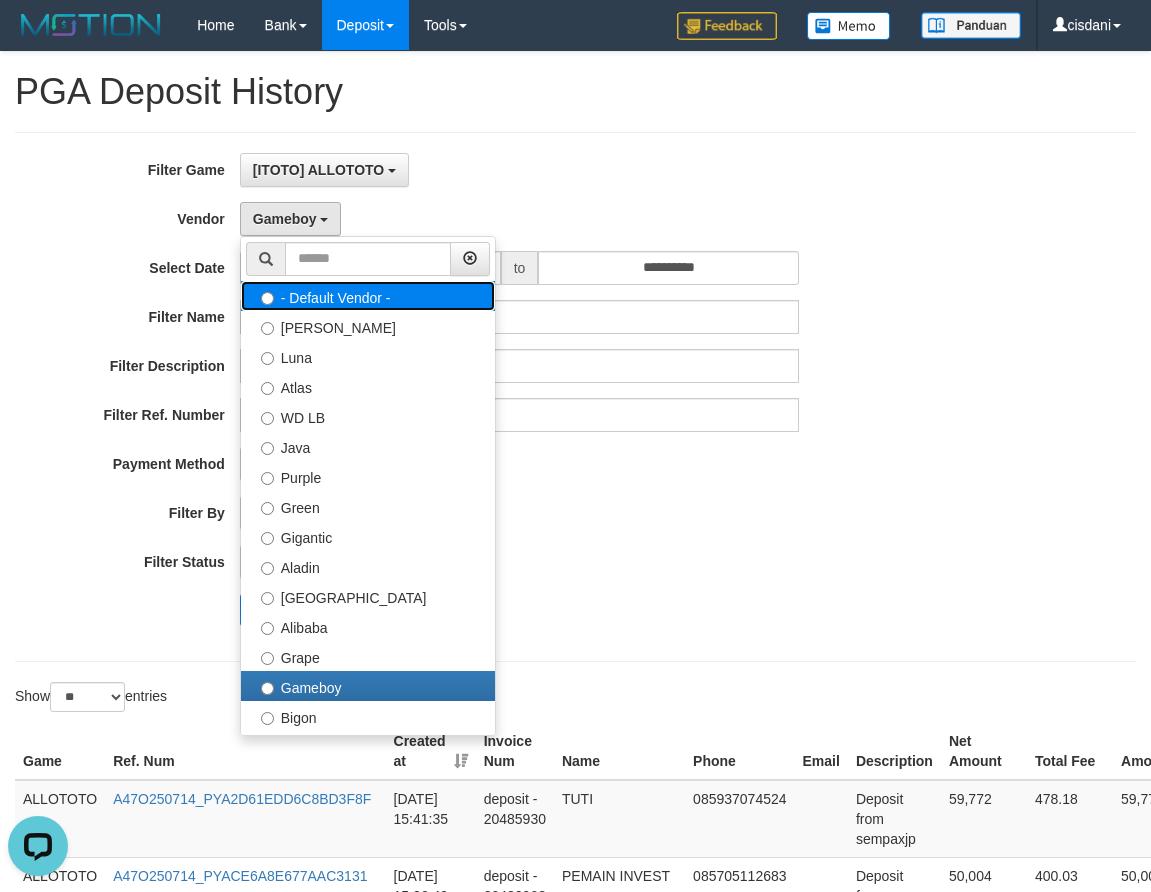 click on "- Default Vendor -" at bounding box center (368, 296) 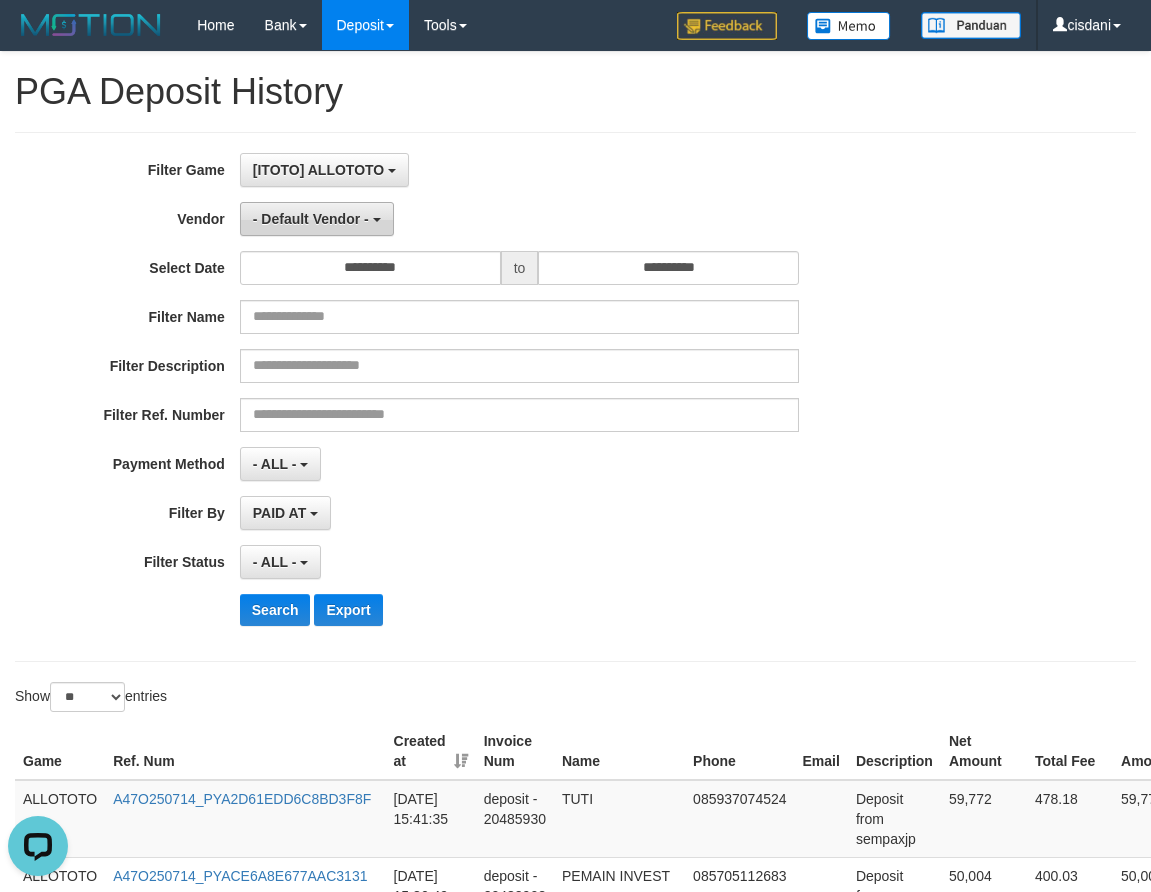 click on "- Default Vendor -" at bounding box center [311, 219] 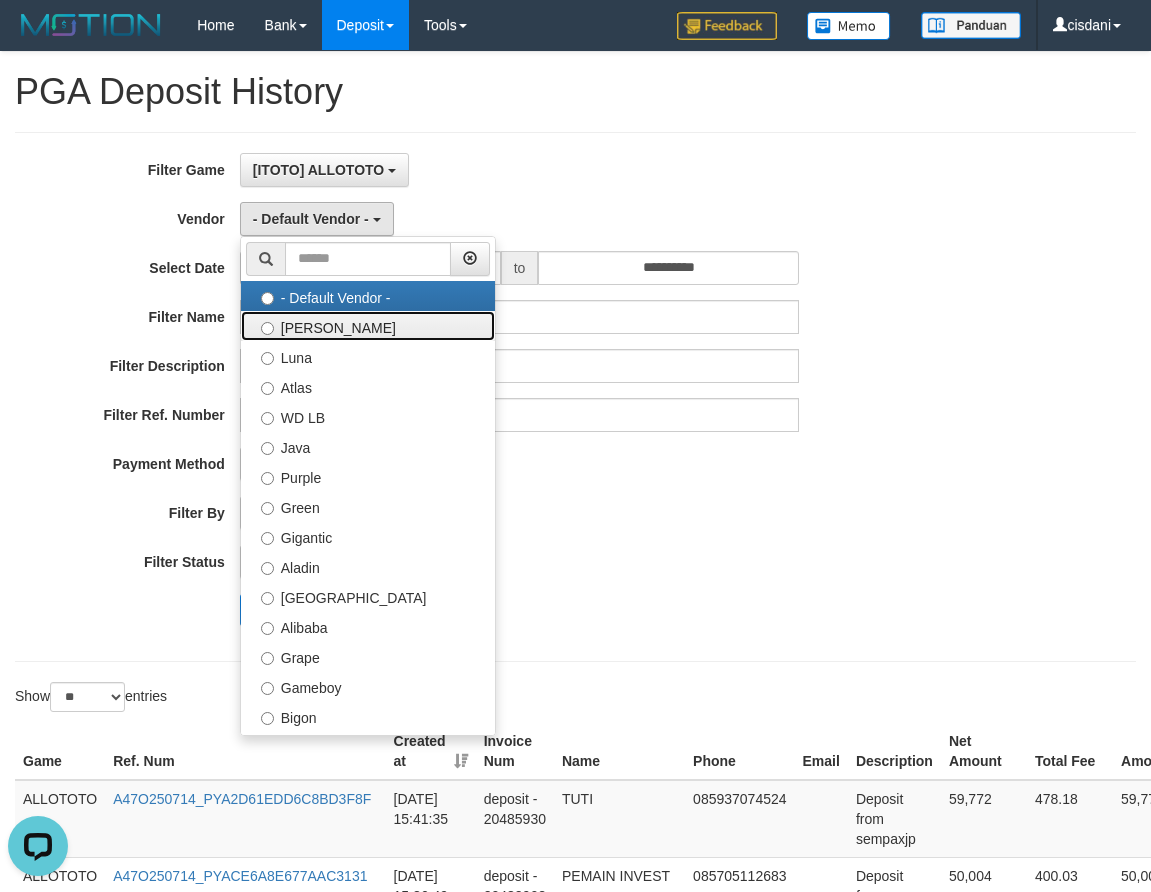 click on "[PERSON_NAME]" at bounding box center (368, 326) 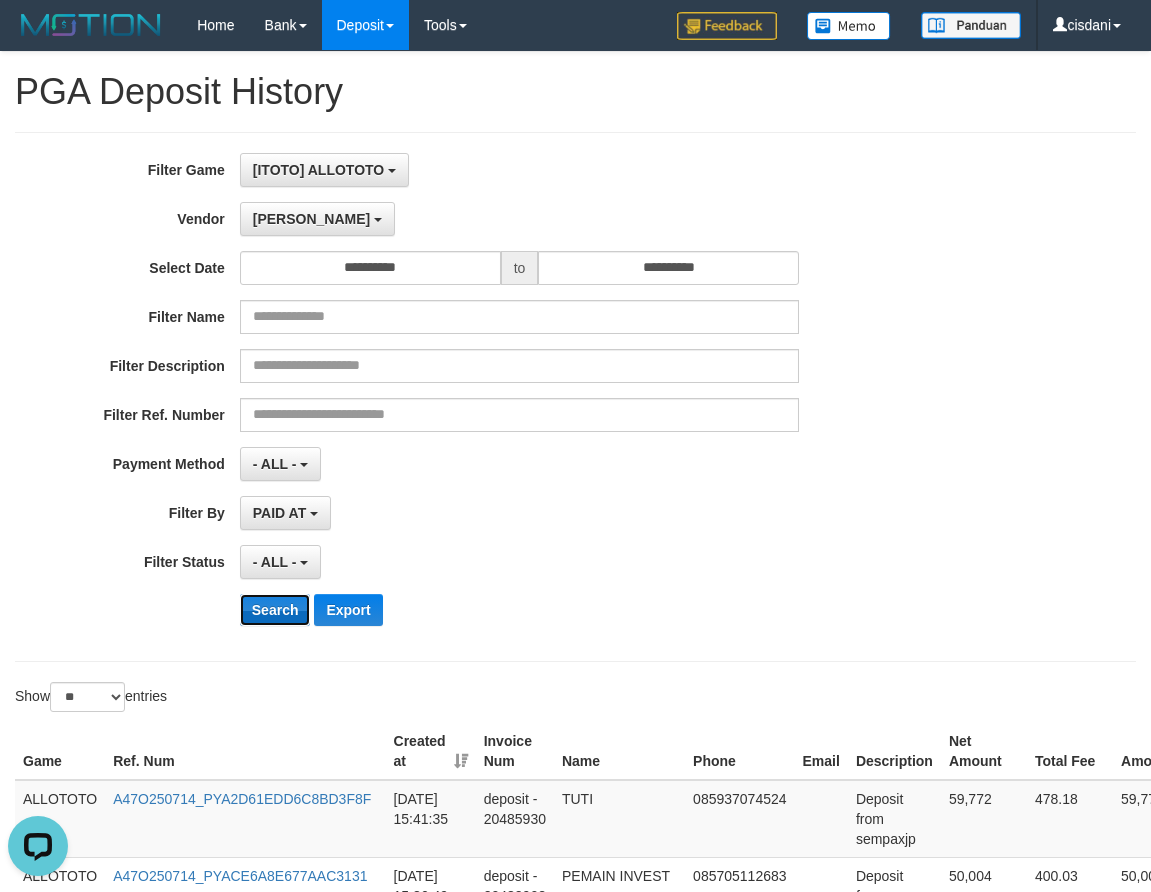click on "Search" at bounding box center [275, 610] 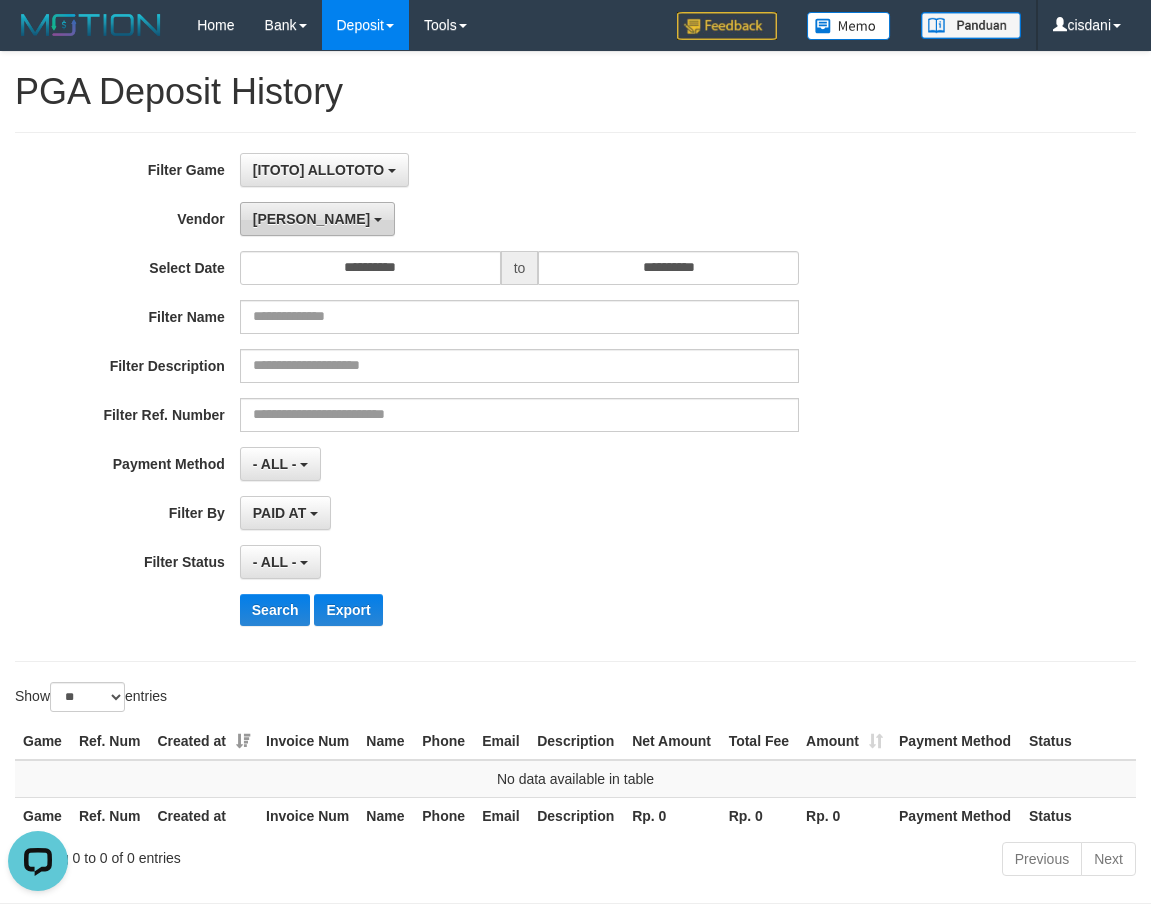 click on "[PERSON_NAME]" at bounding box center (311, 219) 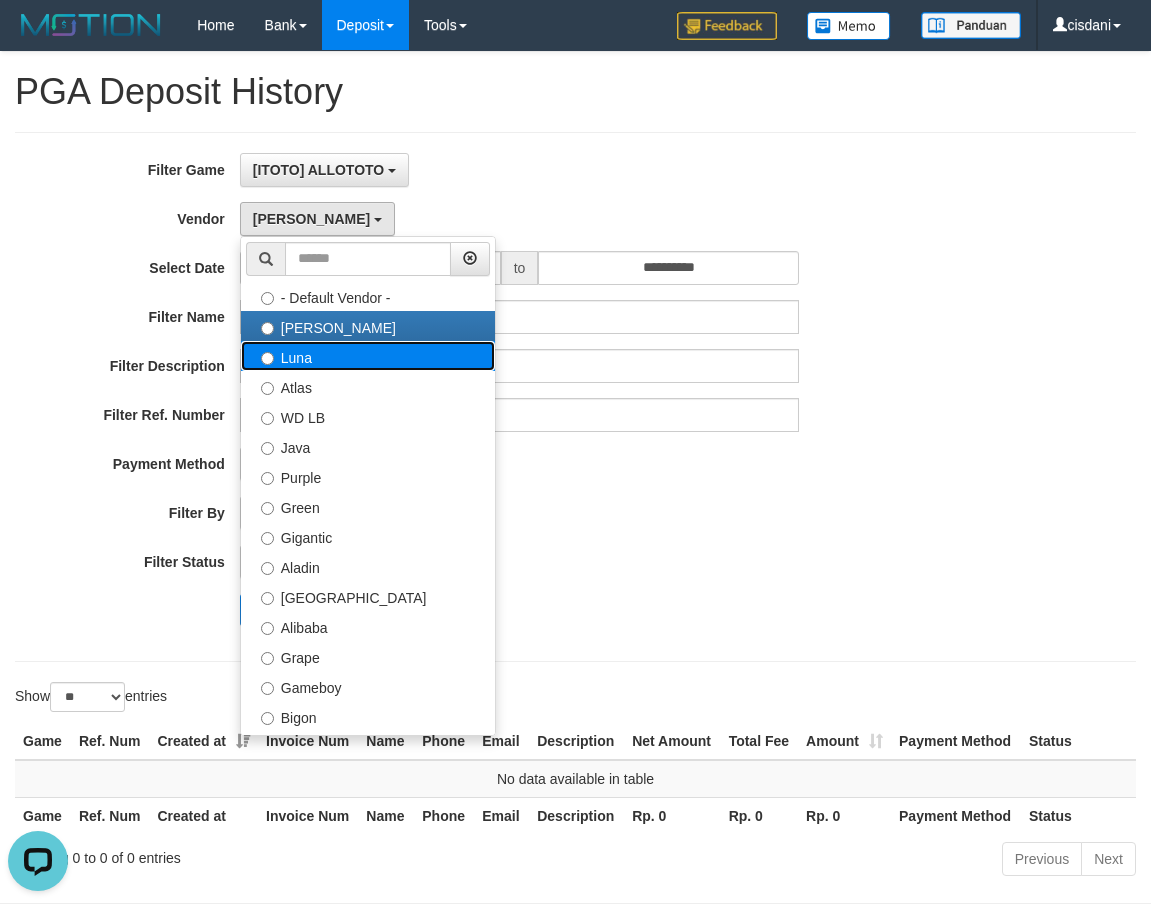 click on "Luna" at bounding box center (368, 356) 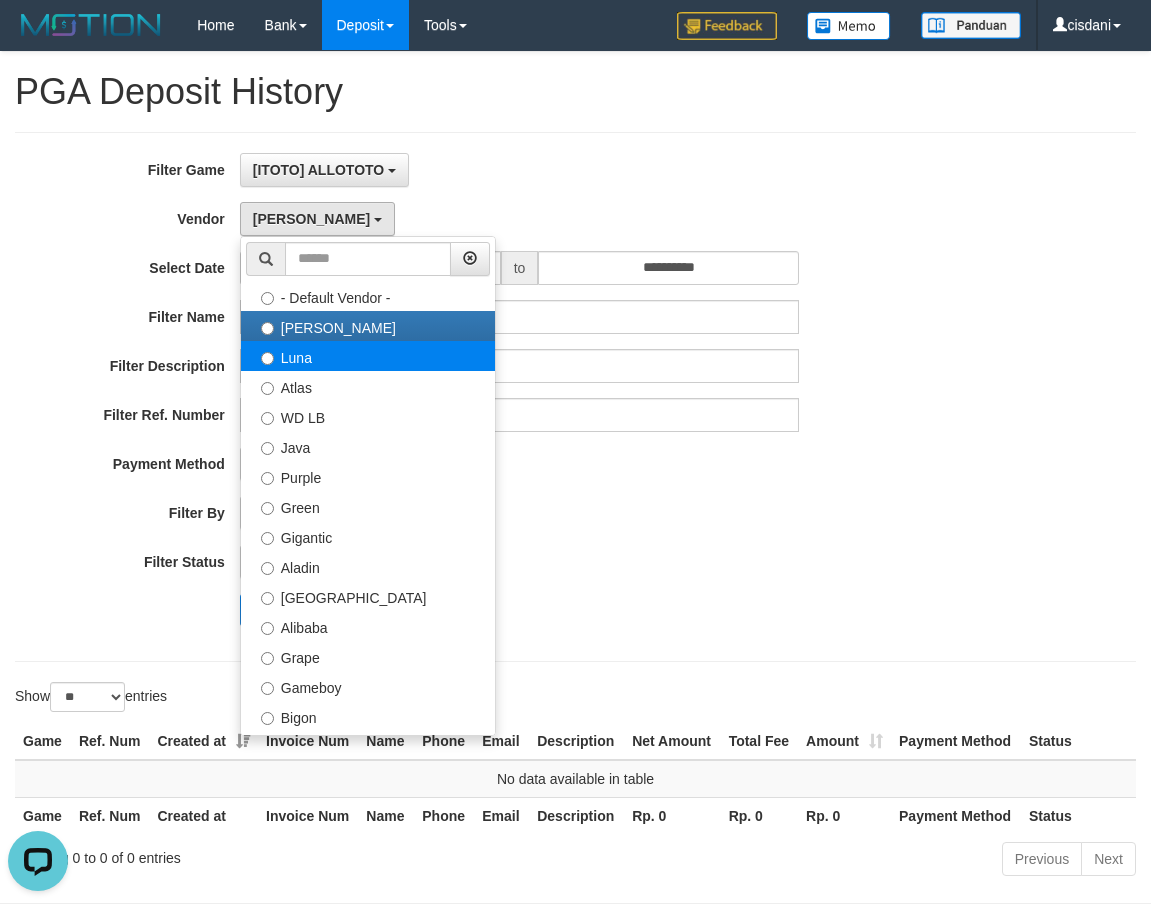 select on "**********" 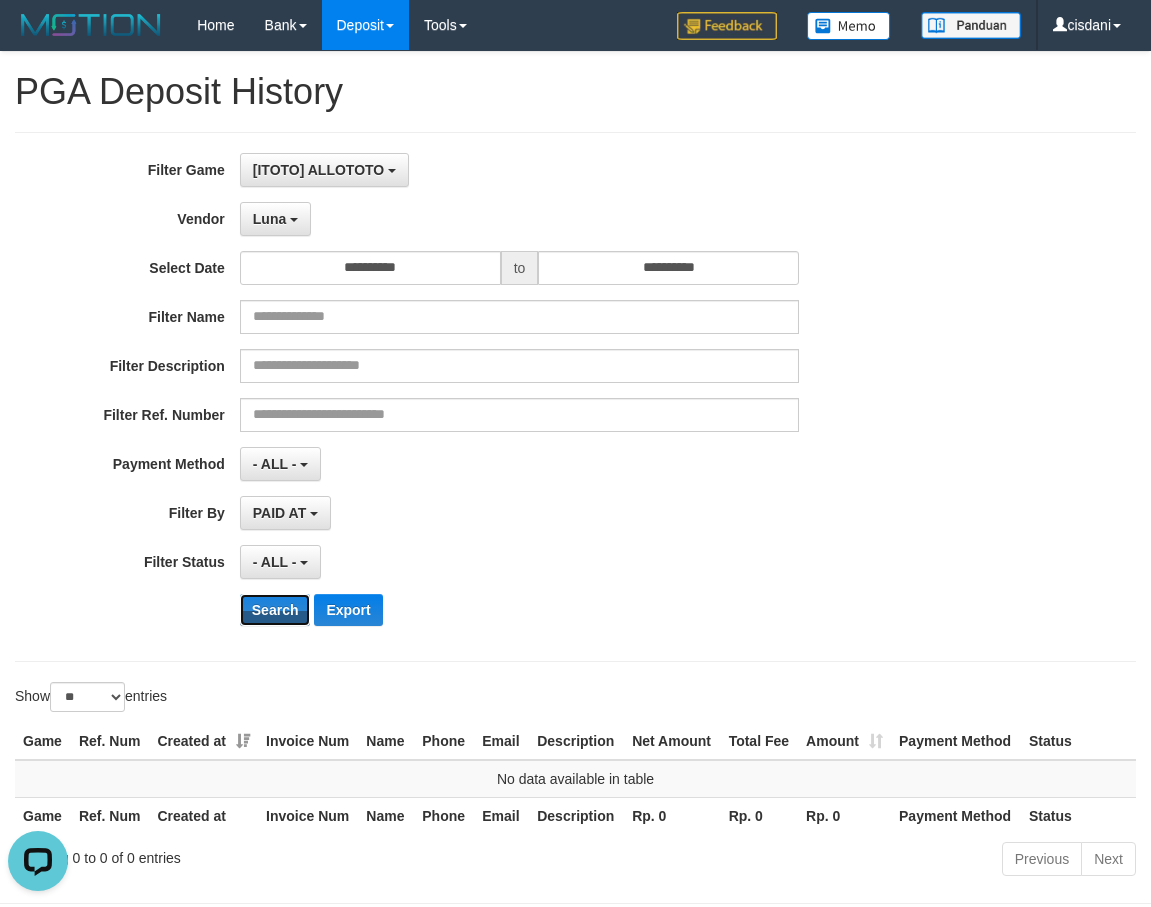 drag, startPoint x: 281, startPoint y: 600, endPoint x: 317, endPoint y: 413, distance: 190.43372 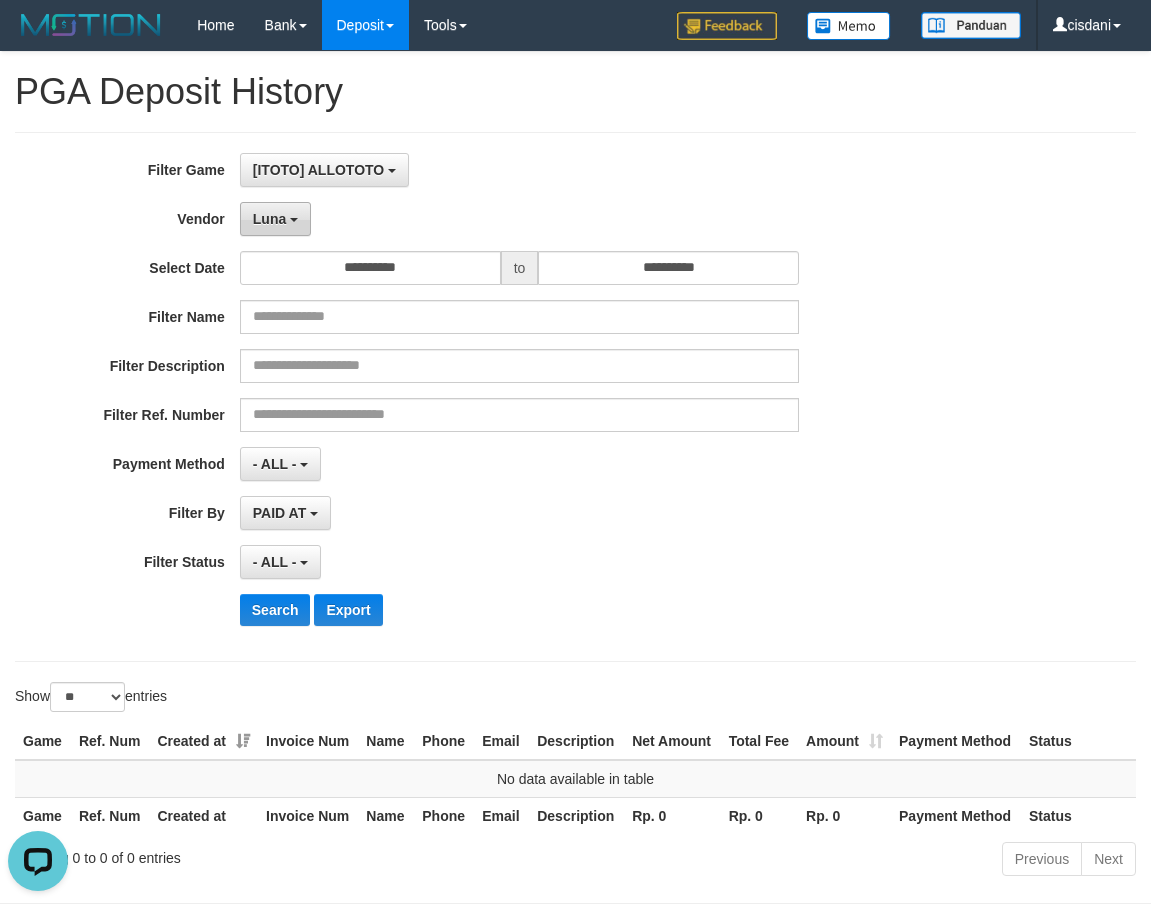click on "Luna" at bounding box center (275, 219) 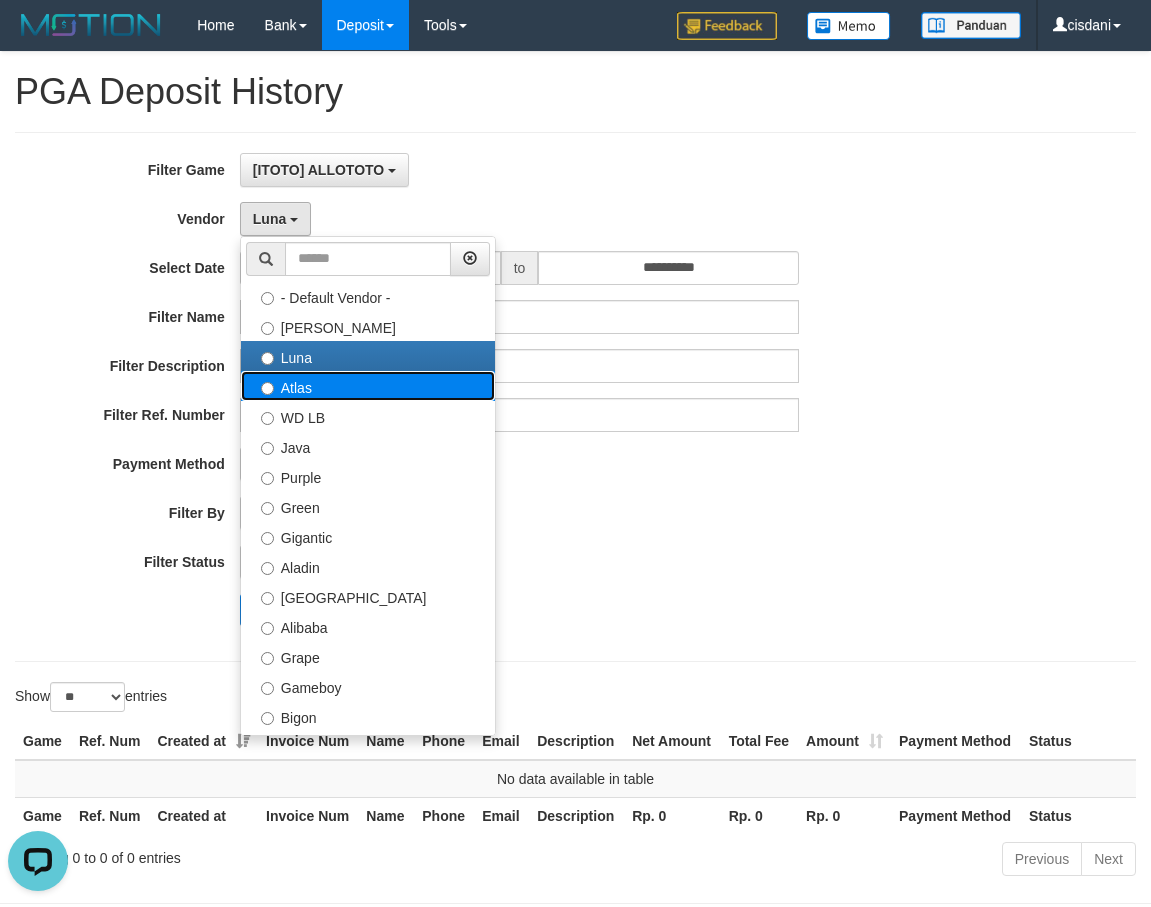 click on "Atlas" at bounding box center (368, 386) 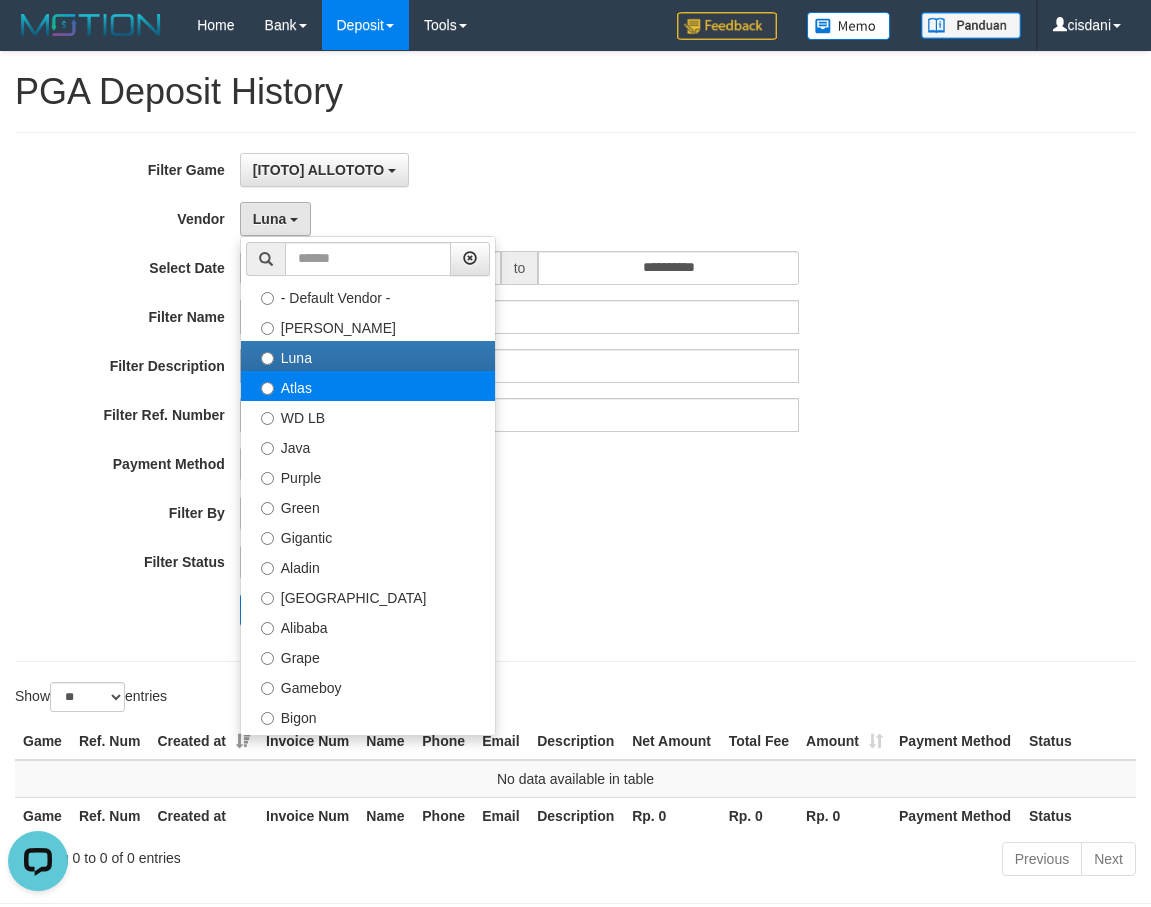 select on "**********" 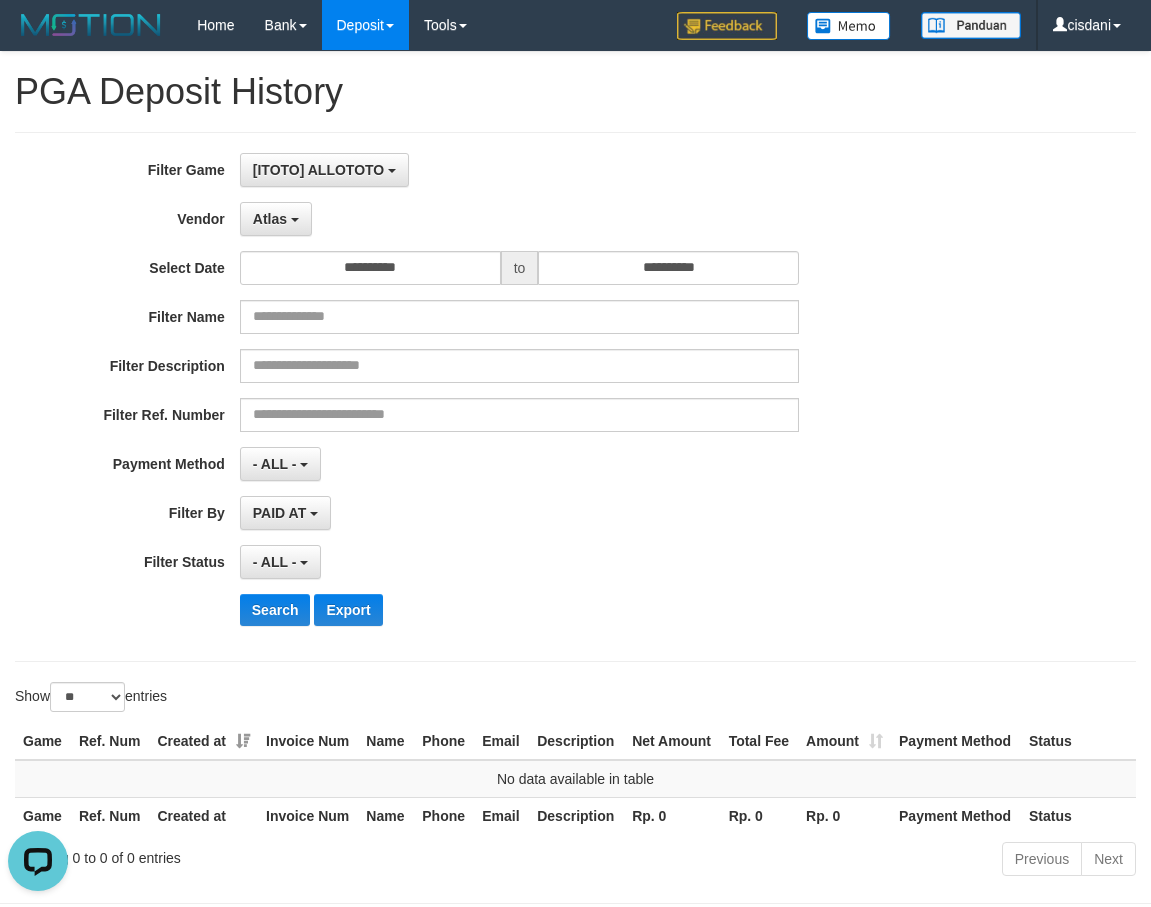click on "**********" at bounding box center [479, 397] 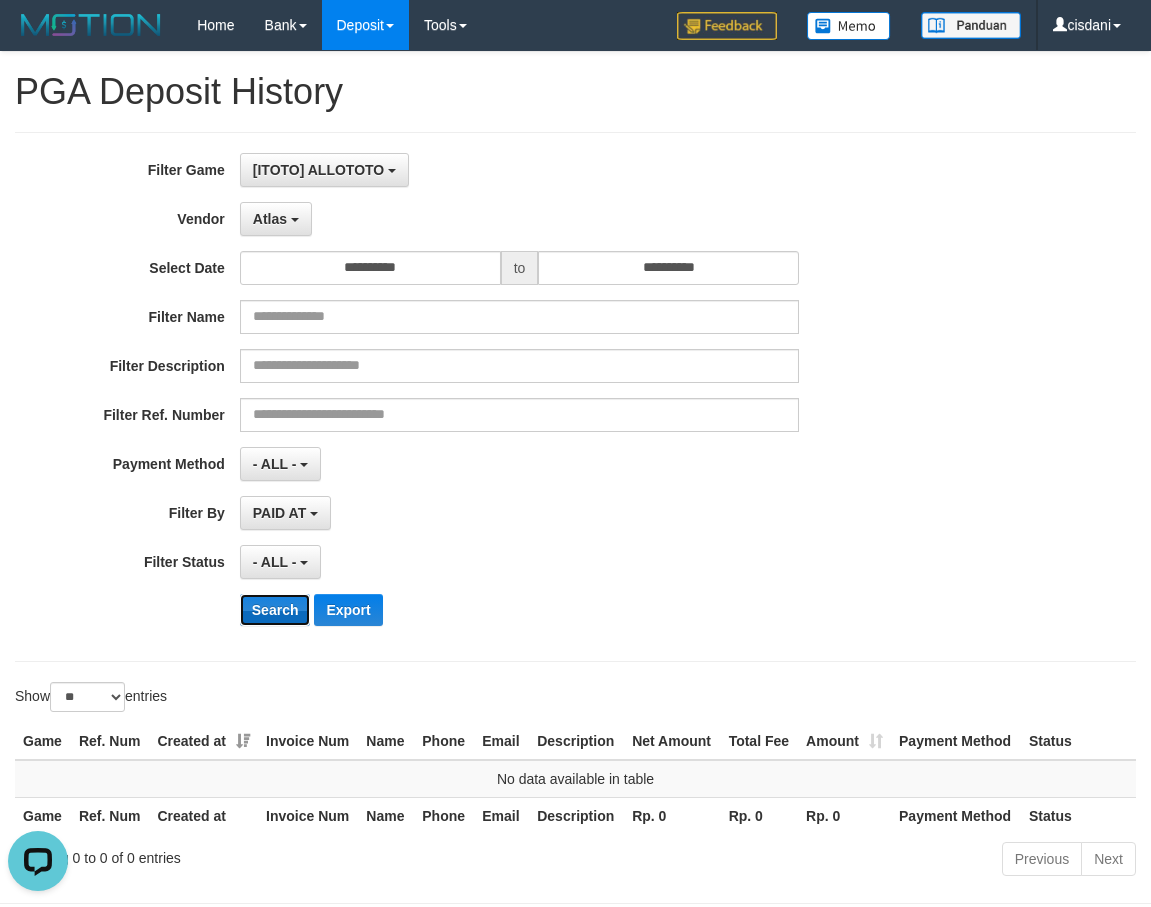 click on "Search" at bounding box center [275, 610] 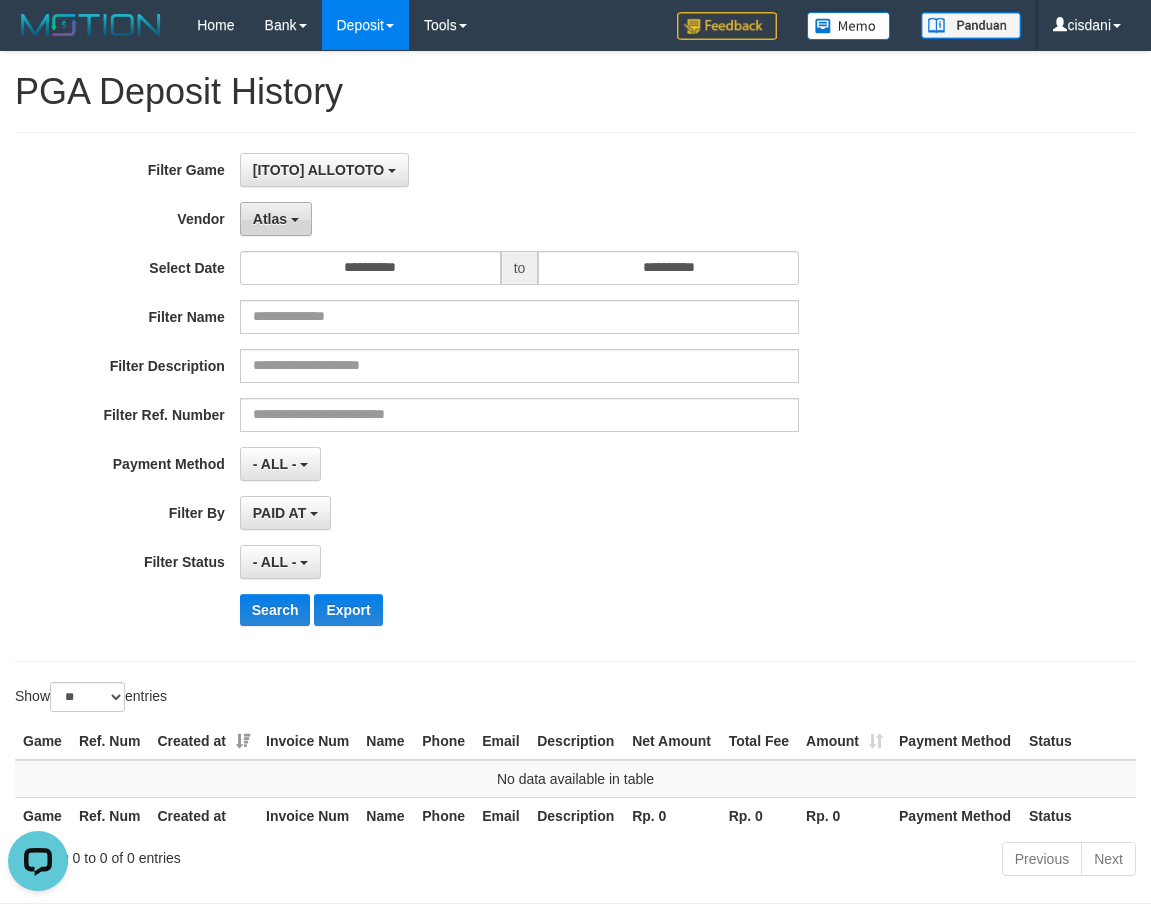 click on "Atlas" at bounding box center (276, 219) 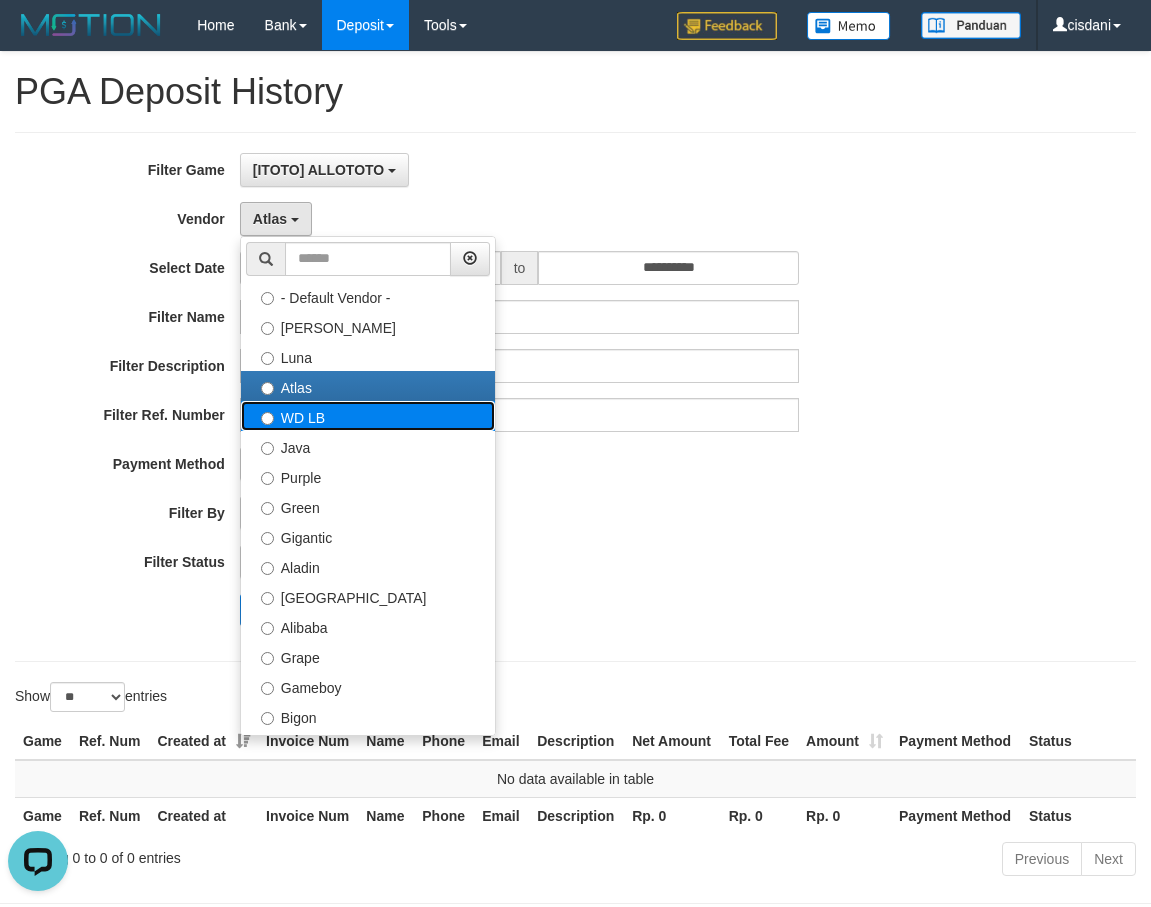 click on "WD LB" at bounding box center (368, 416) 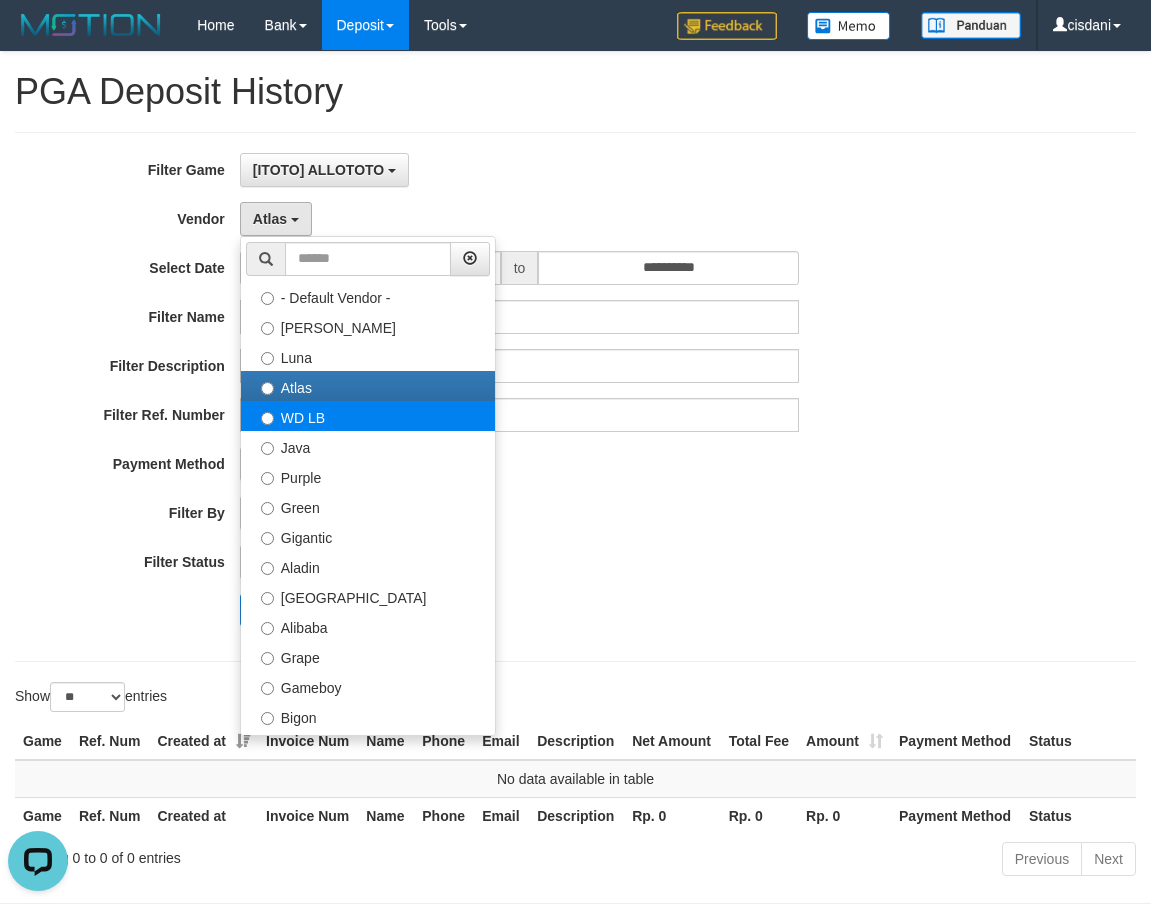 select on "**********" 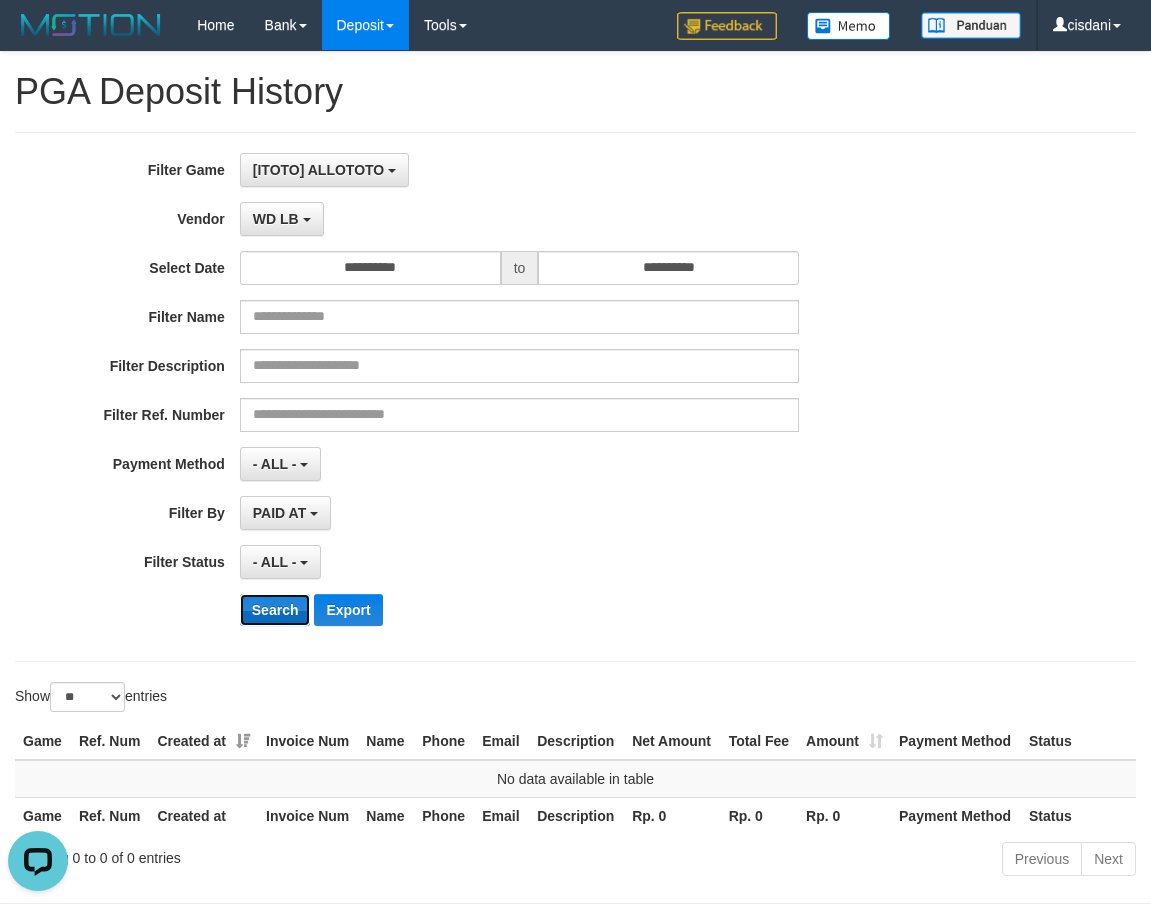 click on "Search" at bounding box center [275, 610] 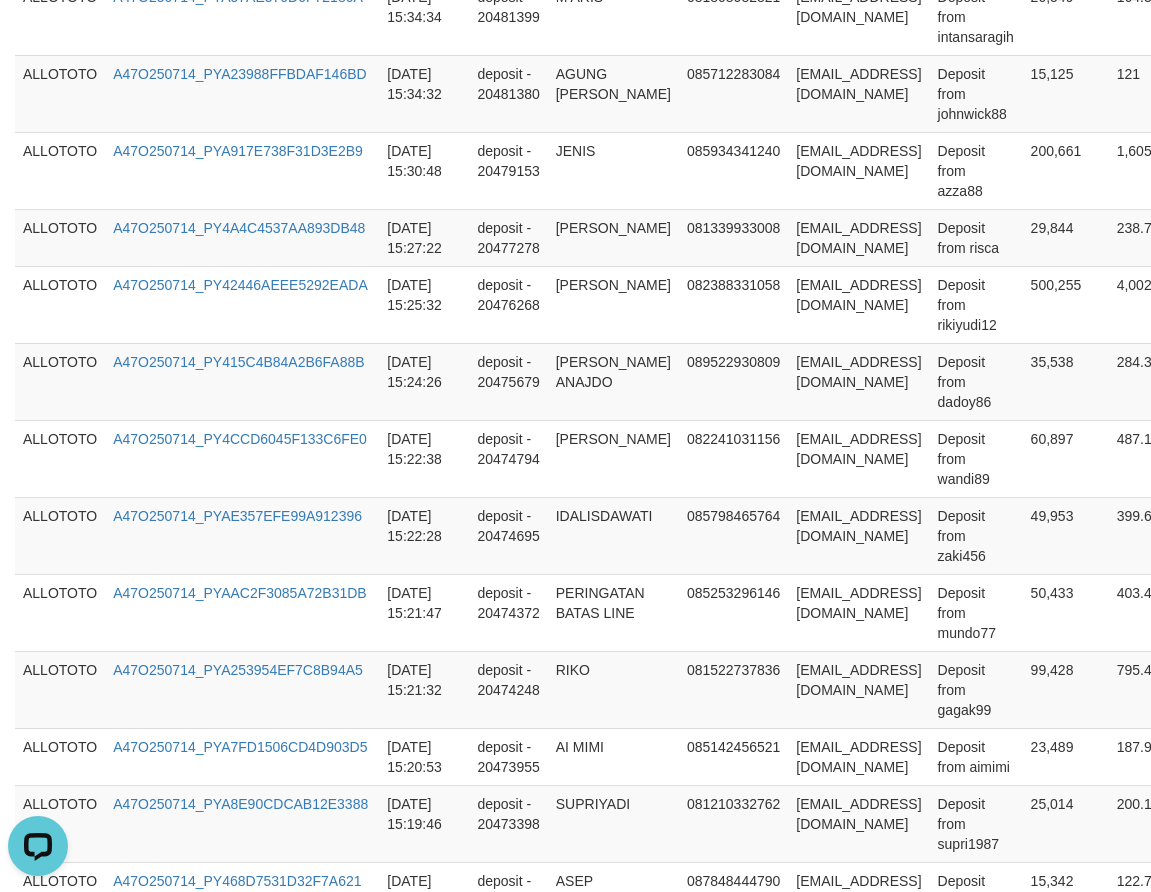 scroll, scrollTop: 1890, scrollLeft: 0, axis: vertical 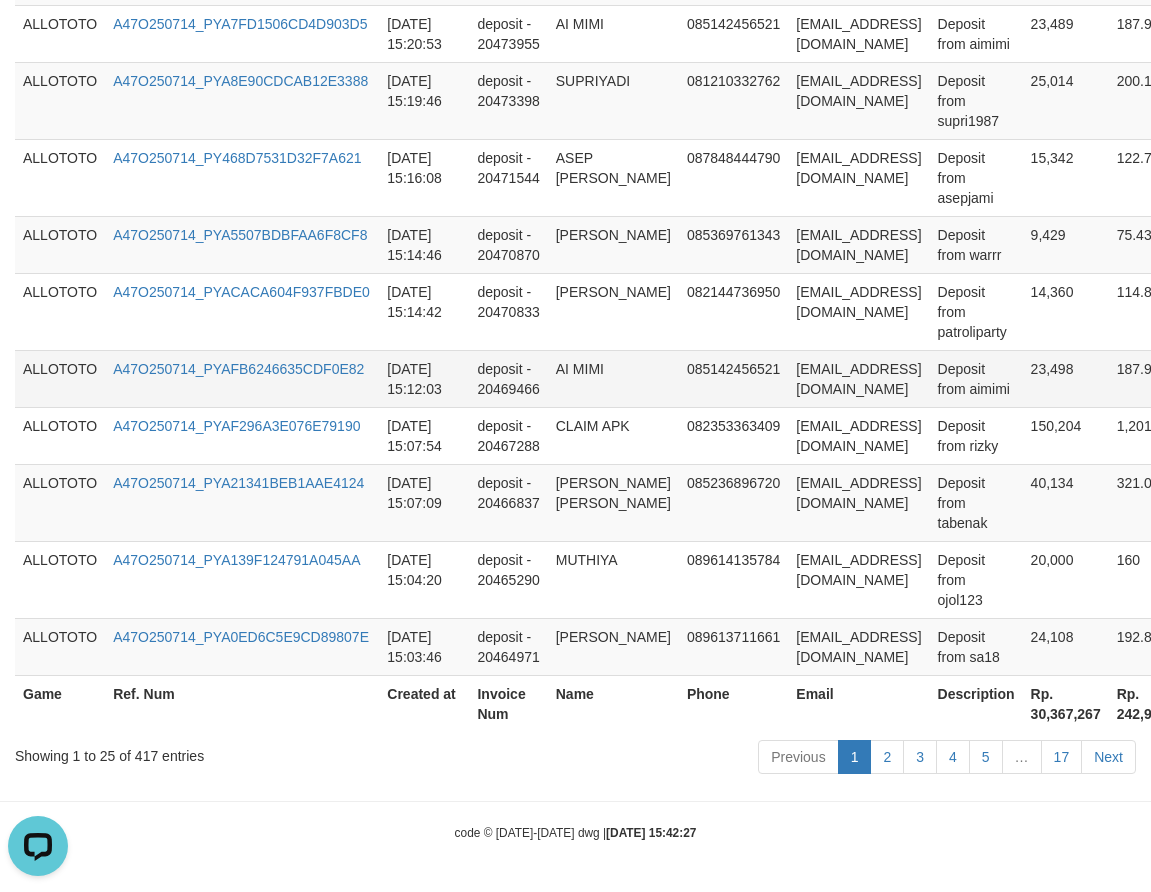 type 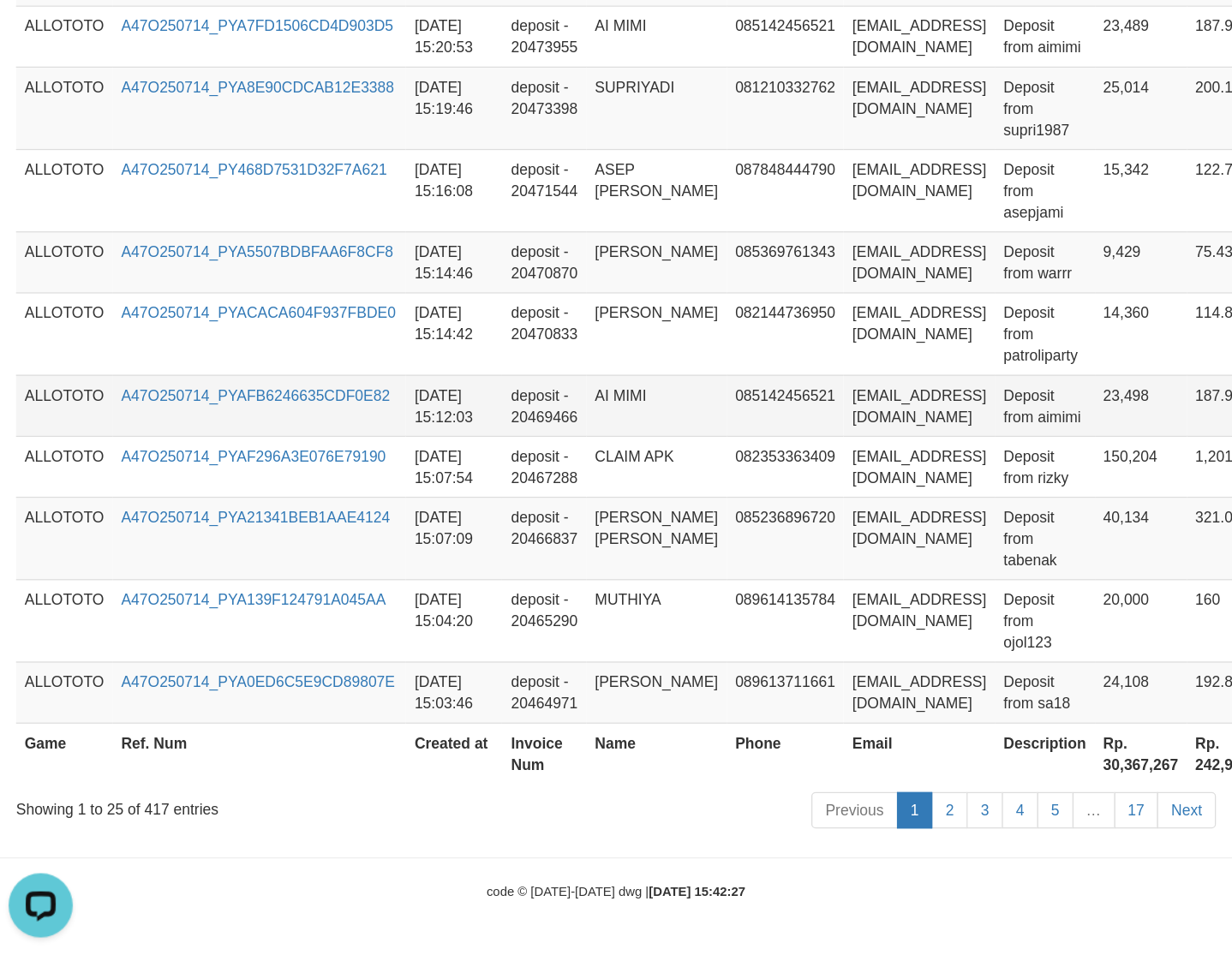 scroll, scrollTop: 1401, scrollLeft: 0, axis: vertical 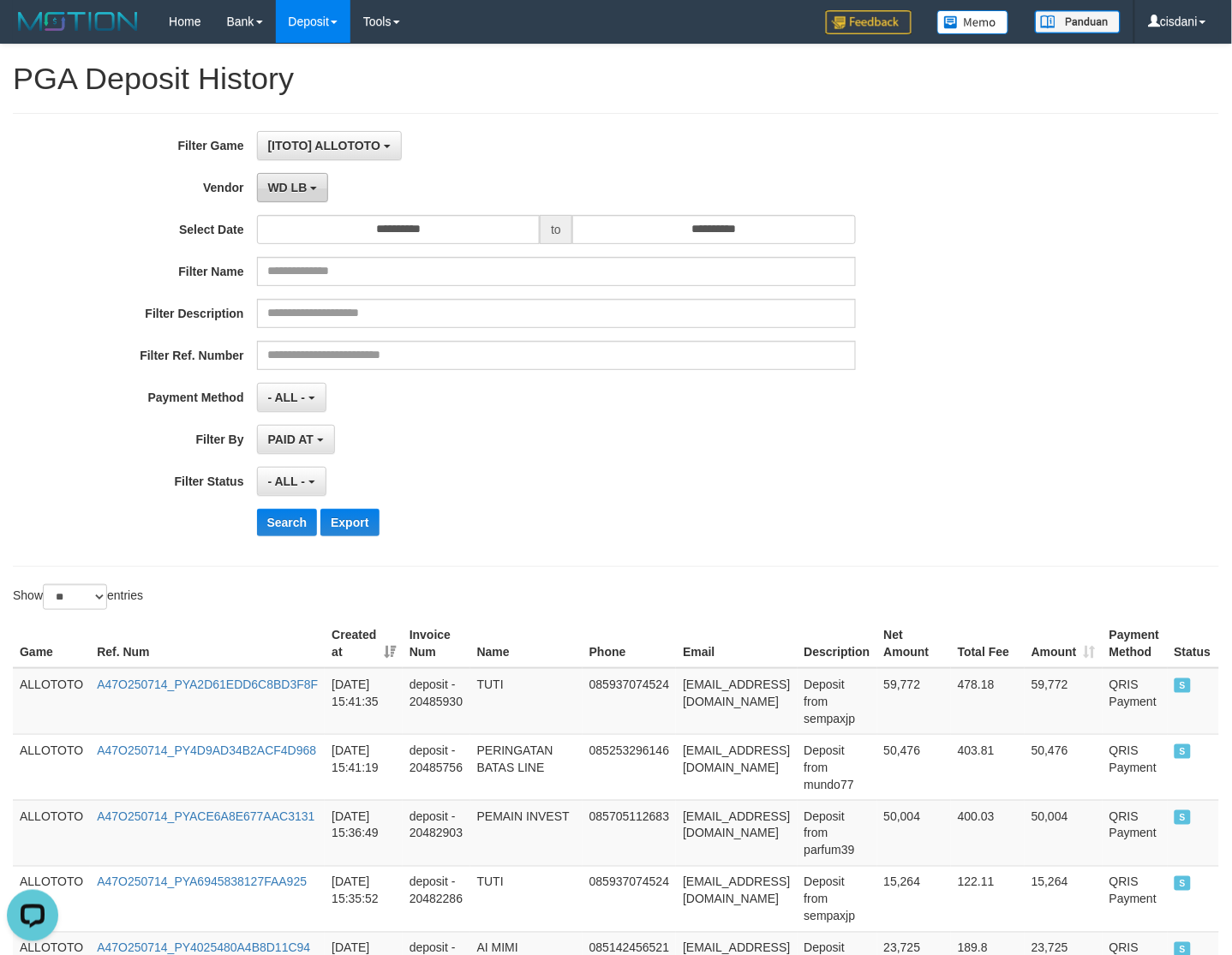 click on "WD LB" at bounding box center (293, 188) 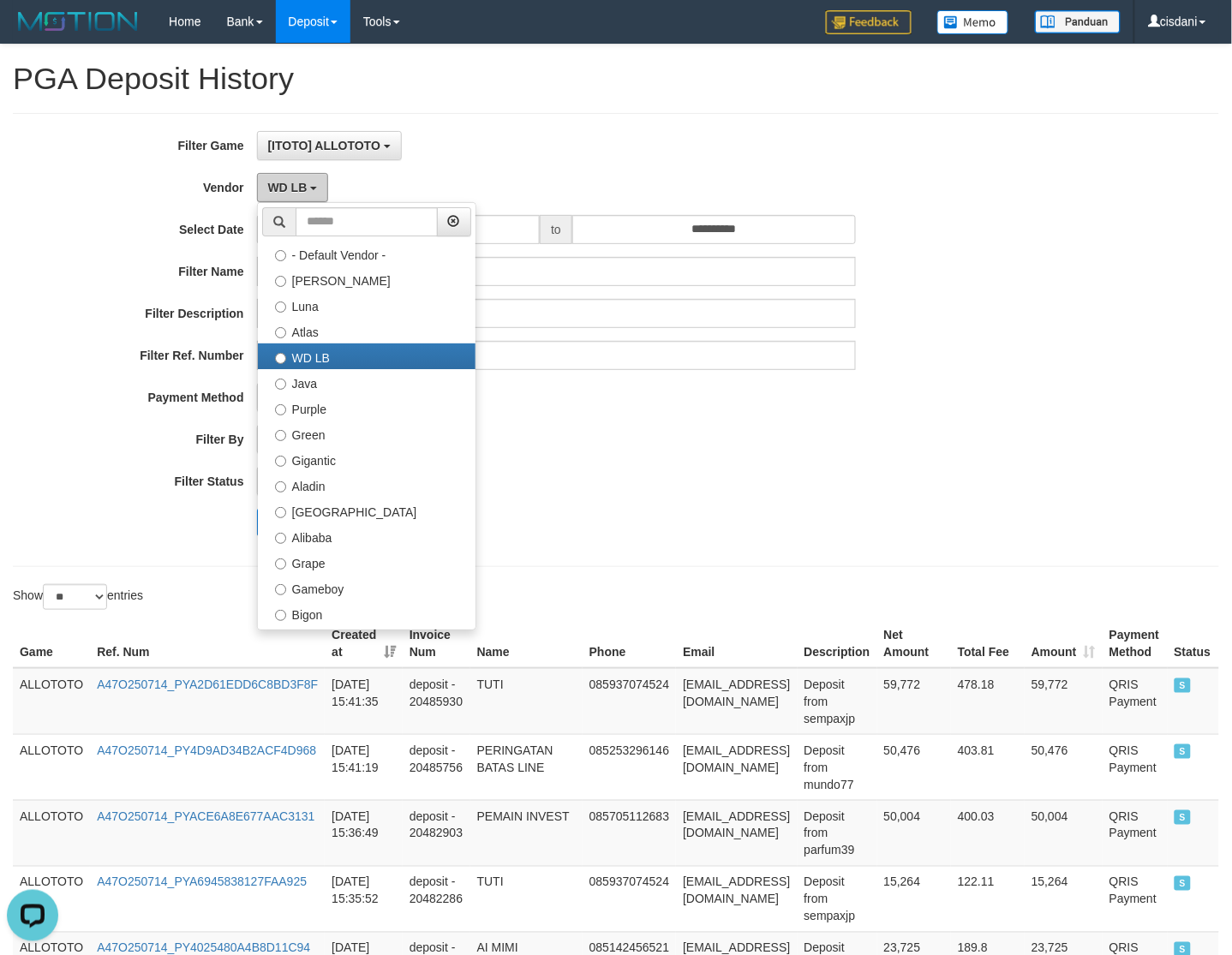 click on "WD LB" at bounding box center [288, 188] 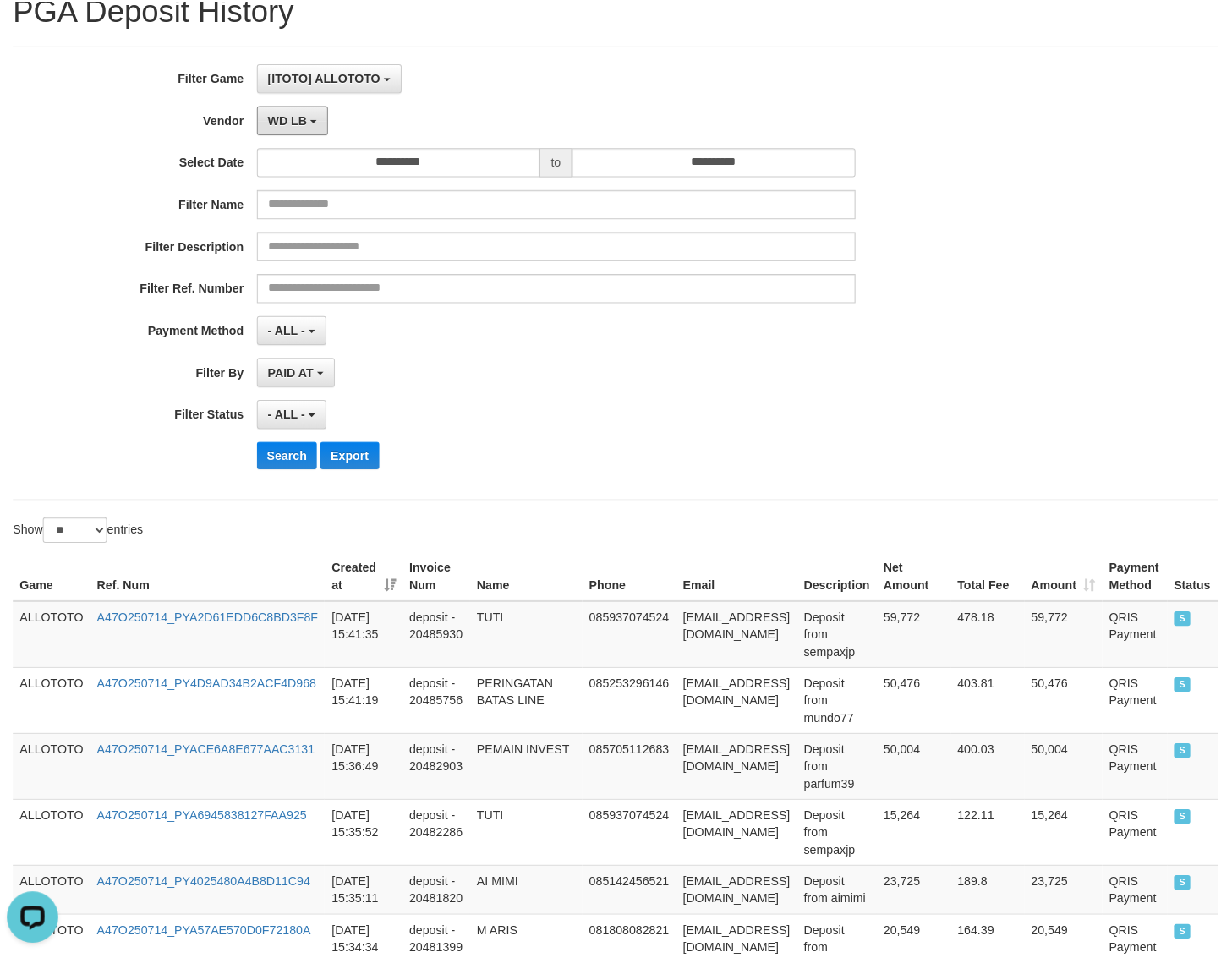 scroll, scrollTop: 0, scrollLeft: 0, axis: both 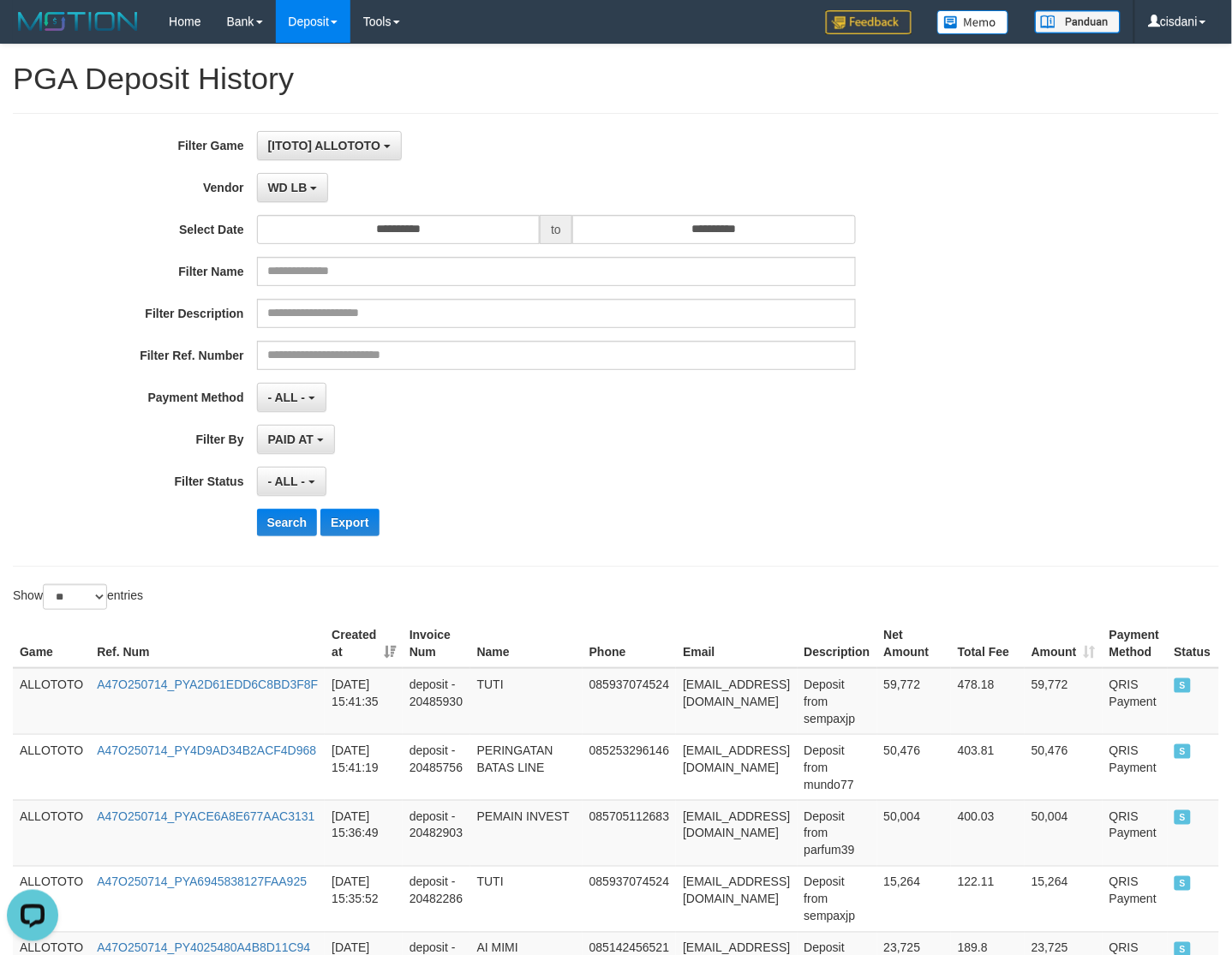 click on "**********" at bounding box center (513, 340) 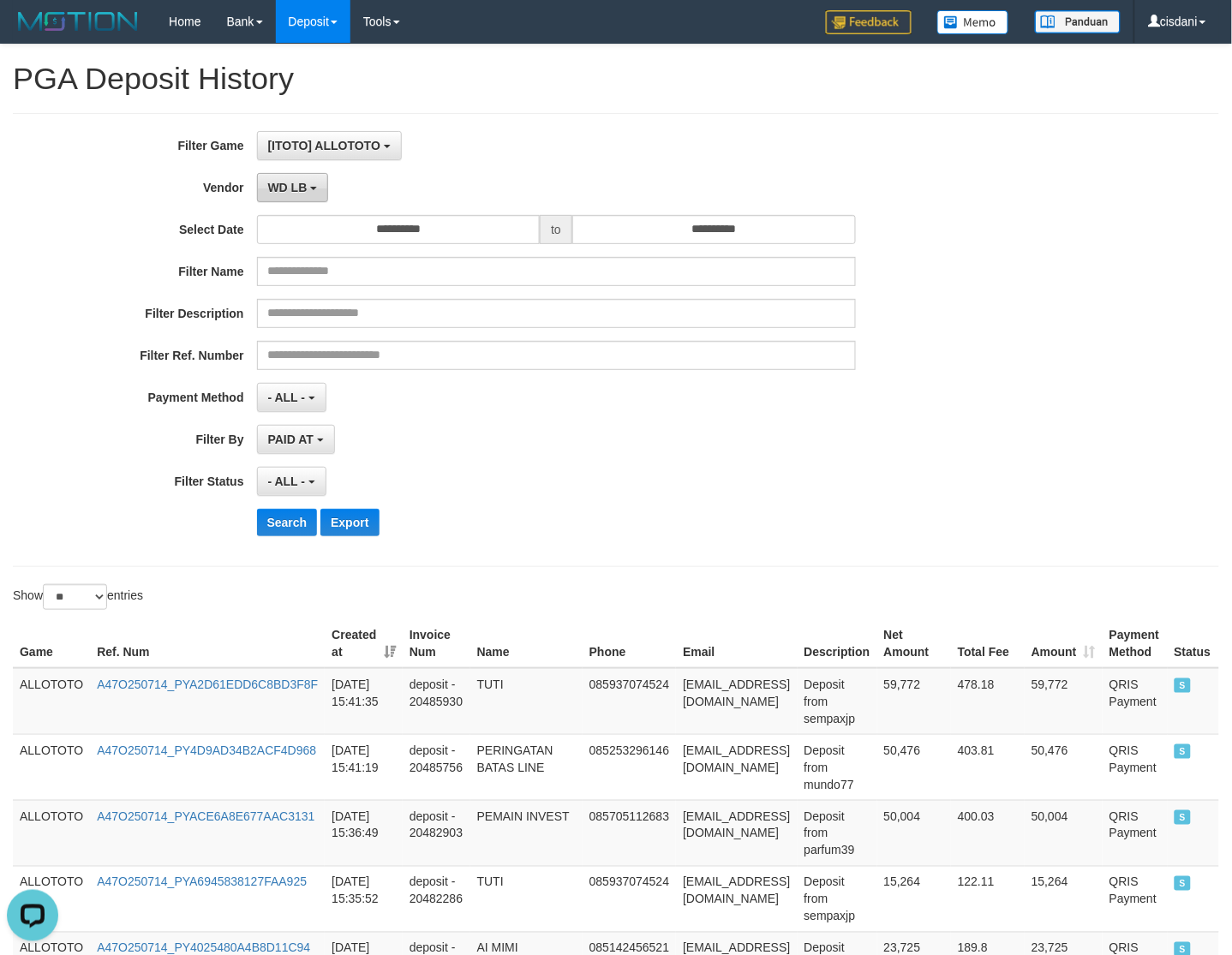 click on "WD LB" at bounding box center [293, 188] 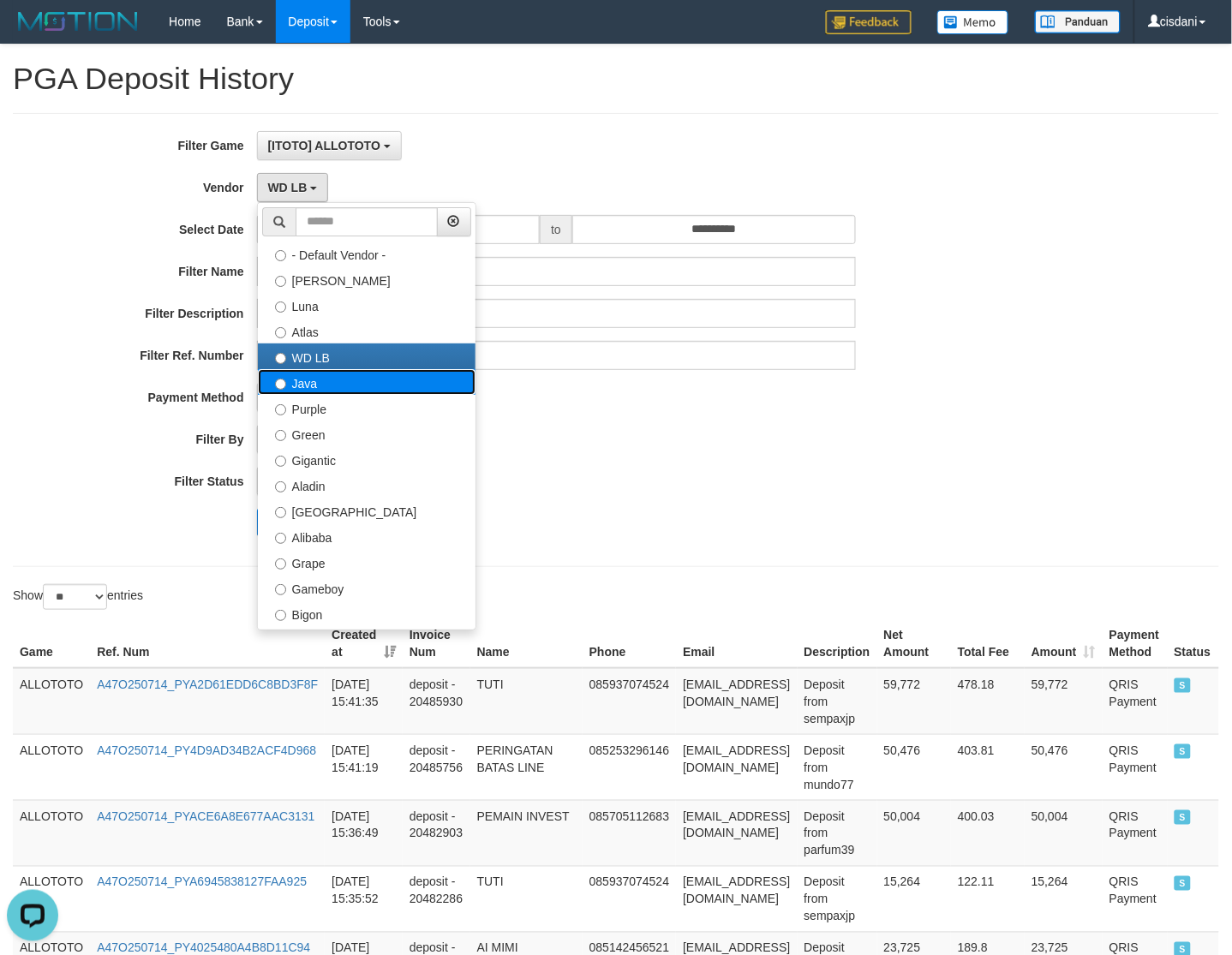 click on "Java" at bounding box center (367, 382) 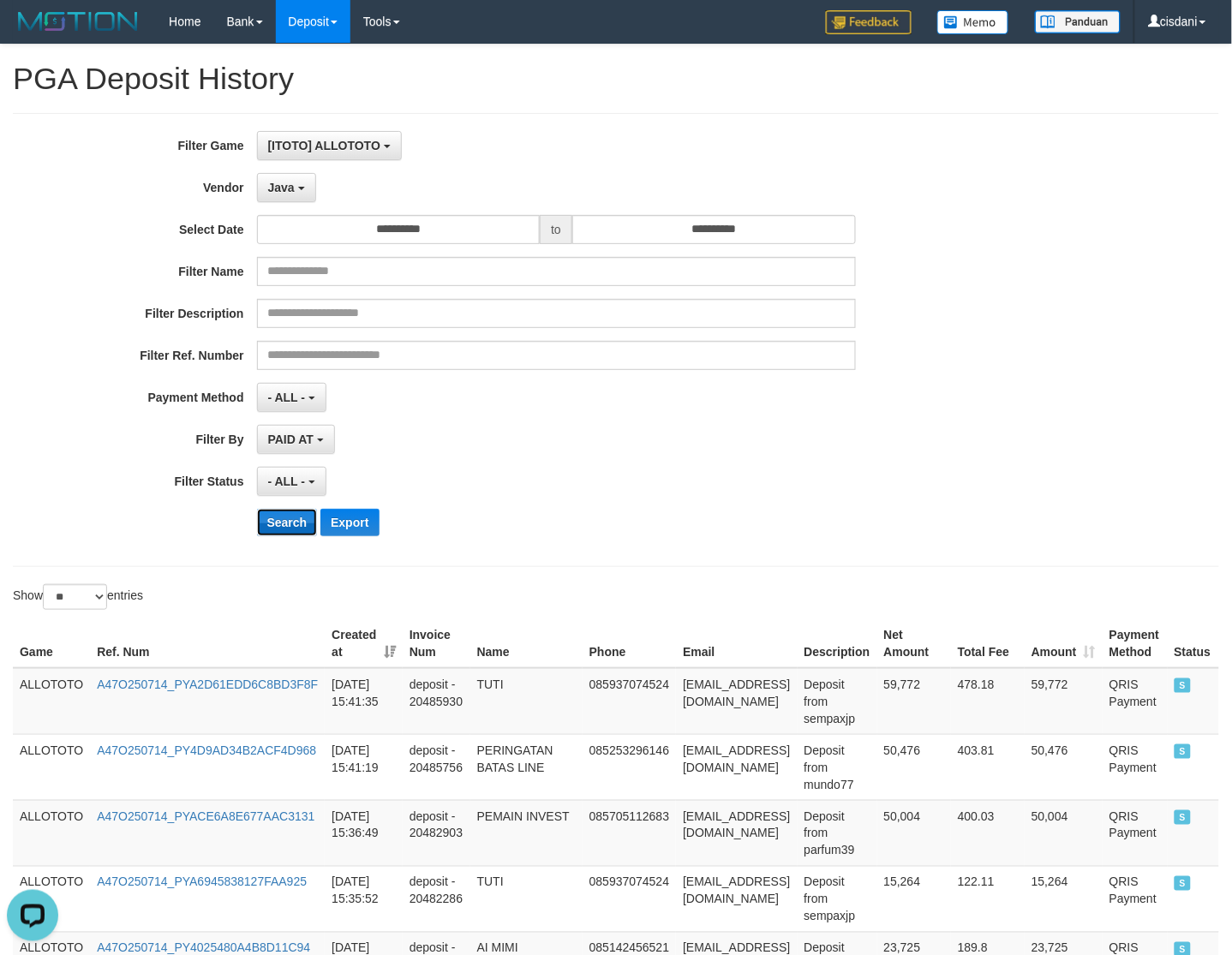 click on "Search" at bounding box center (287, 522) 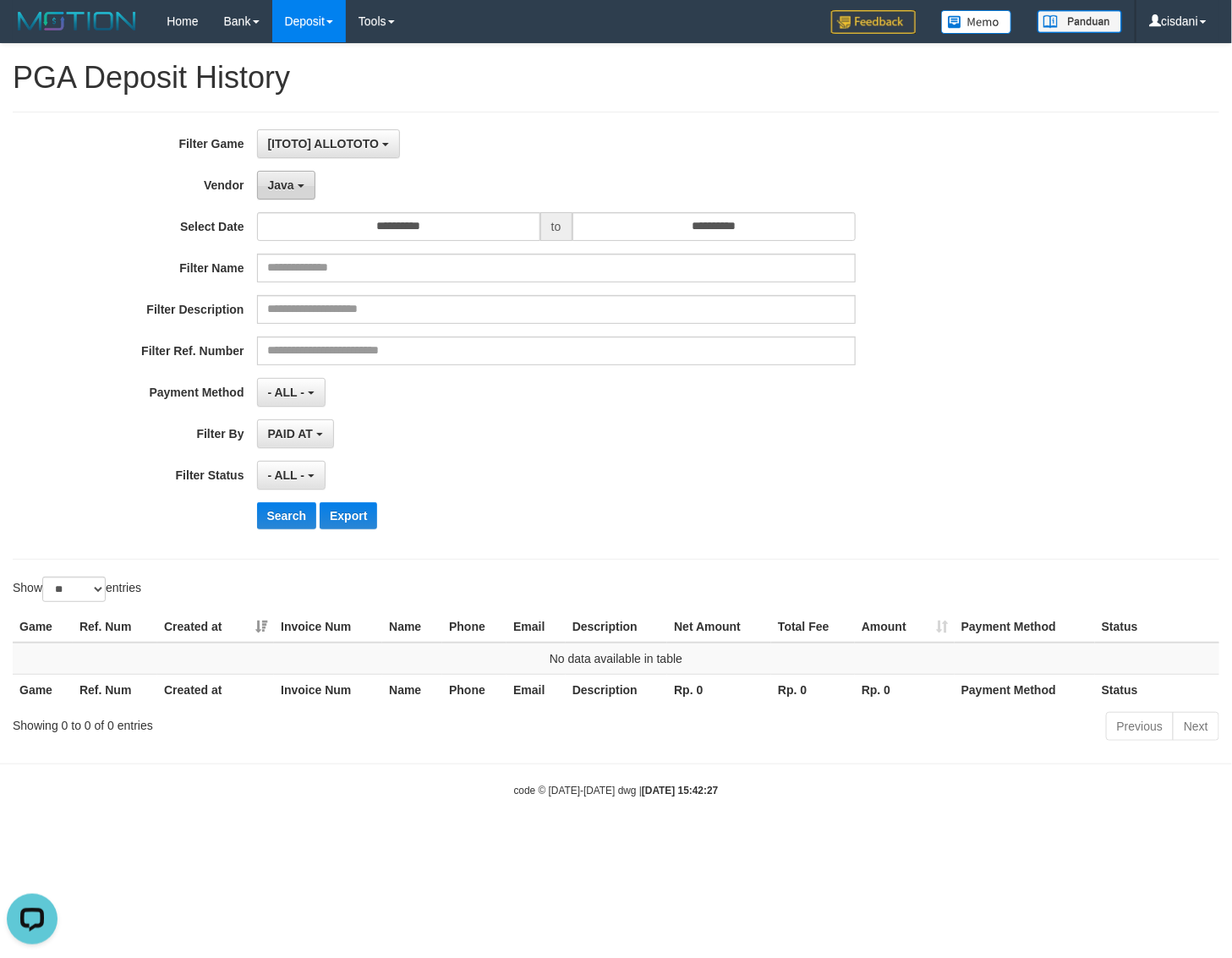 click on "Java" at bounding box center [286, 185] 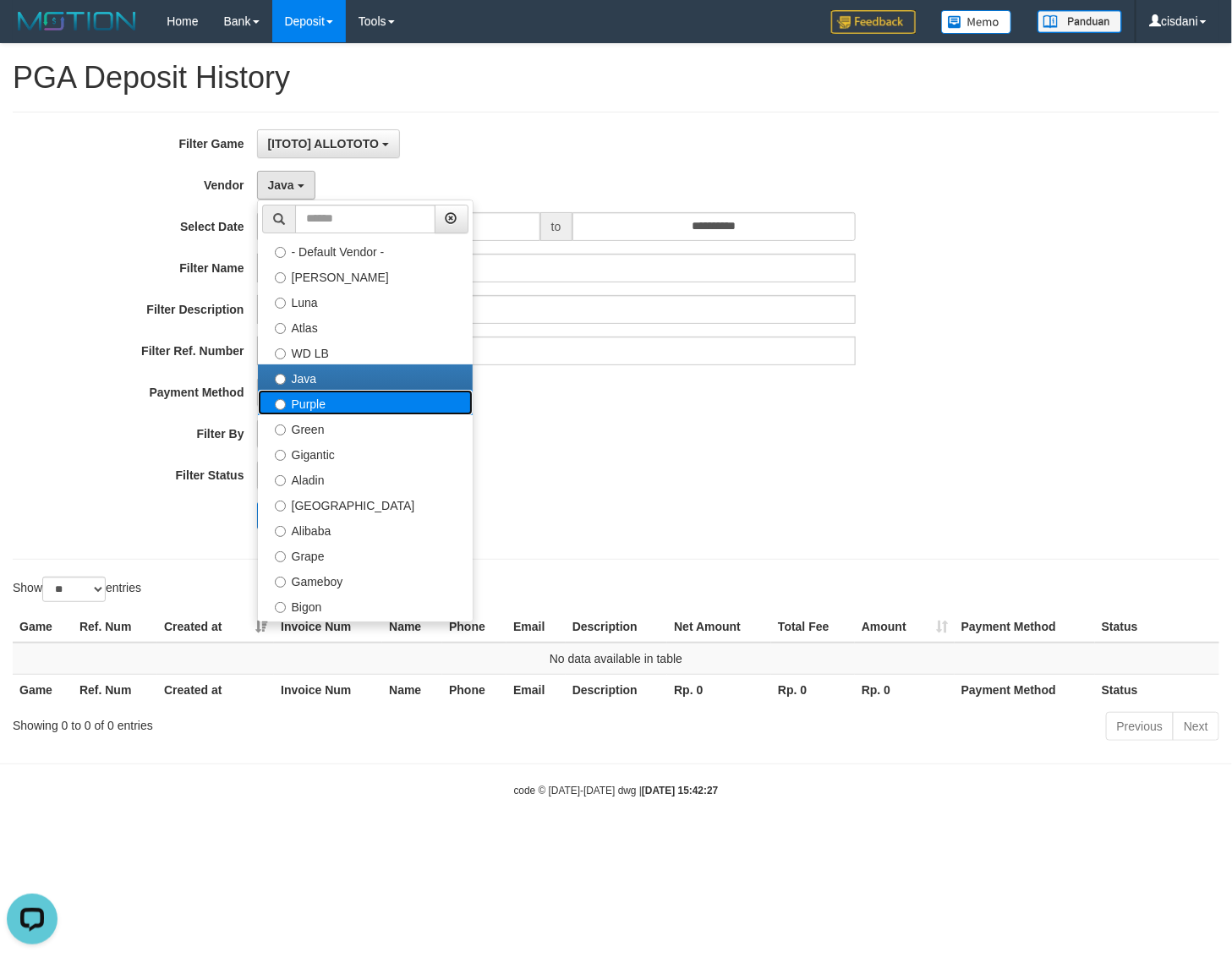 click on "Purple" at bounding box center (365, 402) 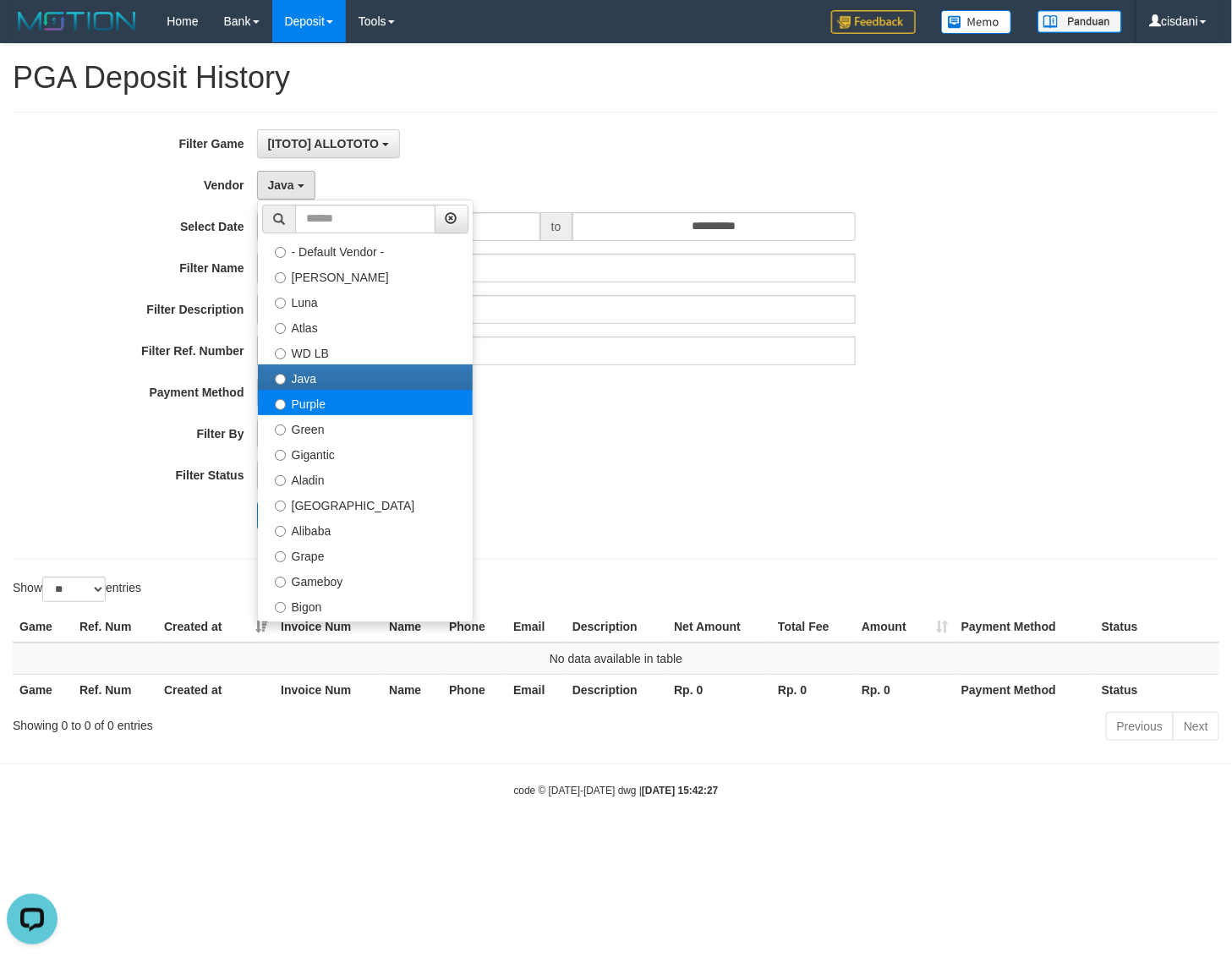 select on "**********" 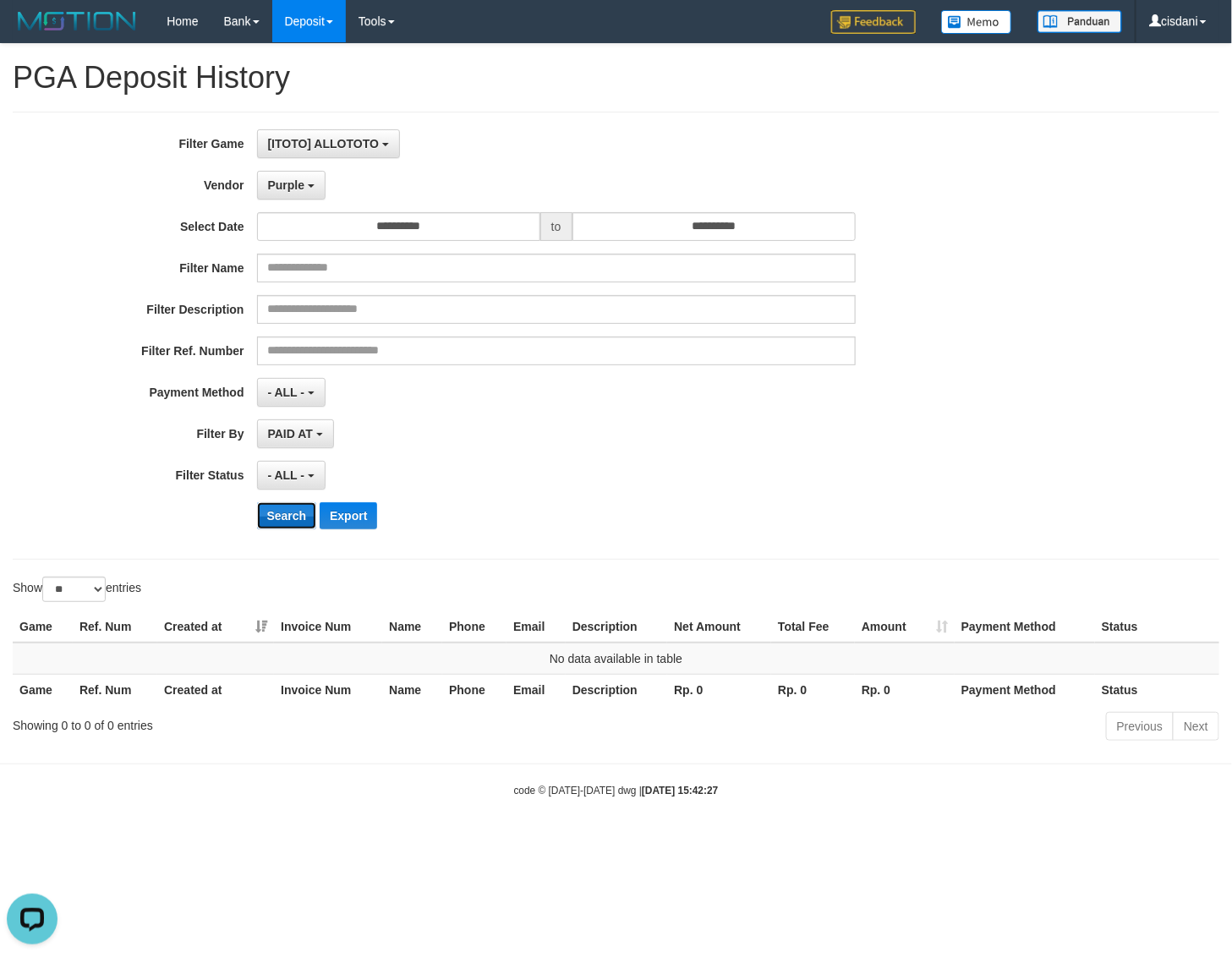 click on "Search" at bounding box center [287, 516] 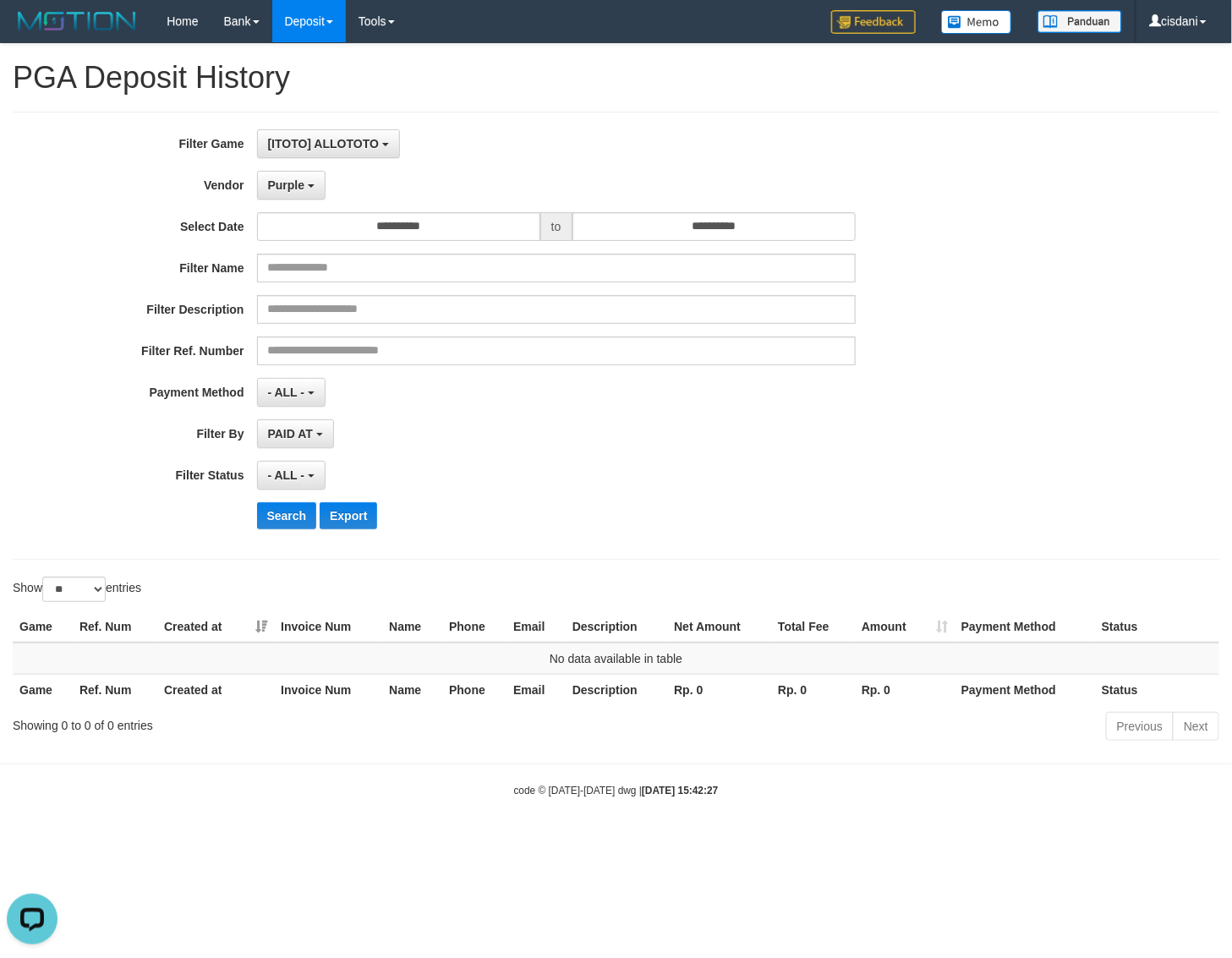 click on "**********" at bounding box center (513, 336) 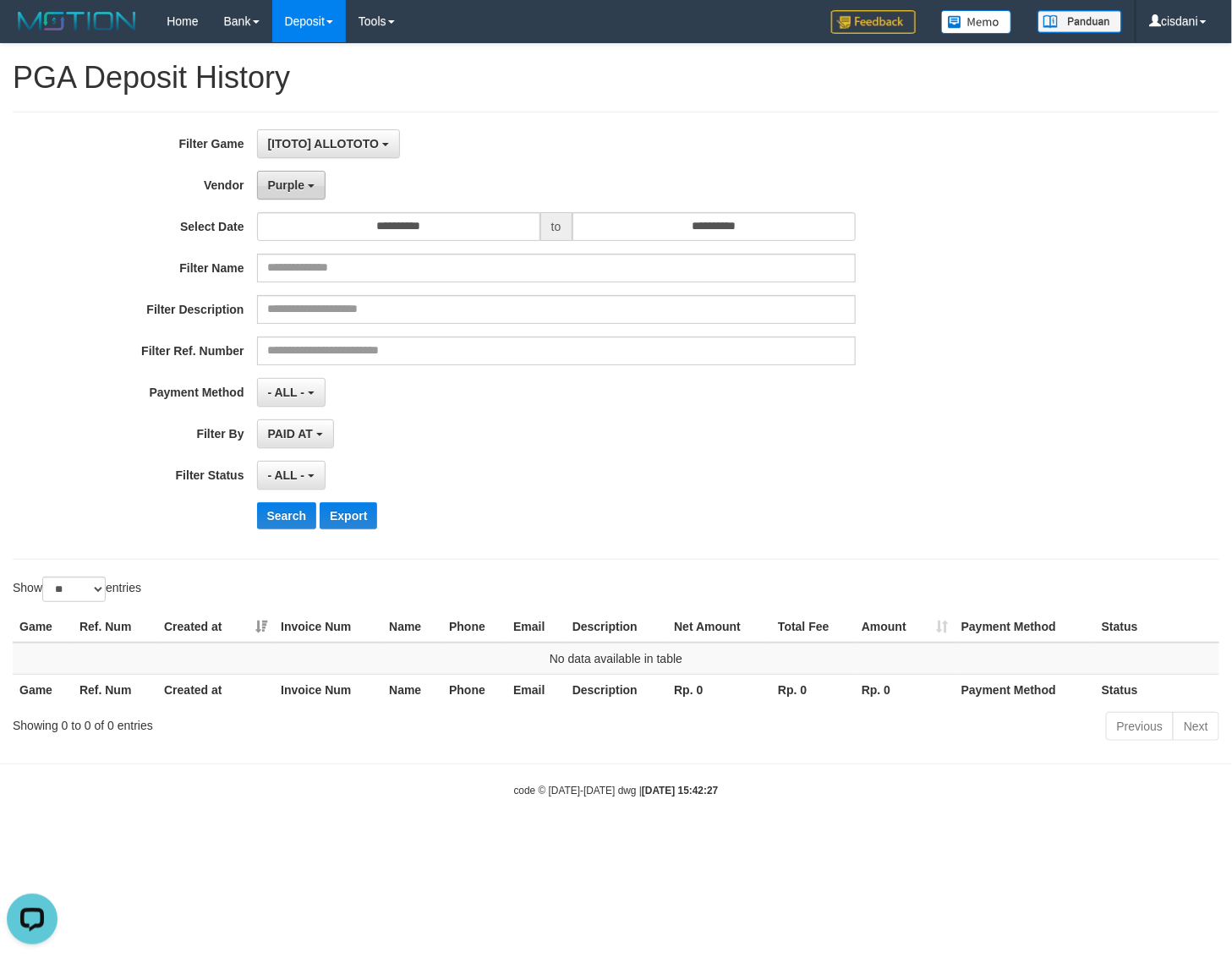 click on "Purple" at bounding box center [291, 185] 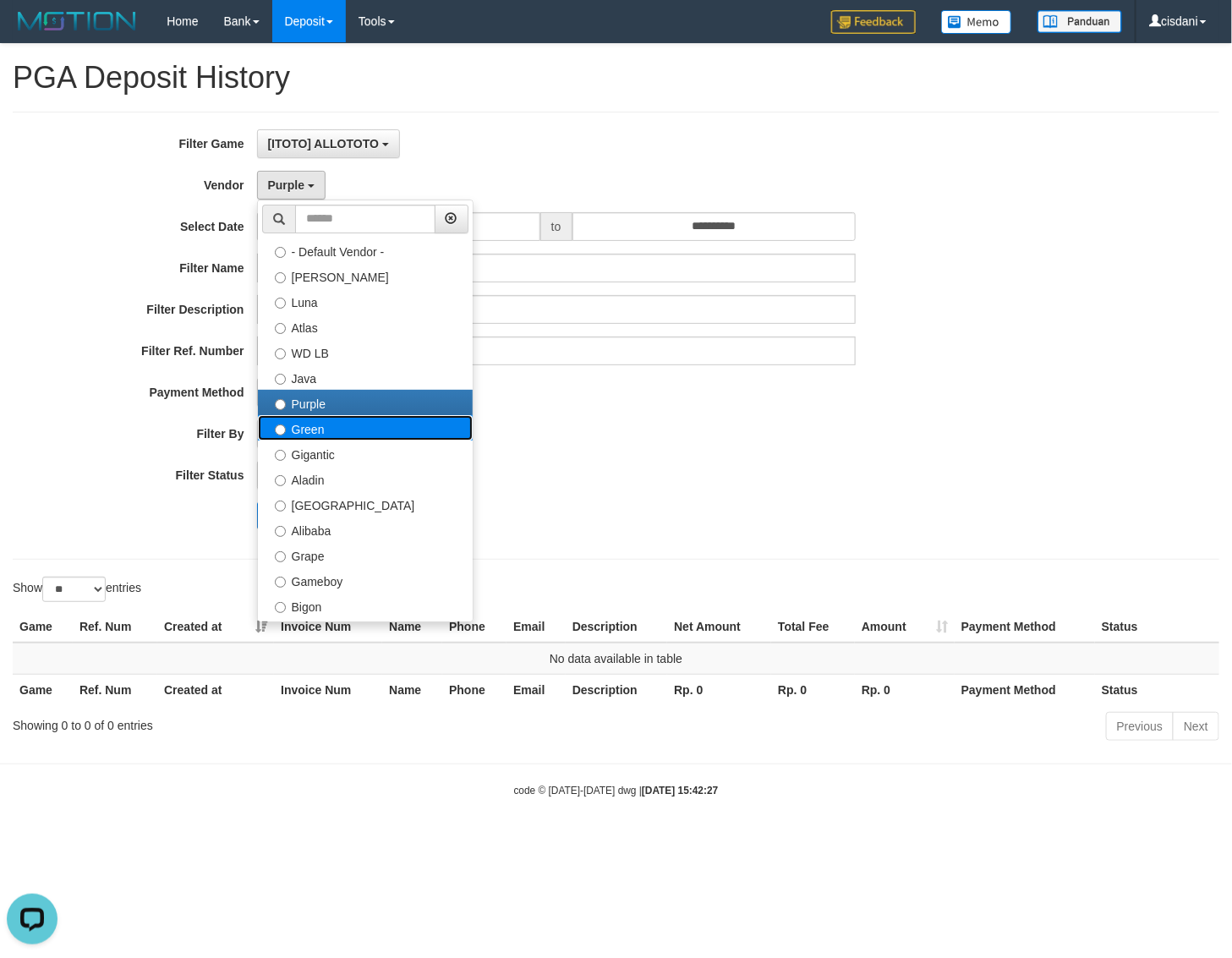 click on "Green" at bounding box center (365, 428) 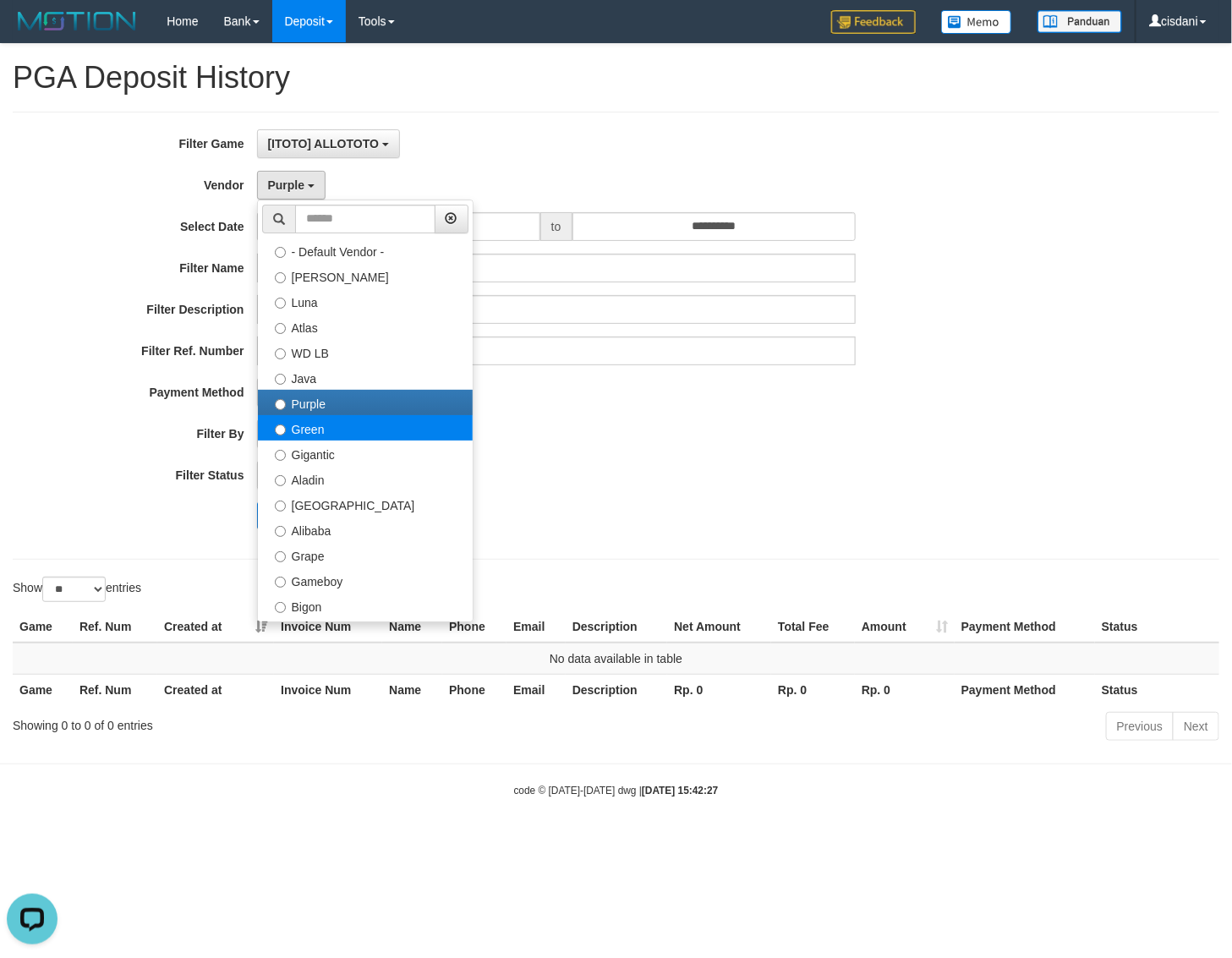 select on "**********" 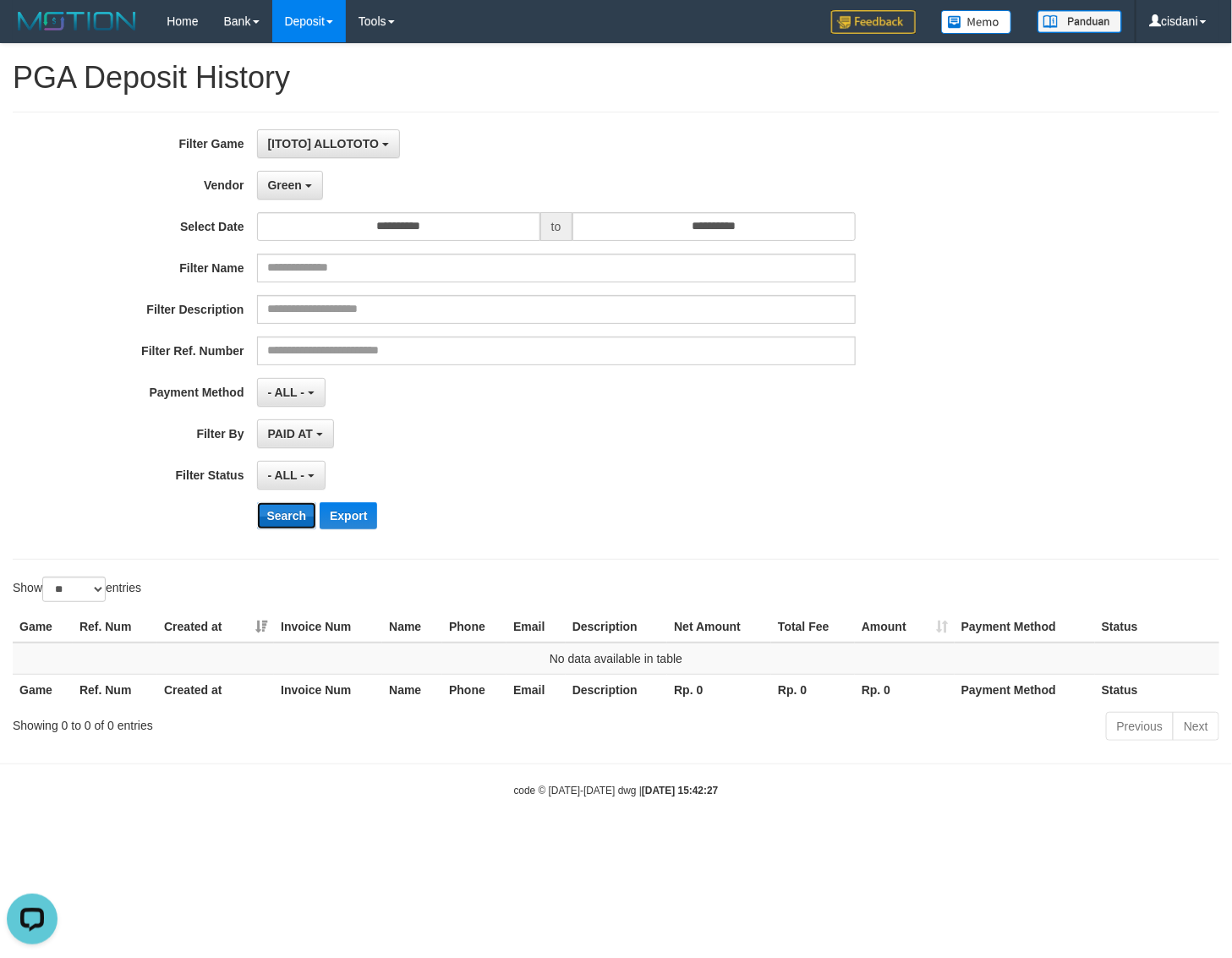 click on "Search" at bounding box center [287, 516] 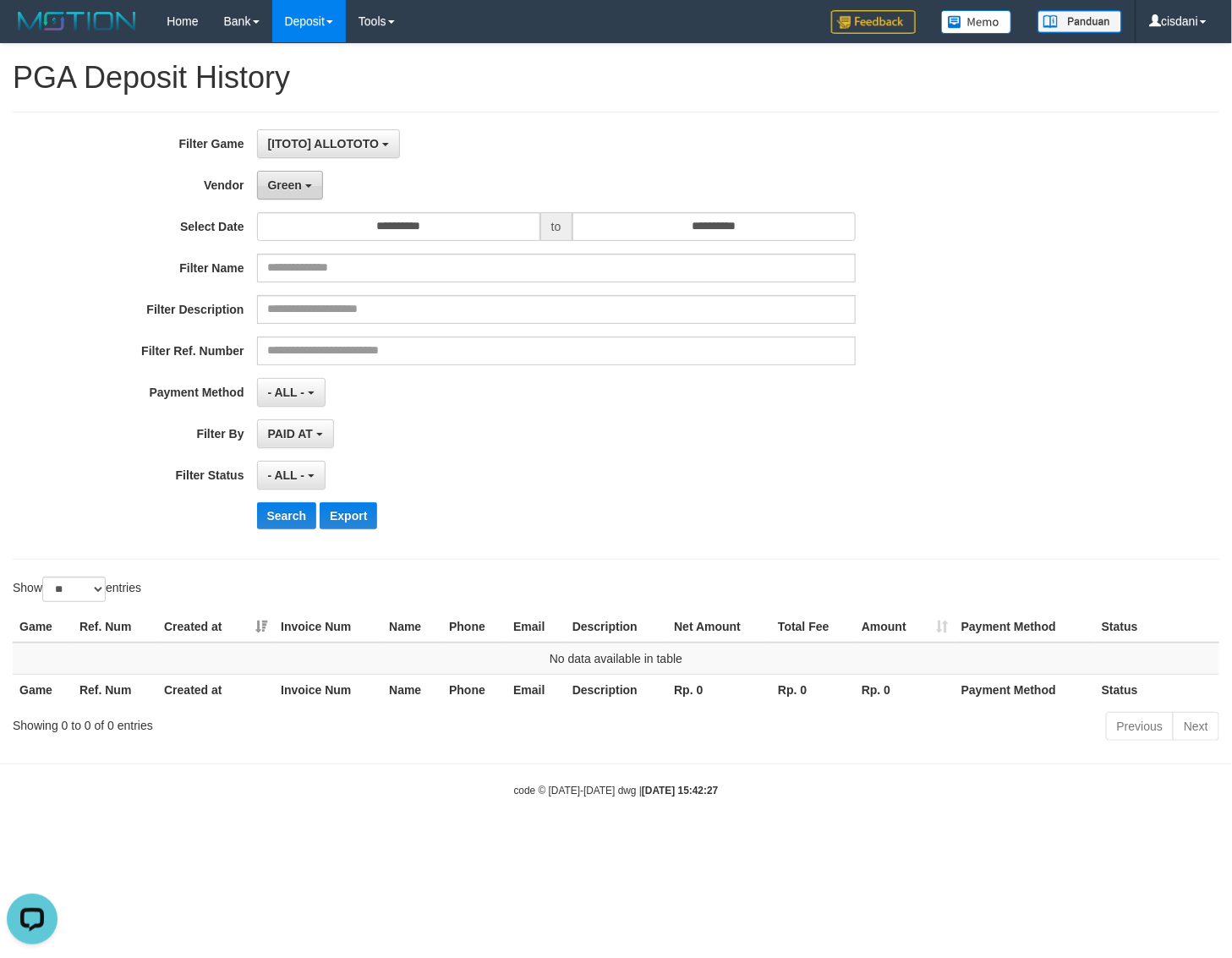 click on "Green" at bounding box center (290, 185) 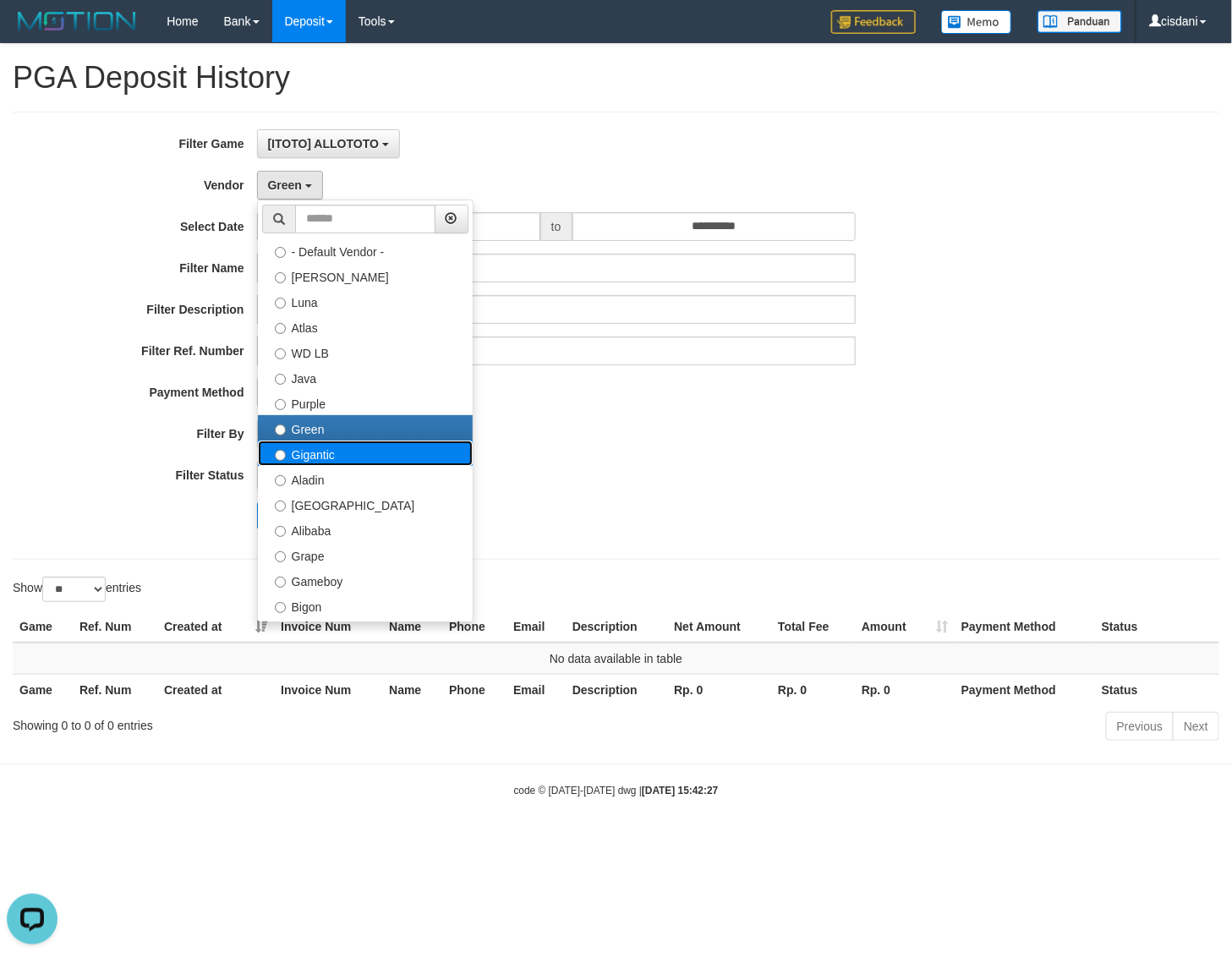 click on "Gigantic" at bounding box center [365, 453] 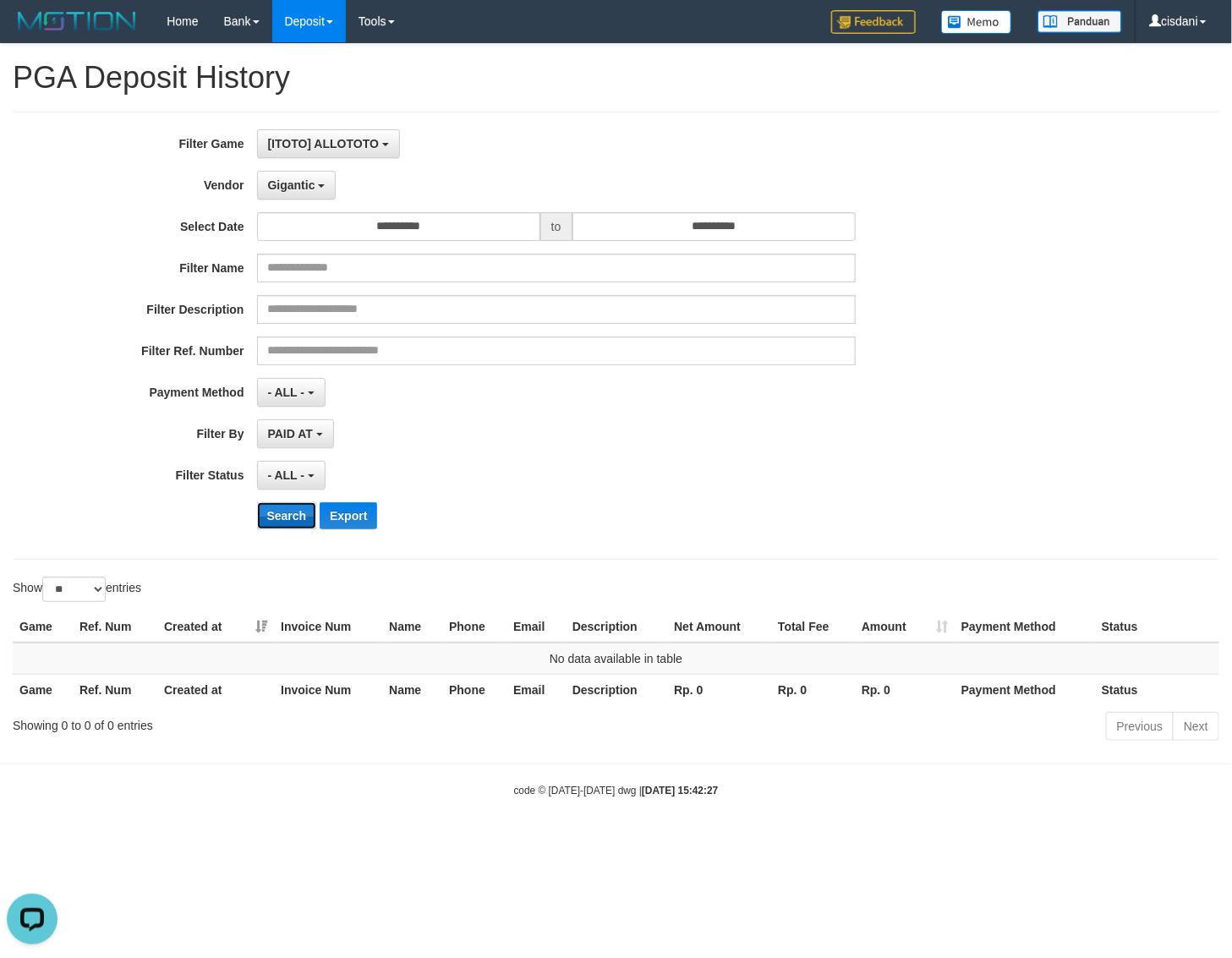 click on "Search" at bounding box center (287, 516) 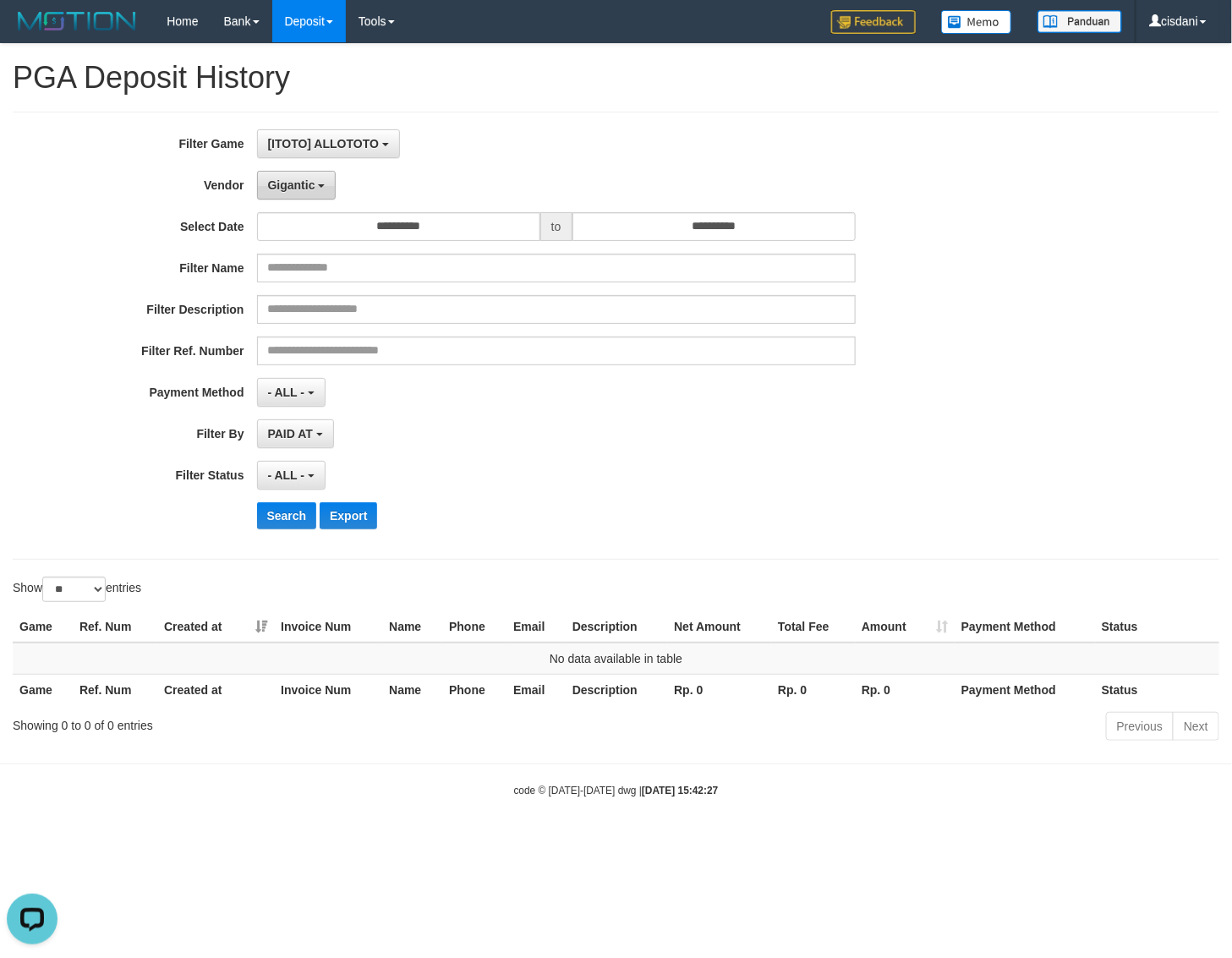 click on "Gigantic" at bounding box center (297, 185) 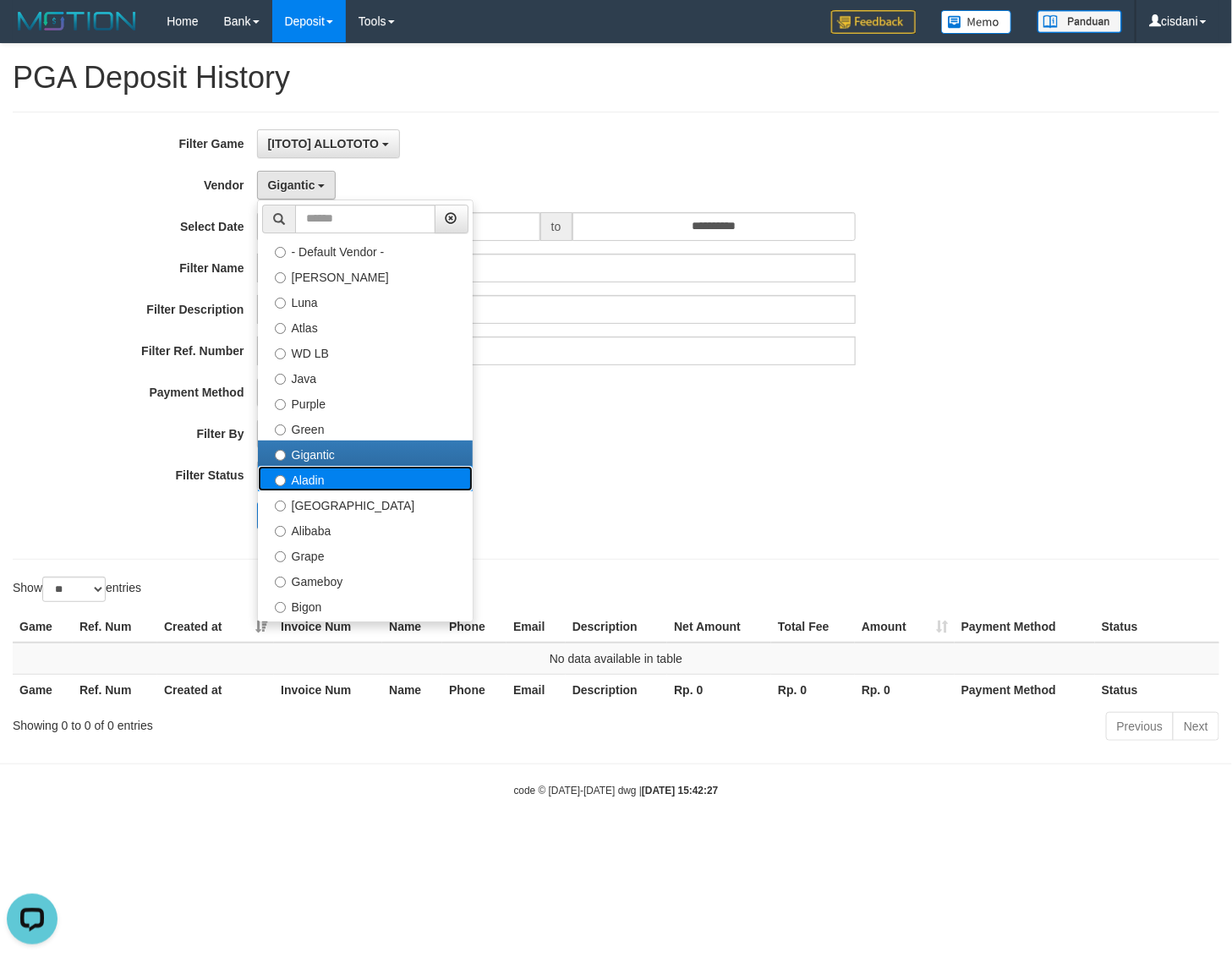 click on "Aladin" at bounding box center (365, 479) 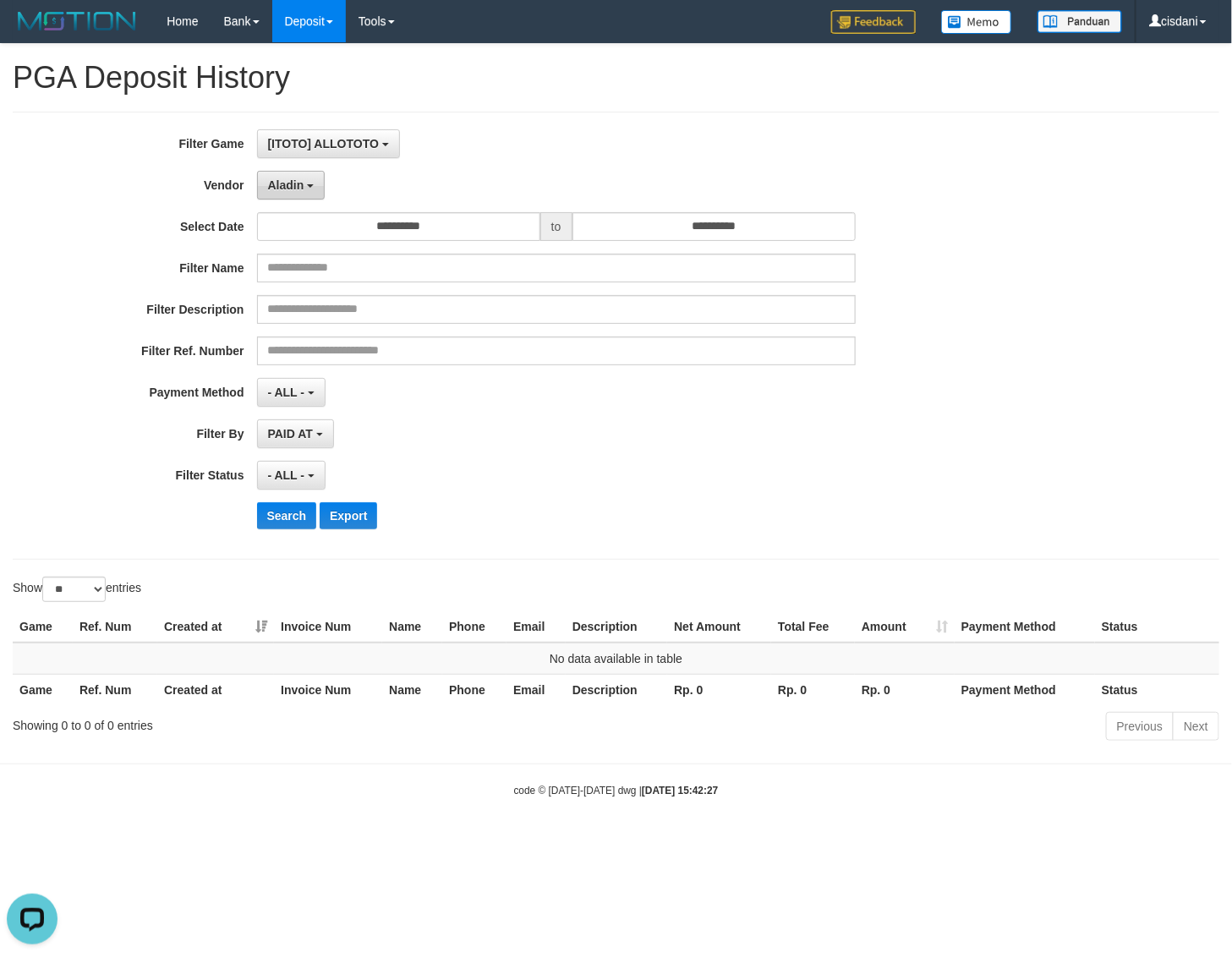 click on "Aladin" at bounding box center [286, 185] 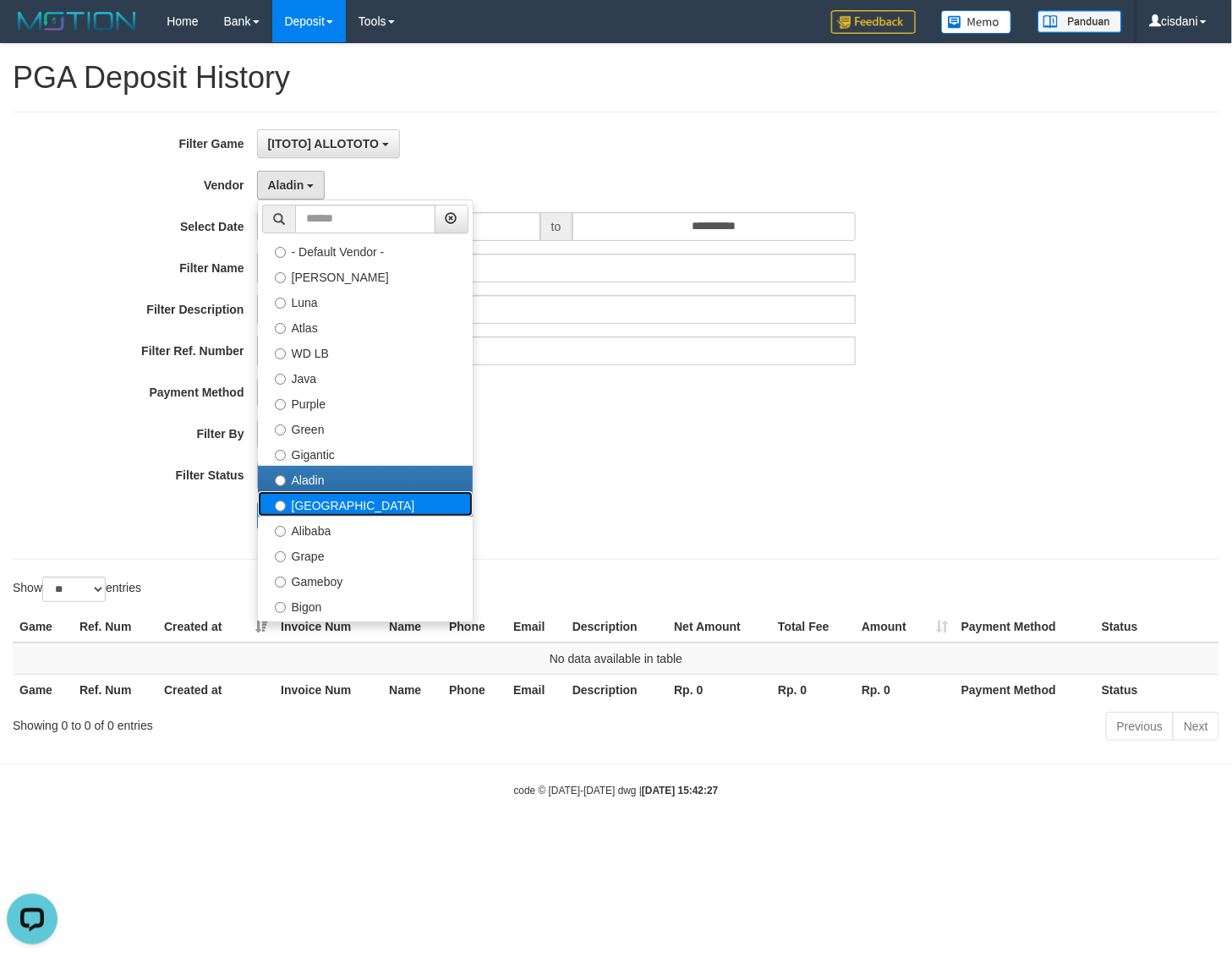 click on "[GEOGRAPHIC_DATA]" at bounding box center [365, 504] 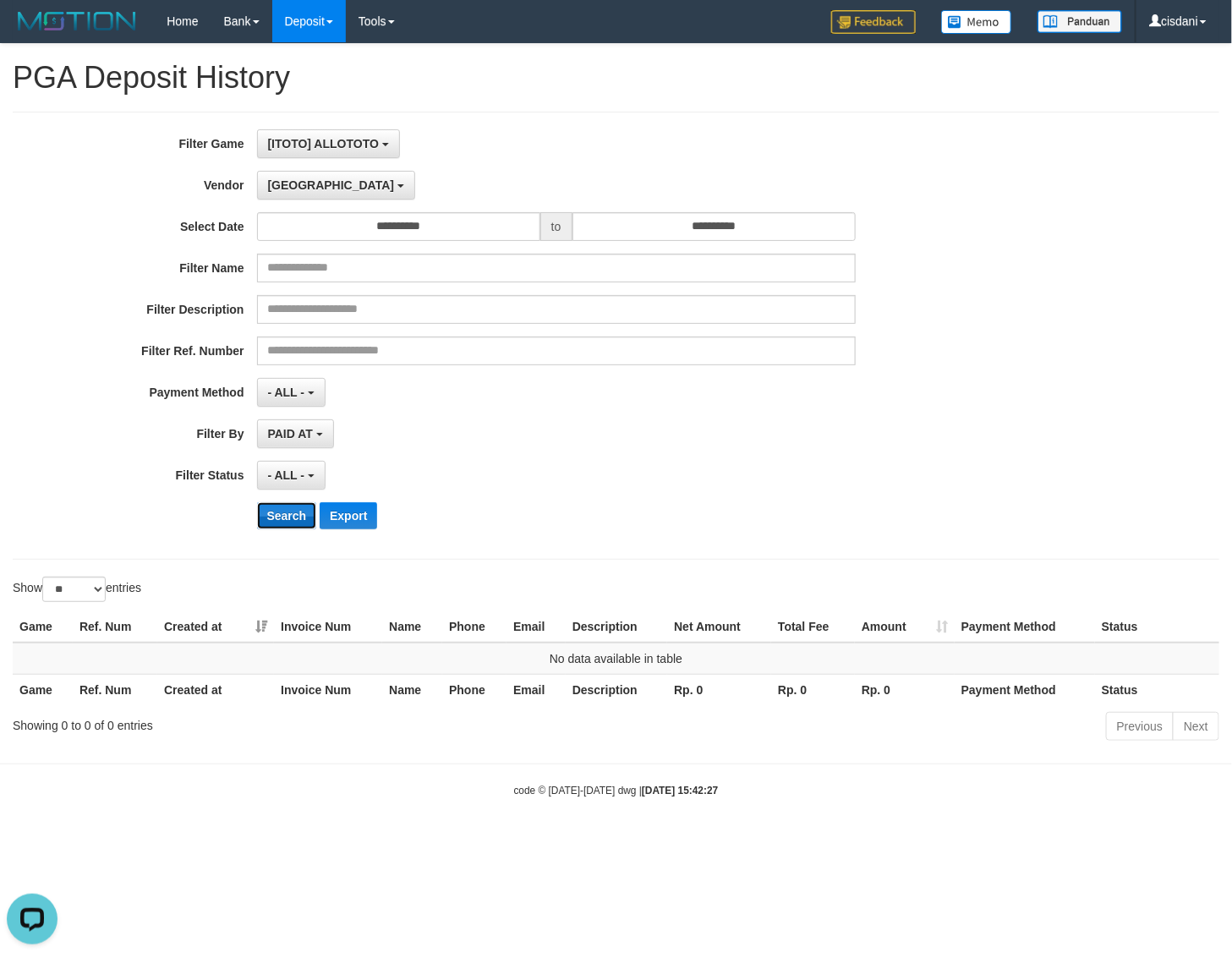 click on "Search" at bounding box center [287, 516] 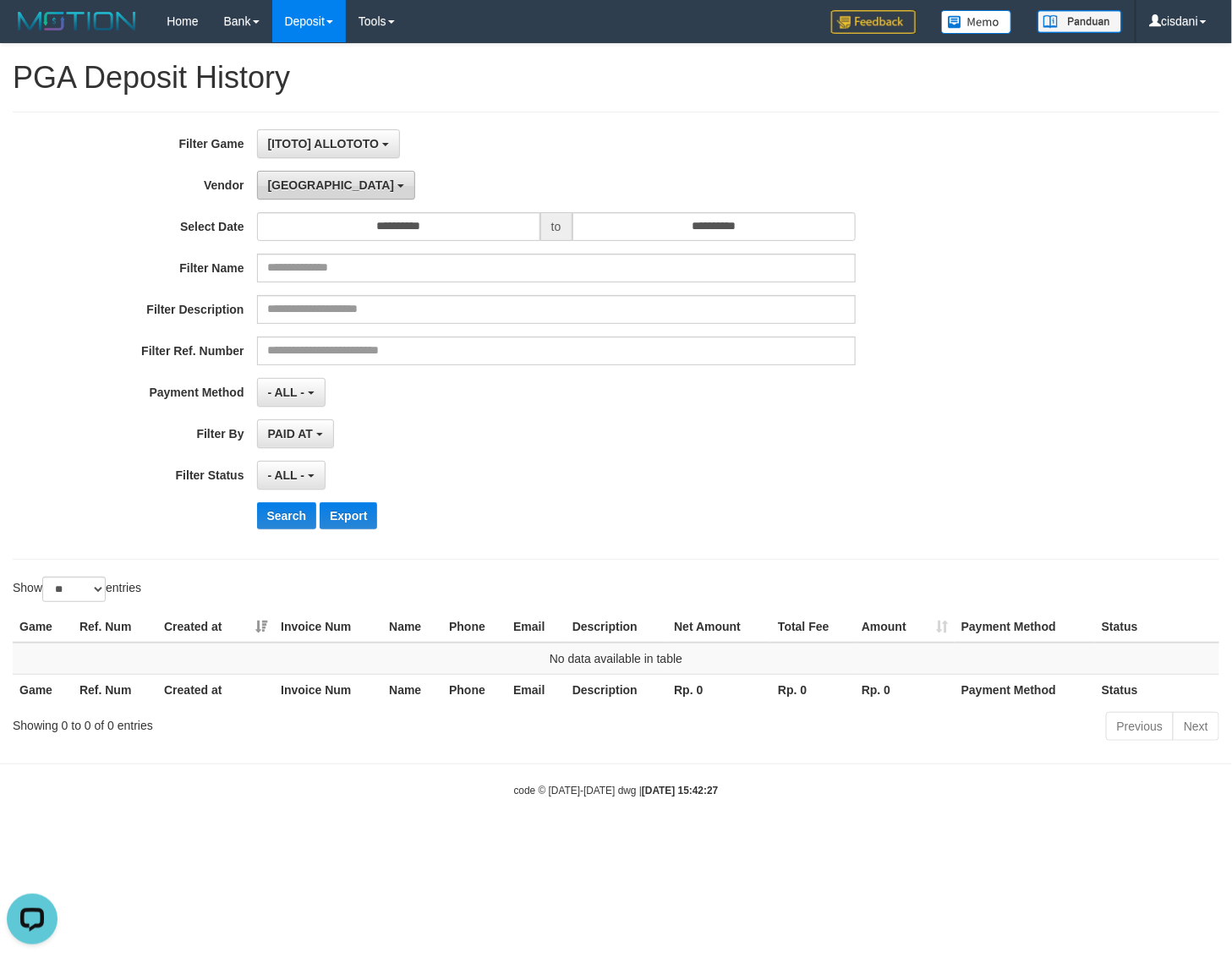 click on "[GEOGRAPHIC_DATA]" at bounding box center (336, 185) 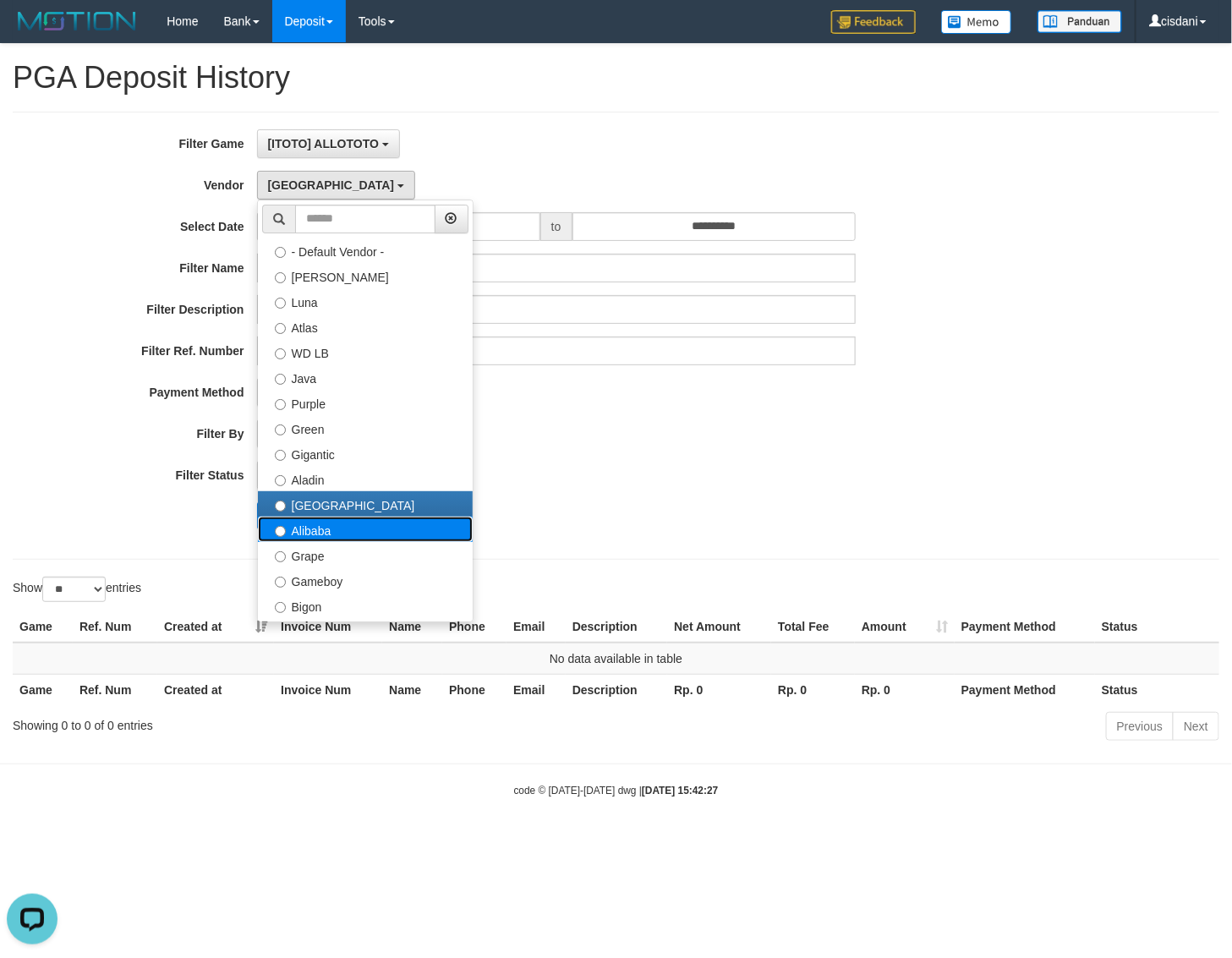 click on "Alibaba" at bounding box center [365, 529] 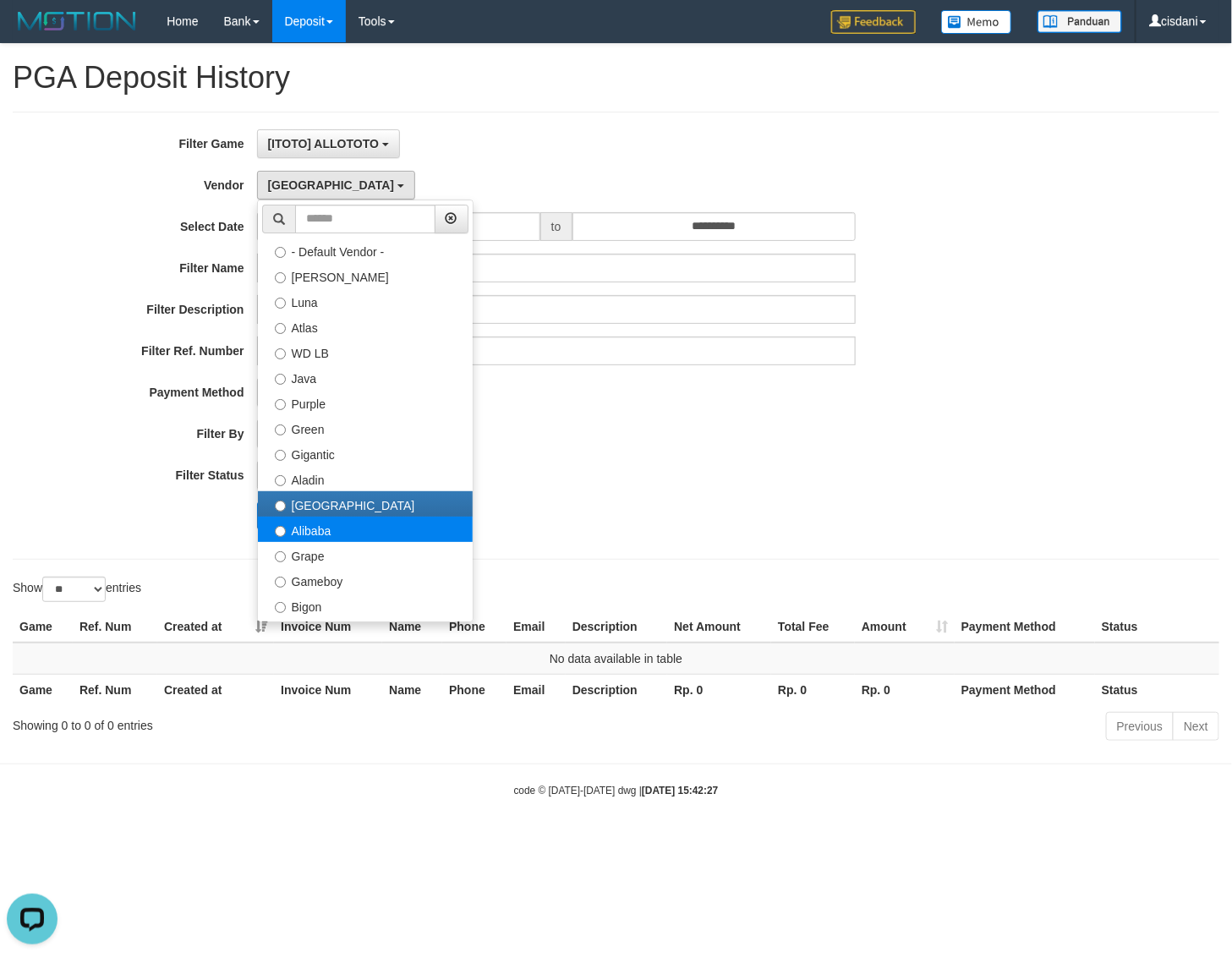 select on "**********" 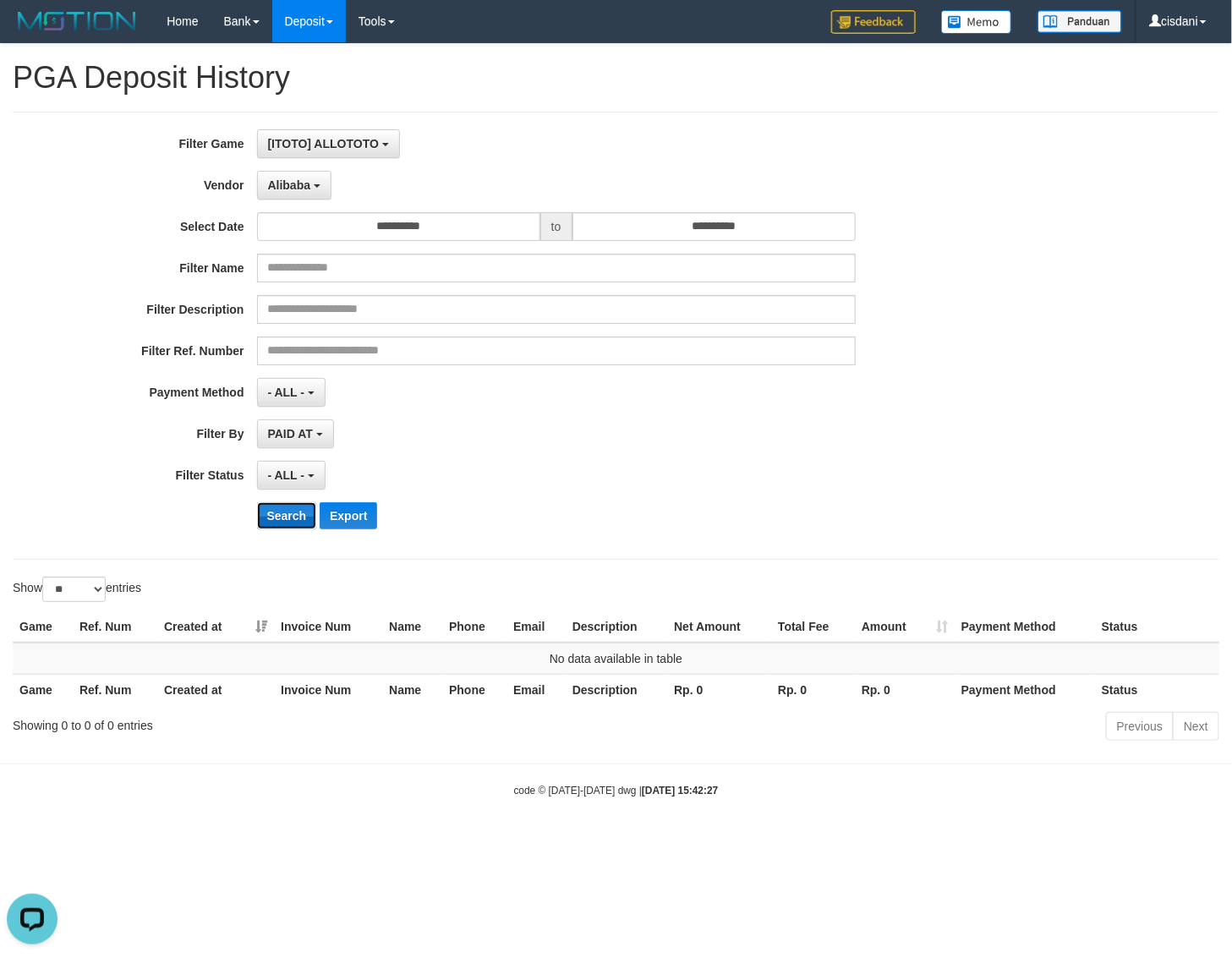 click on "Search" at bounding box center (287, 516) 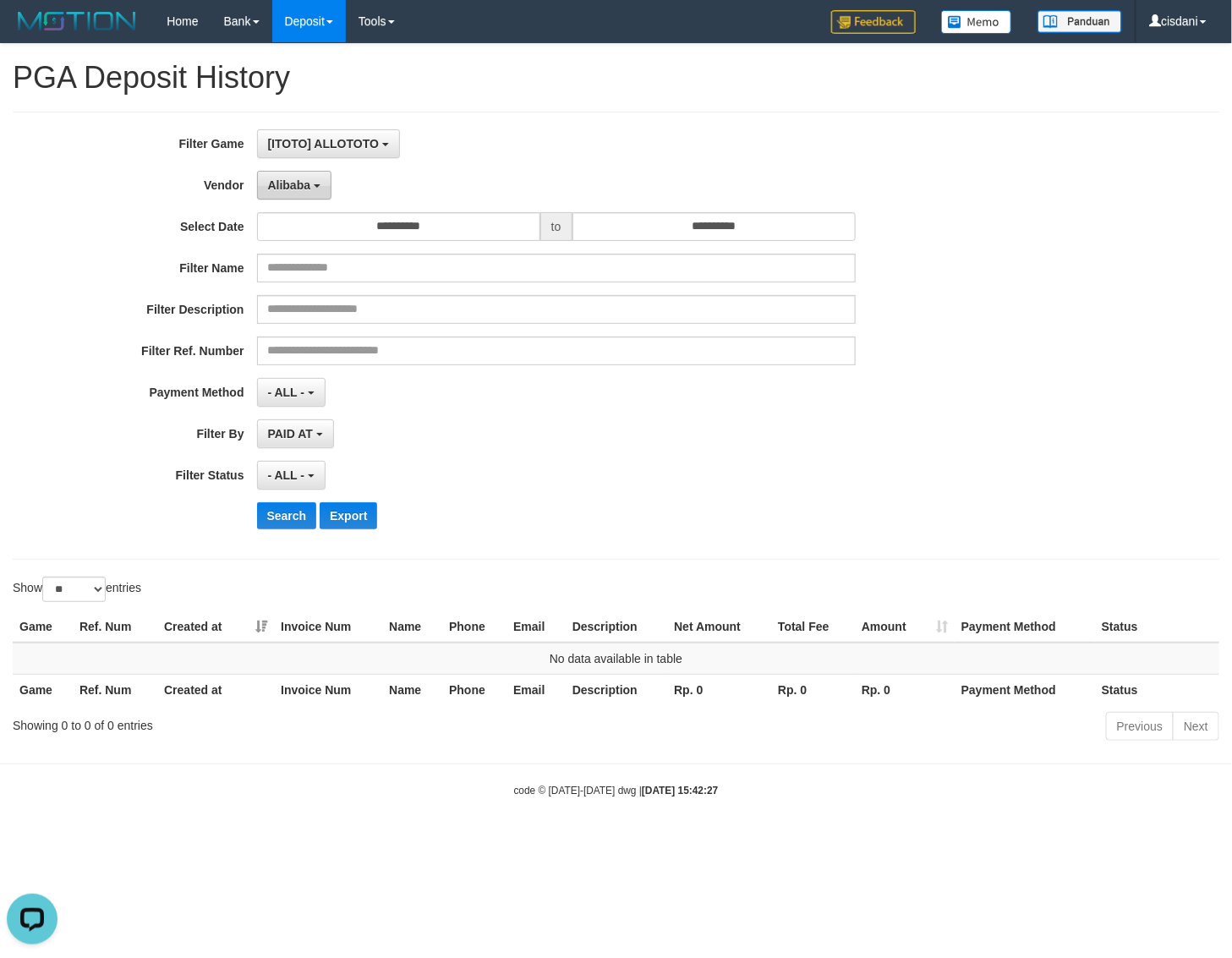 click on "Alibaba" at bounding box center [294, 185] 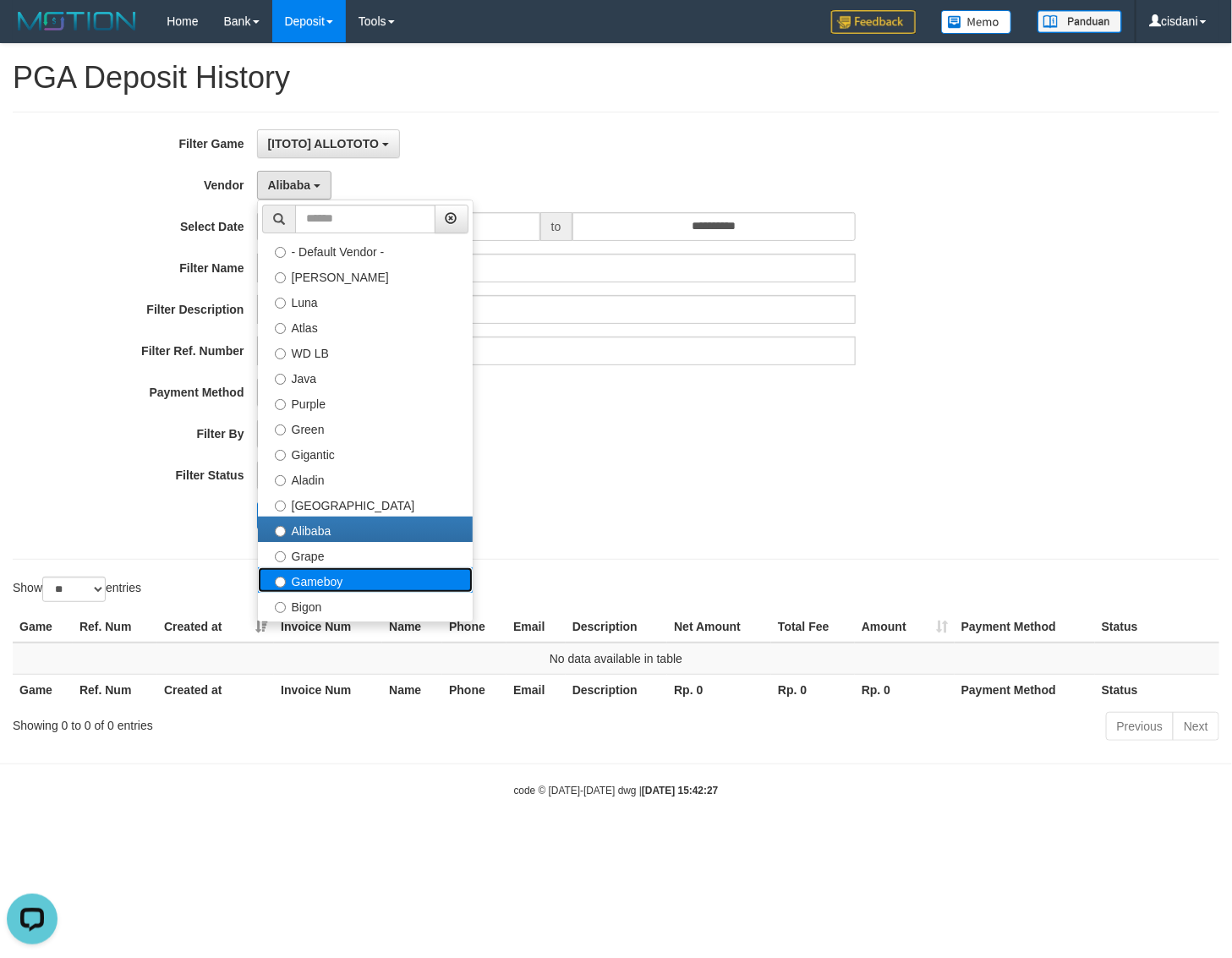 click on "Gameboy" at bounding box center (365, 580) 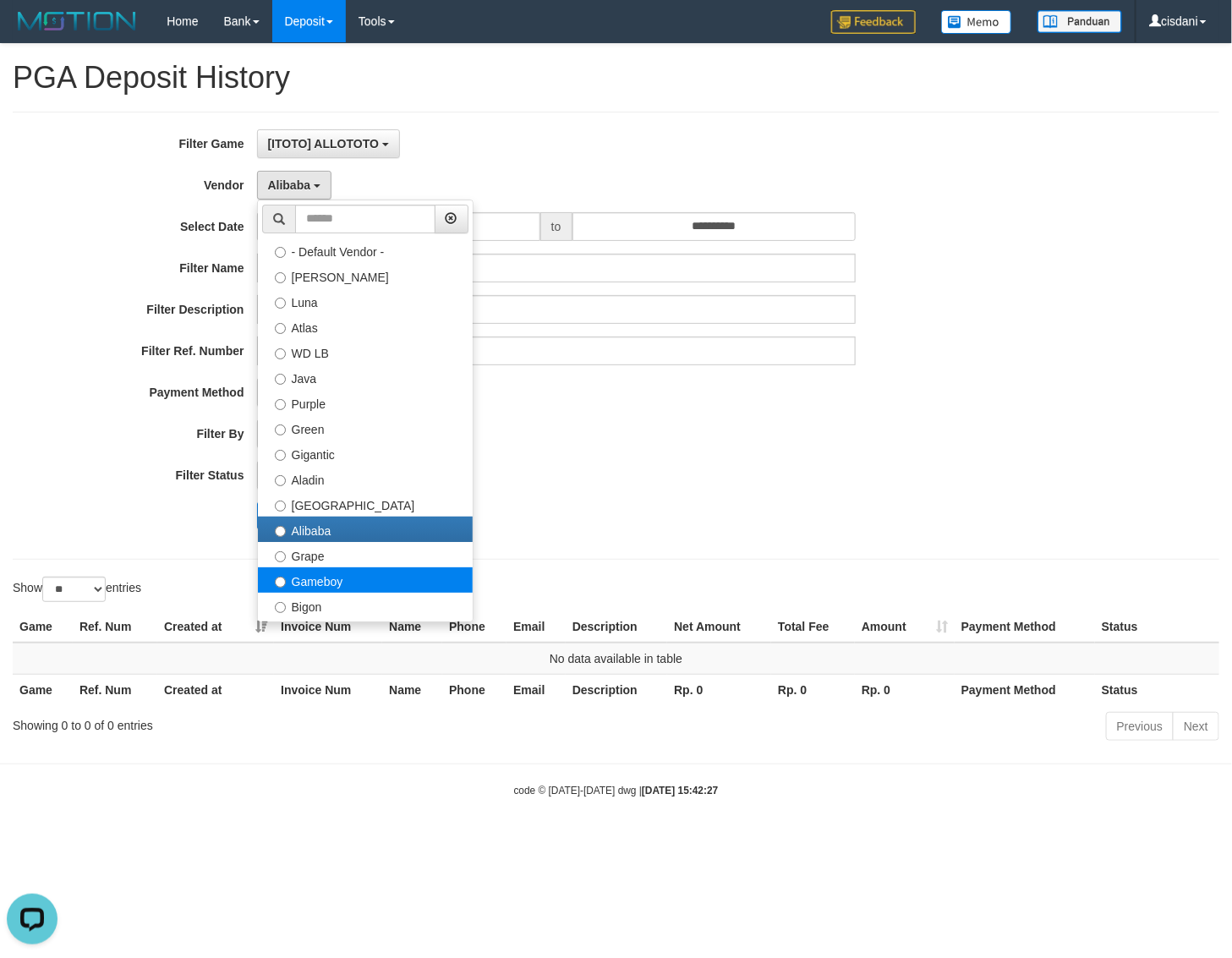 select on "**********" 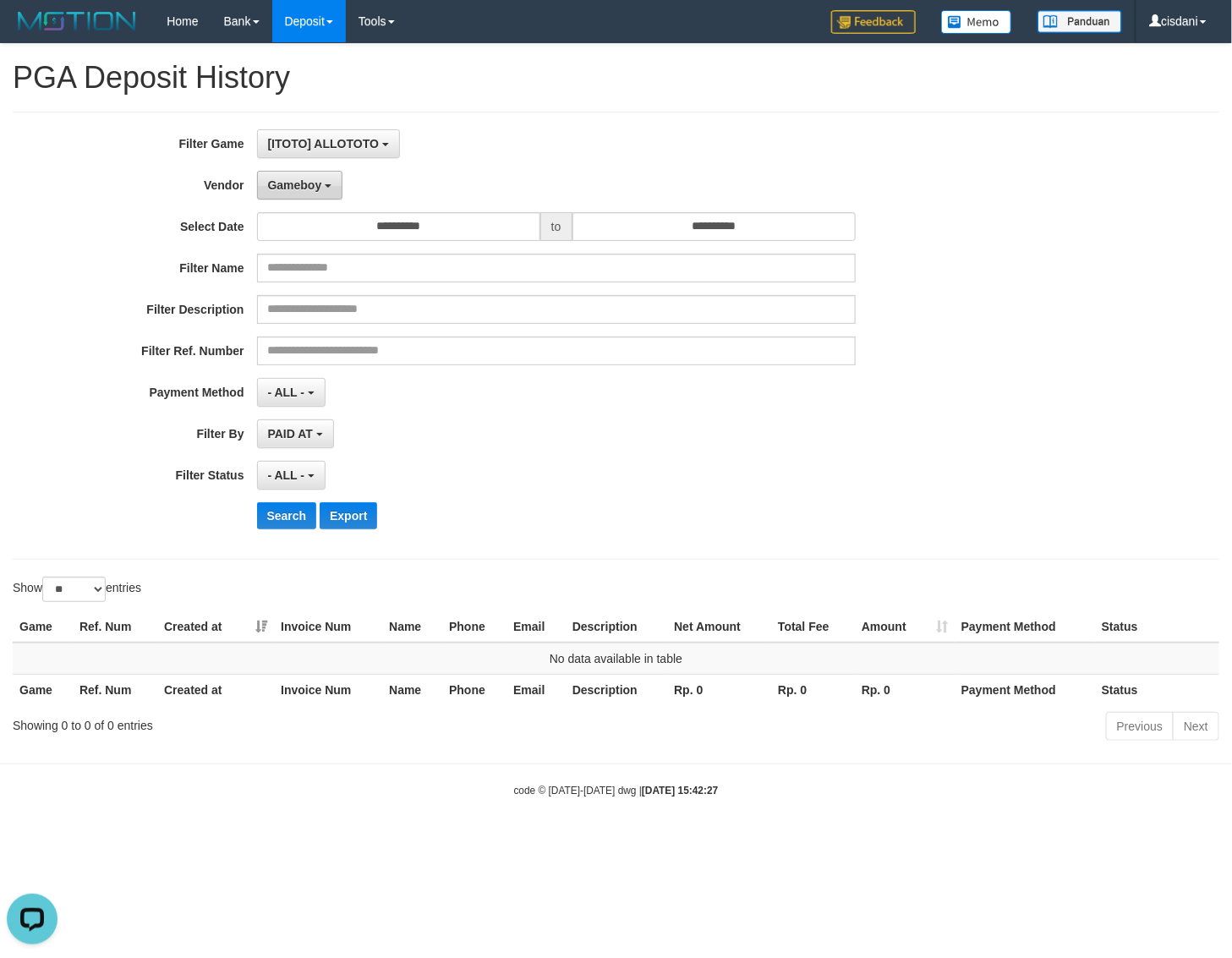 click on "Gameboy" at bounding box center (295, 185) 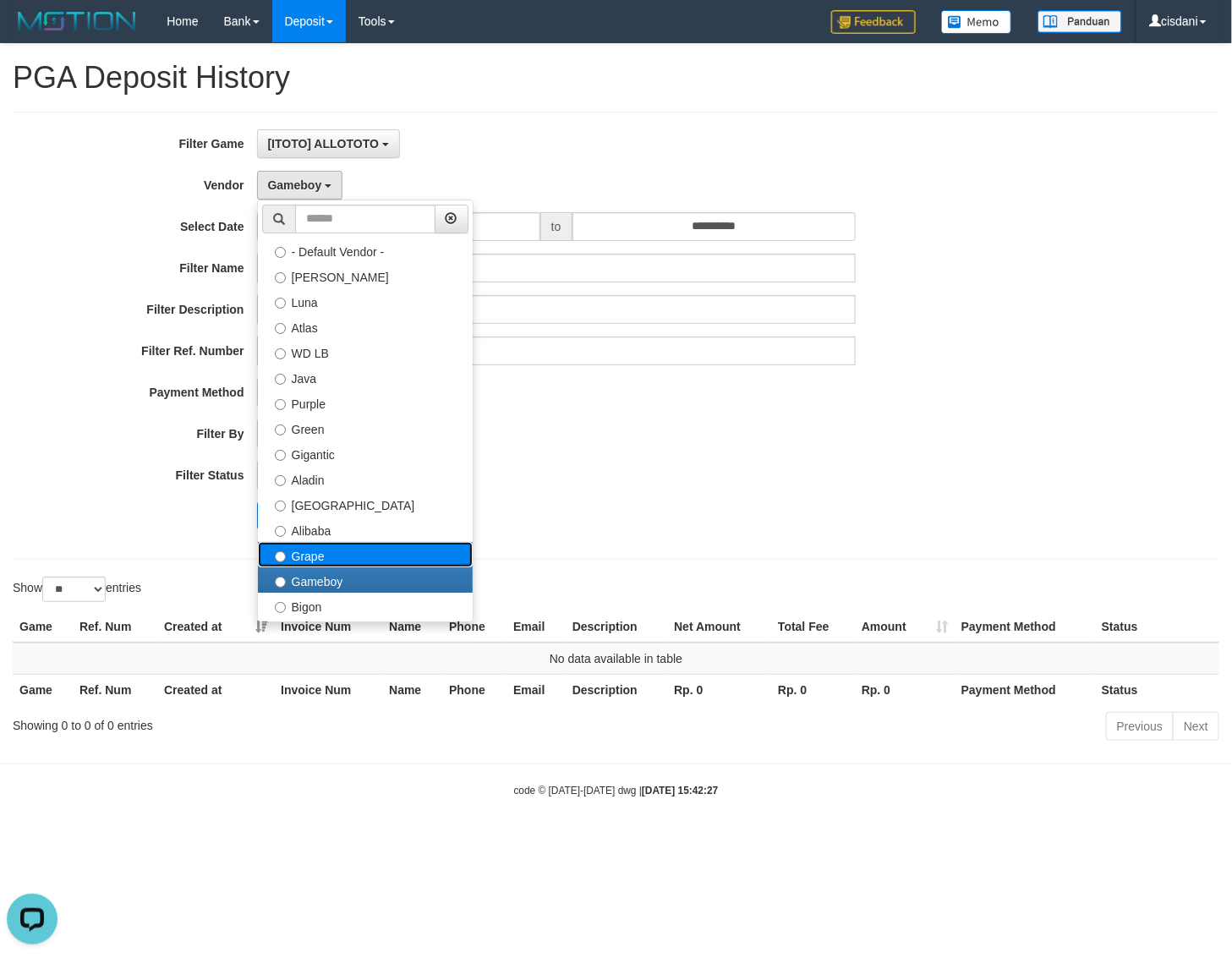 click on "Grape" at bounding box center (365, 555) 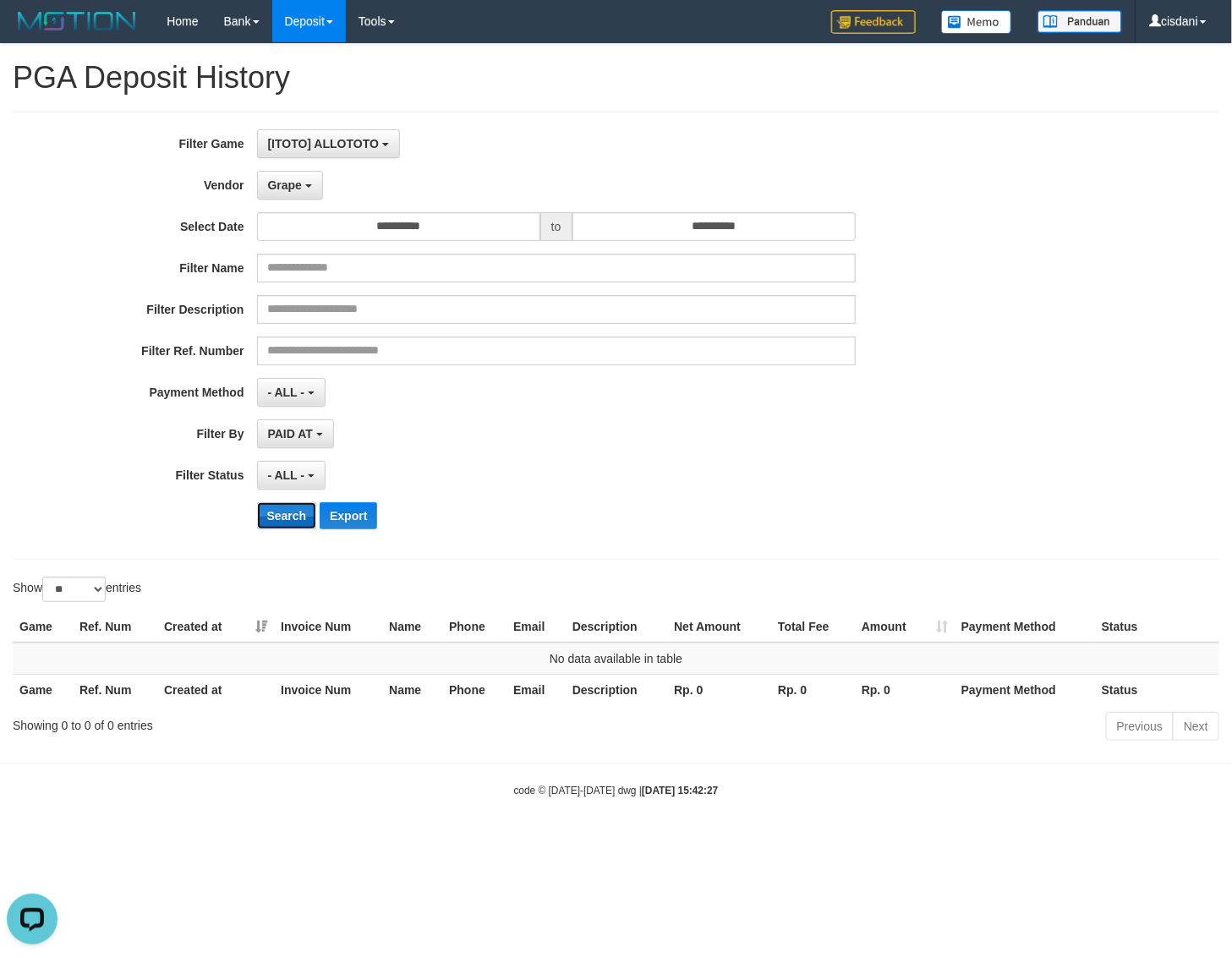 click on "Search" at bounding box center [287, 516] 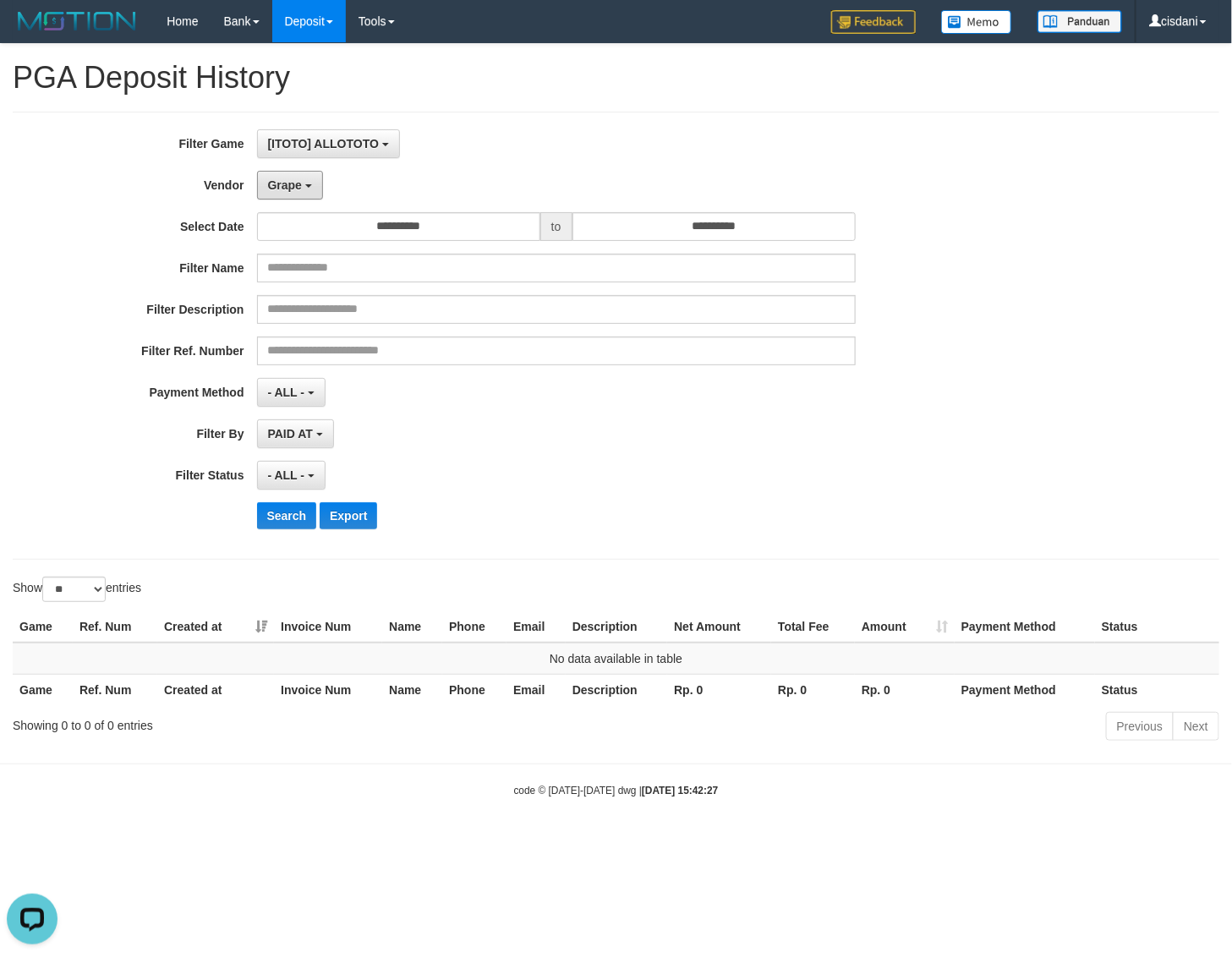 drag, startPoint x: 313, startPoint y: 184, endPoint x: 314, endPoint y: 237, distance: 53.009433 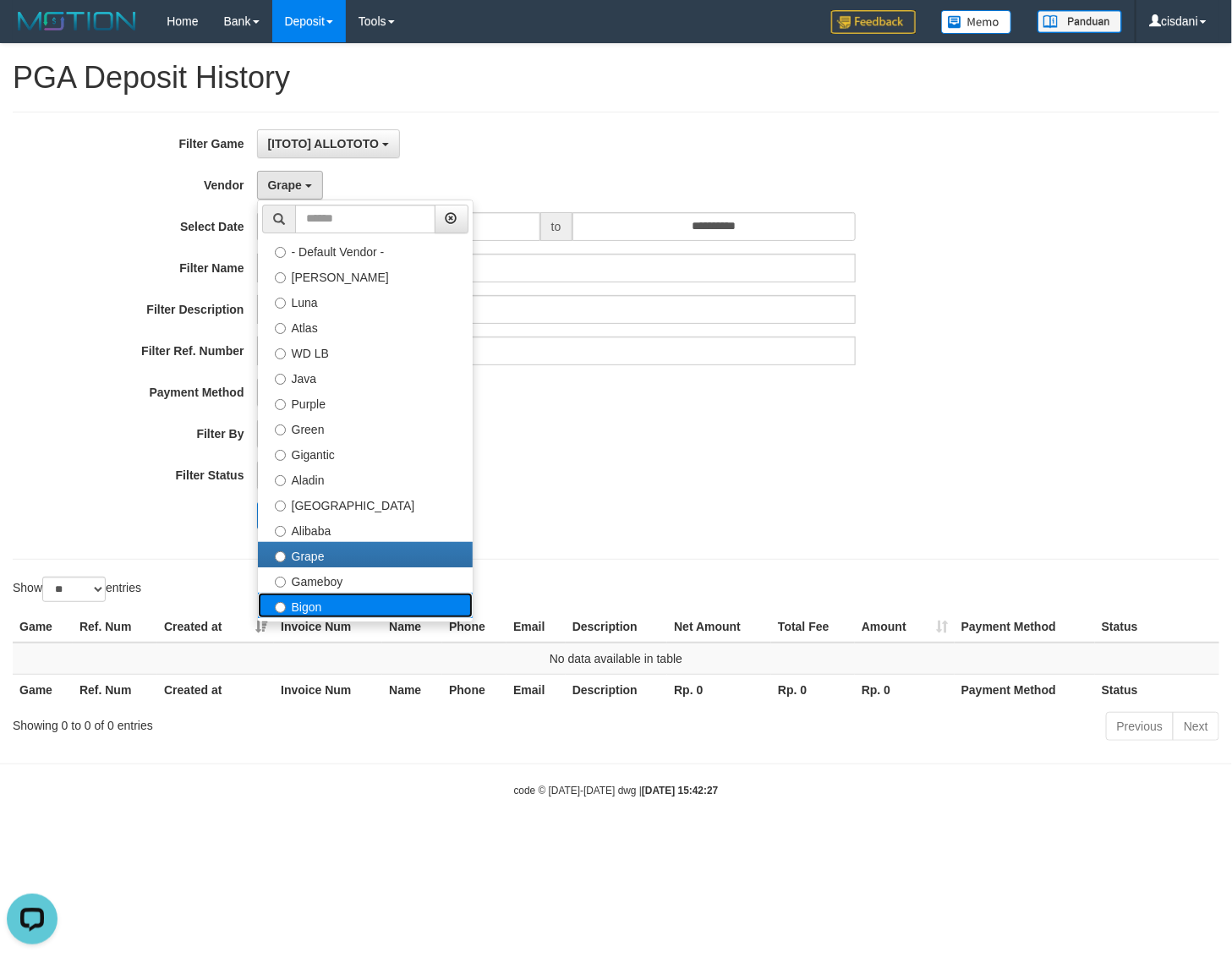 click on "Bigon" at bounding box center [365, 605] 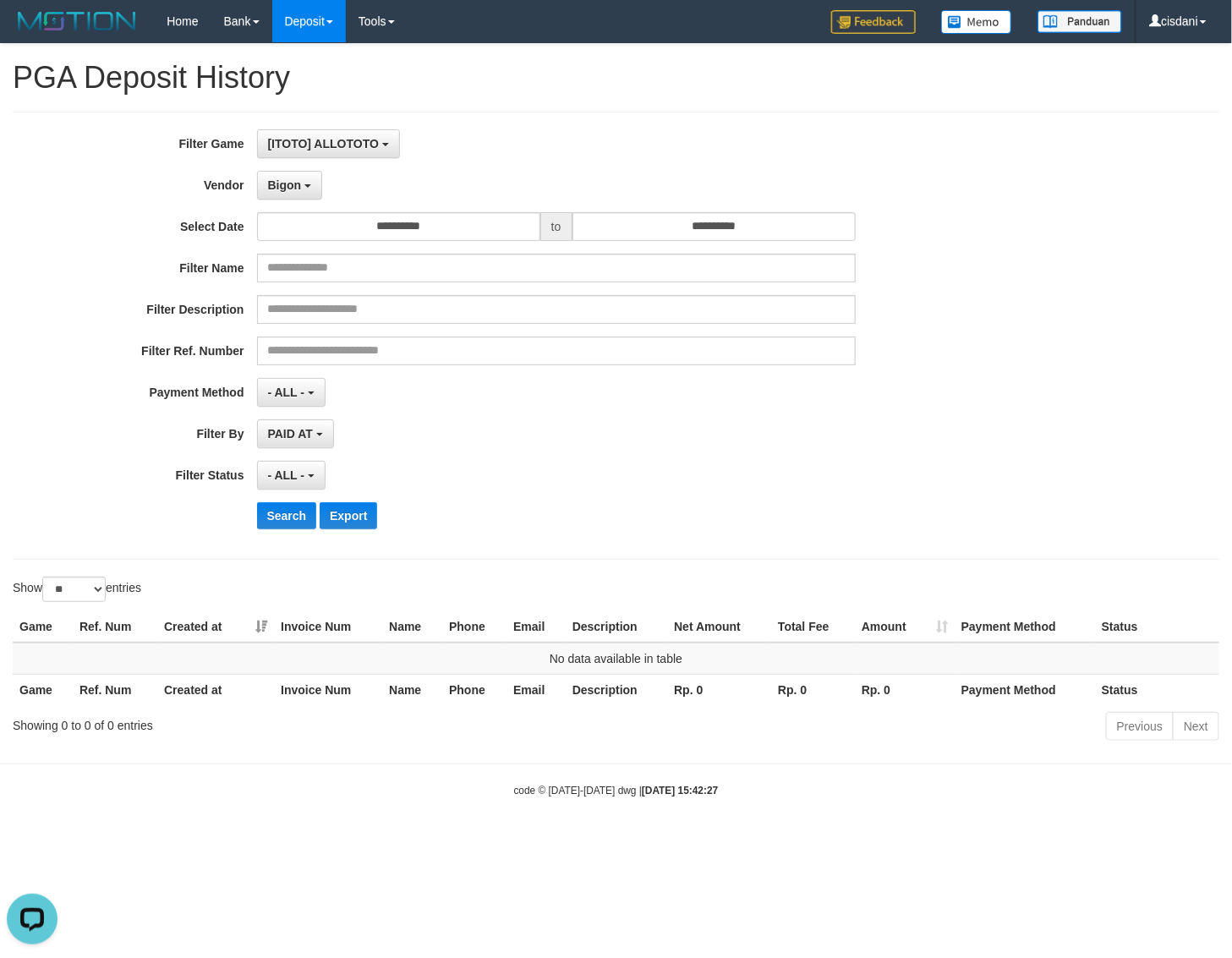 click on "**********" at bounding box center (513, 336) 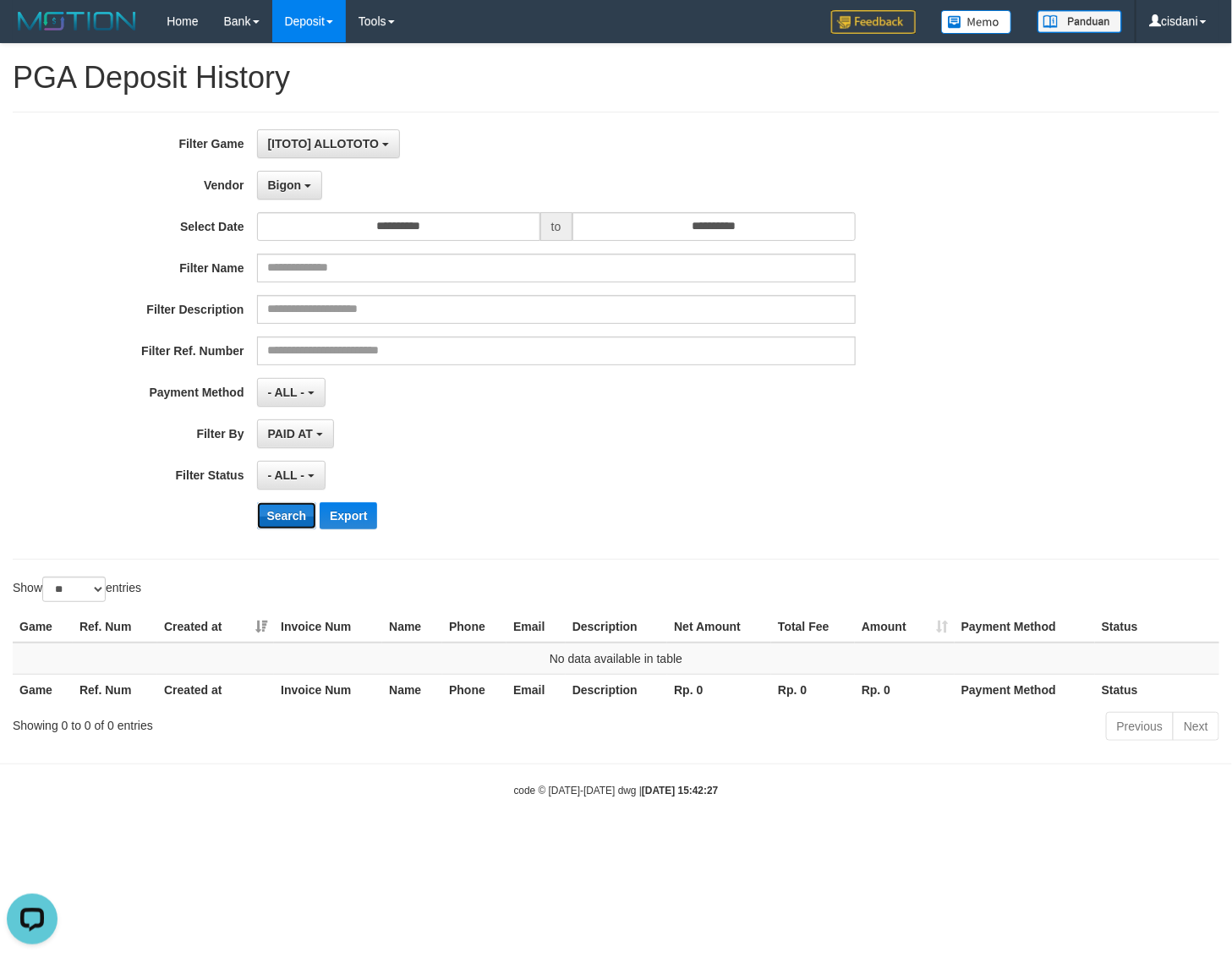 click on "Search" at bounding box center [287, 516] 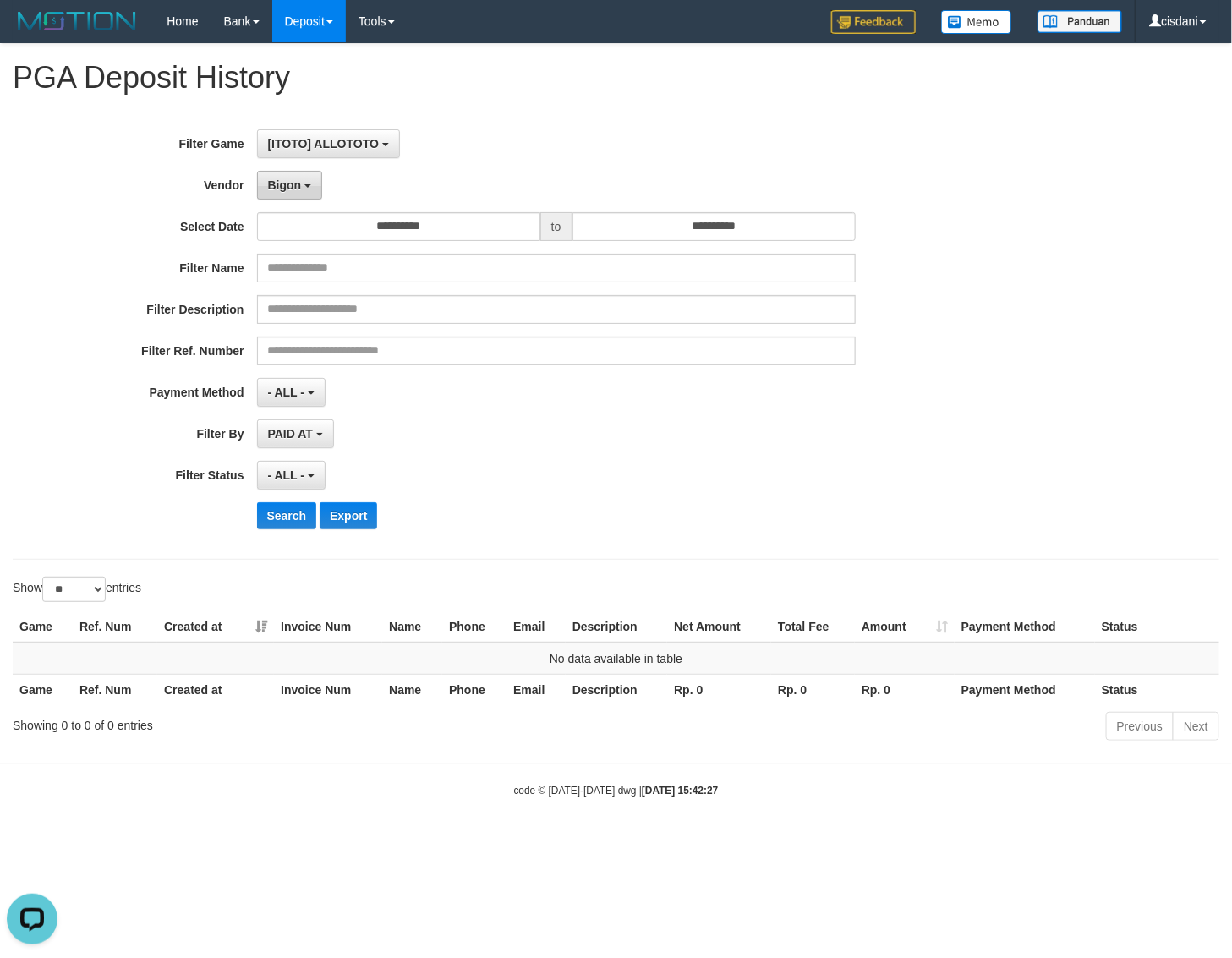 click on "Bigon" at bounding box center [285, 185] 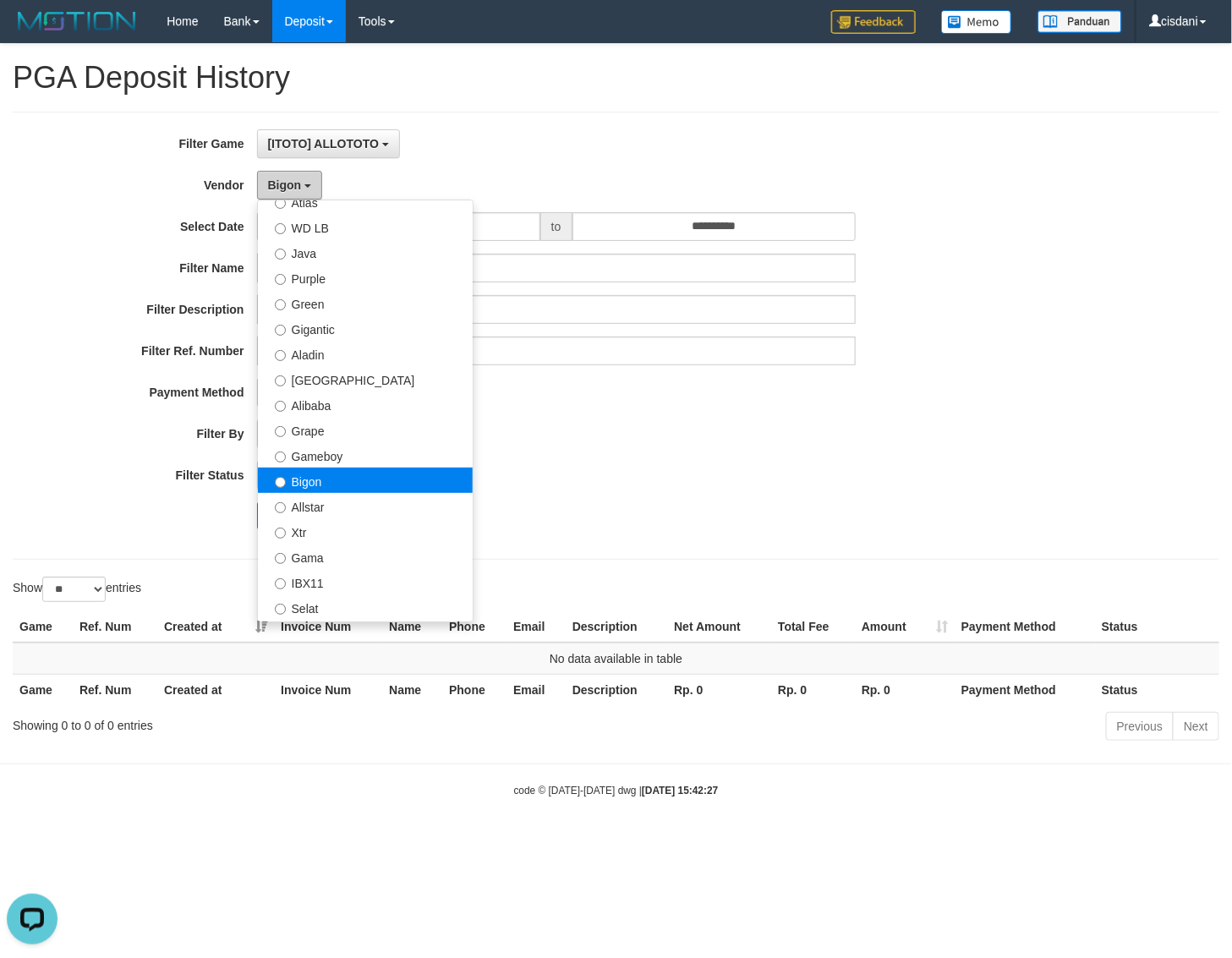 scroll, scrollTop: 176, scrollLeft: 0, axis: vertical 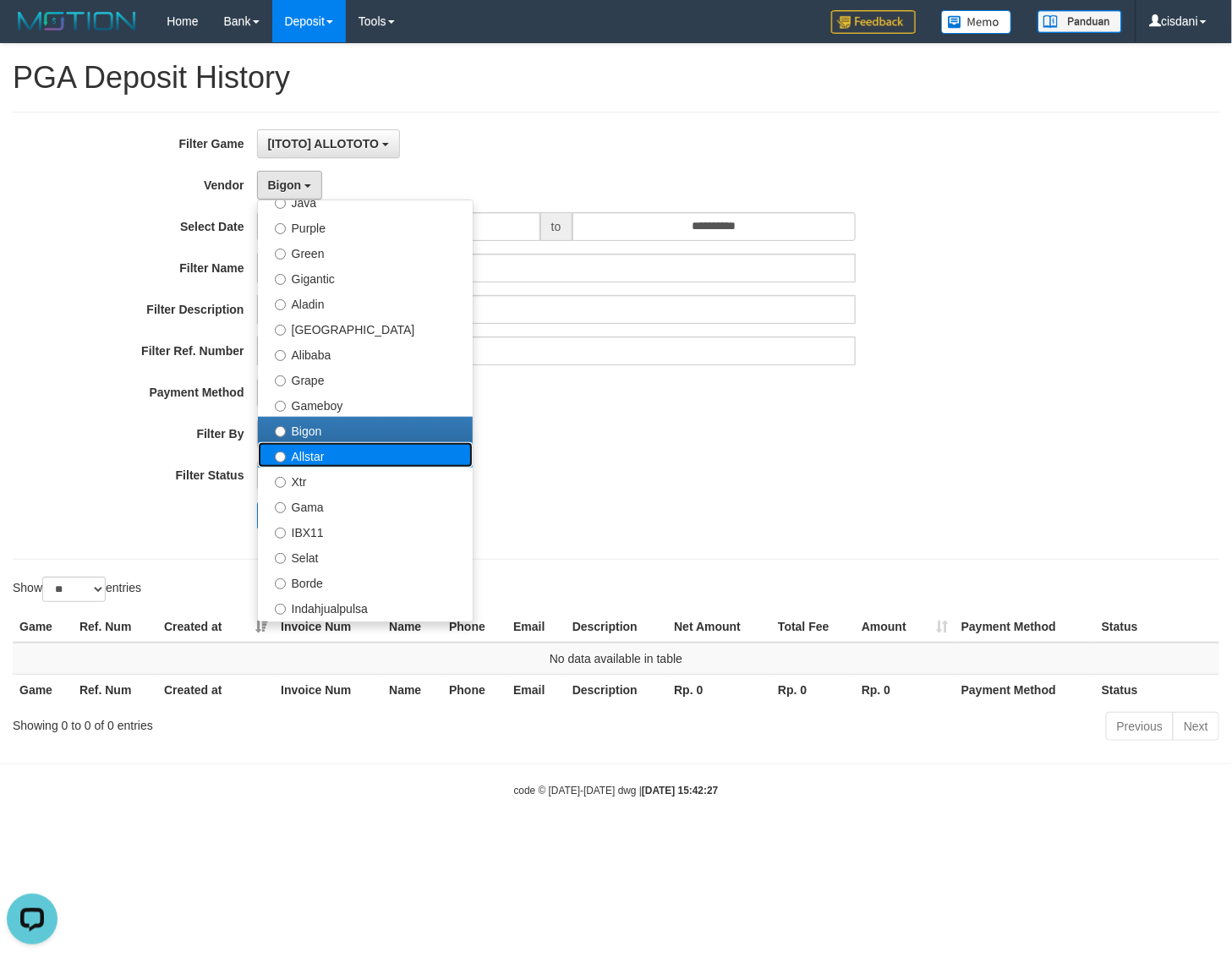 click on "Allstar" at bounding box center (365, 455) 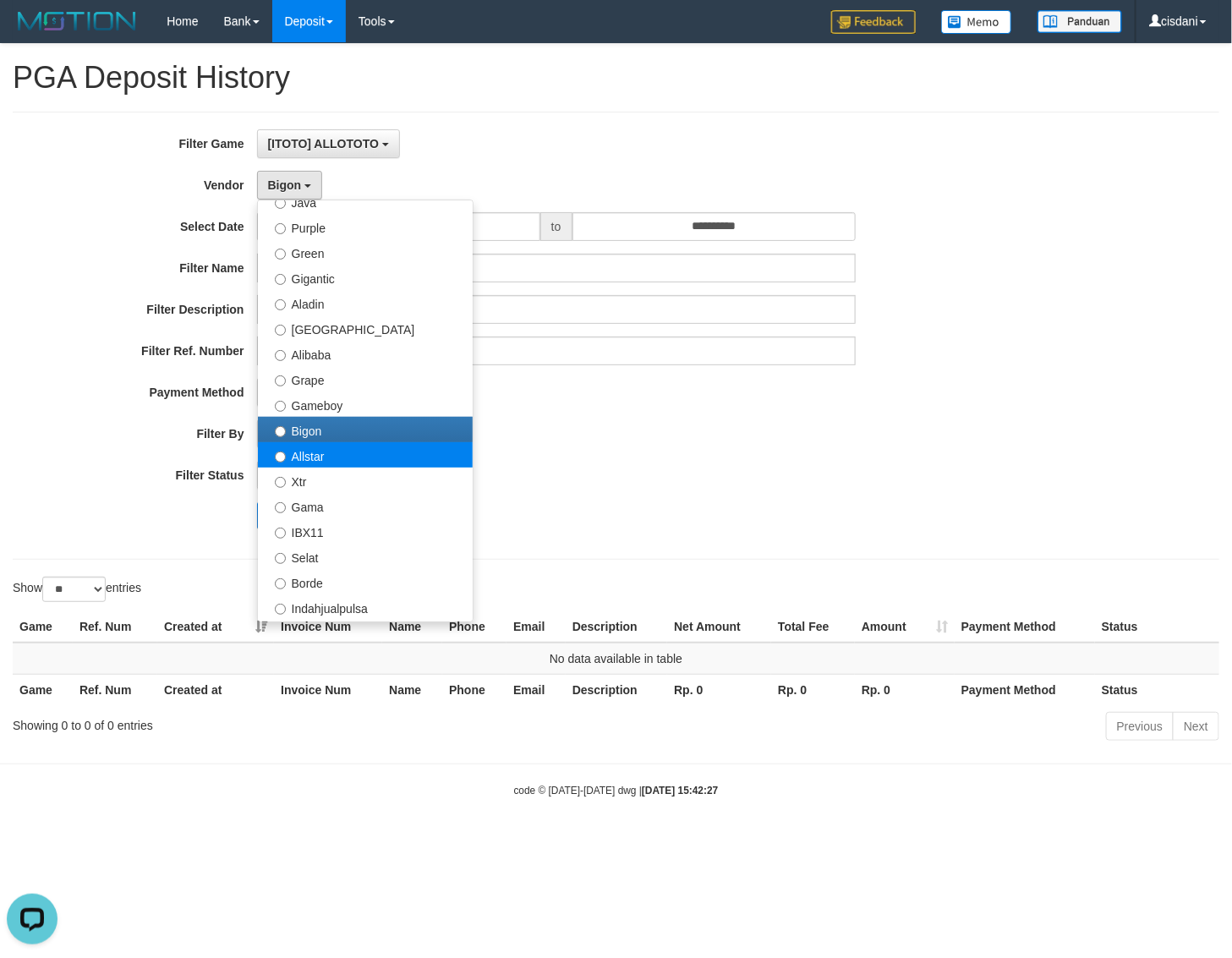 select on "**********" 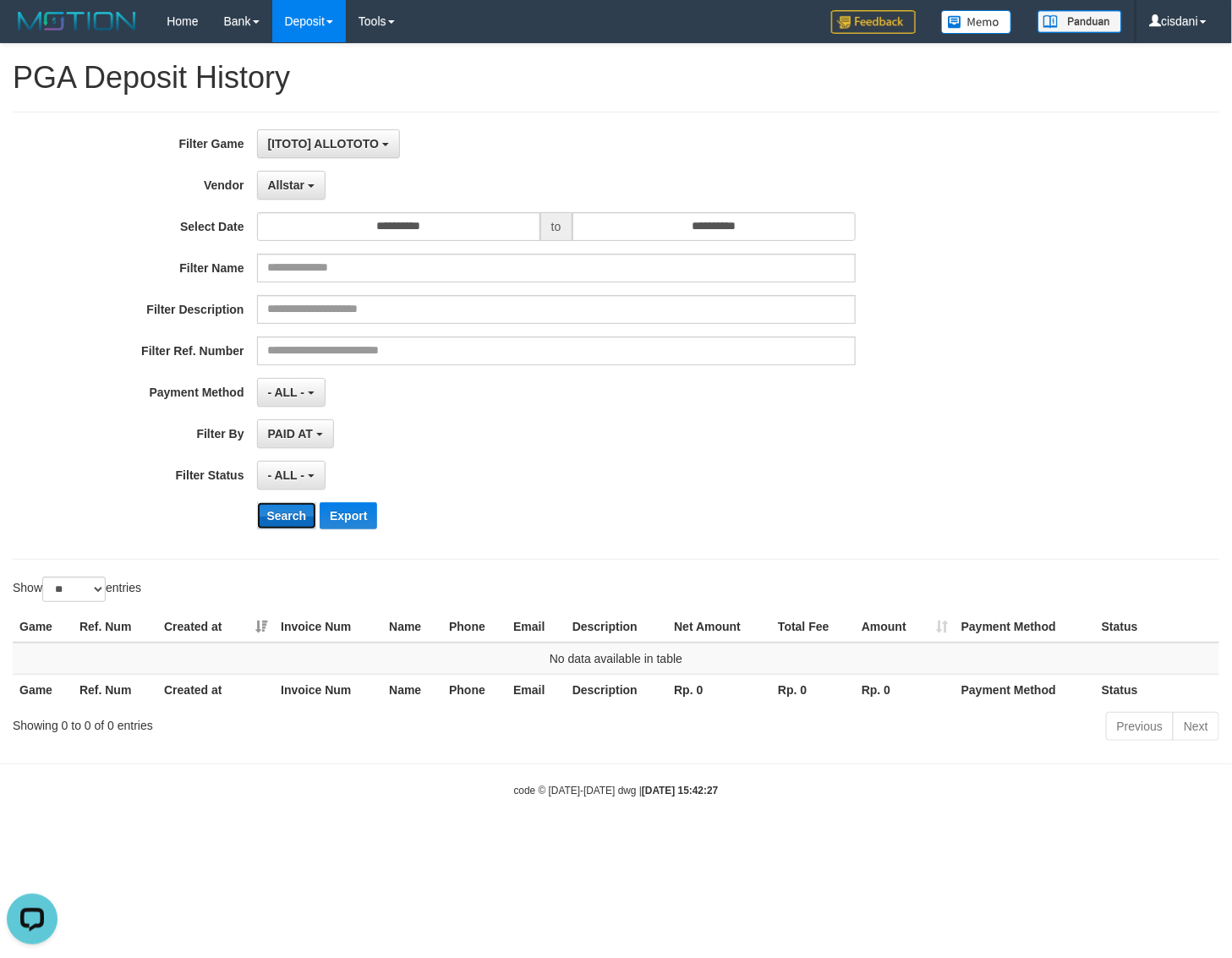 click on "Search" at bounding box center [287, 516] 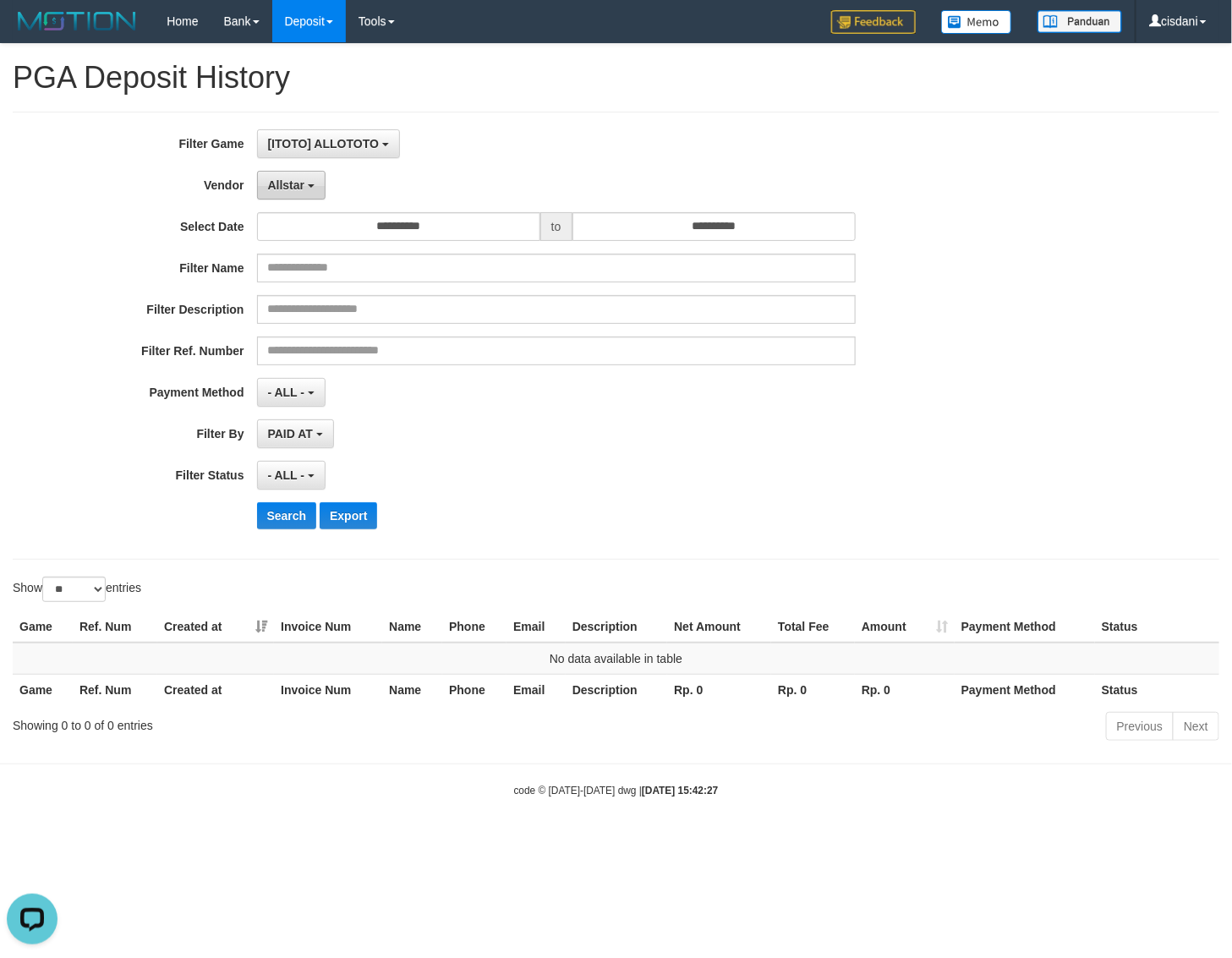 click on "Allstar" at bounding box center (291, 185) 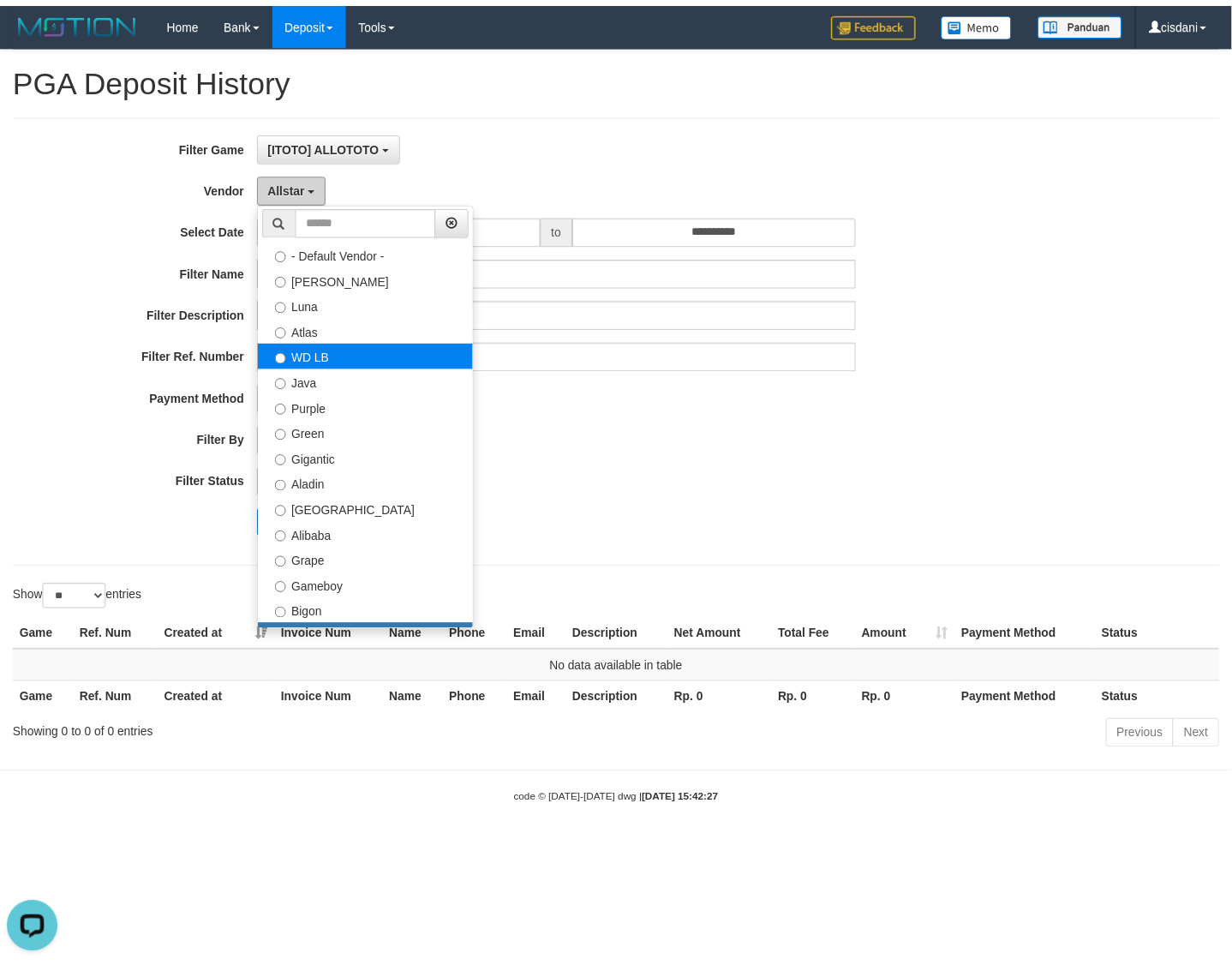scroll, scrollTop: 0, scrollLeft: 0, axis: both 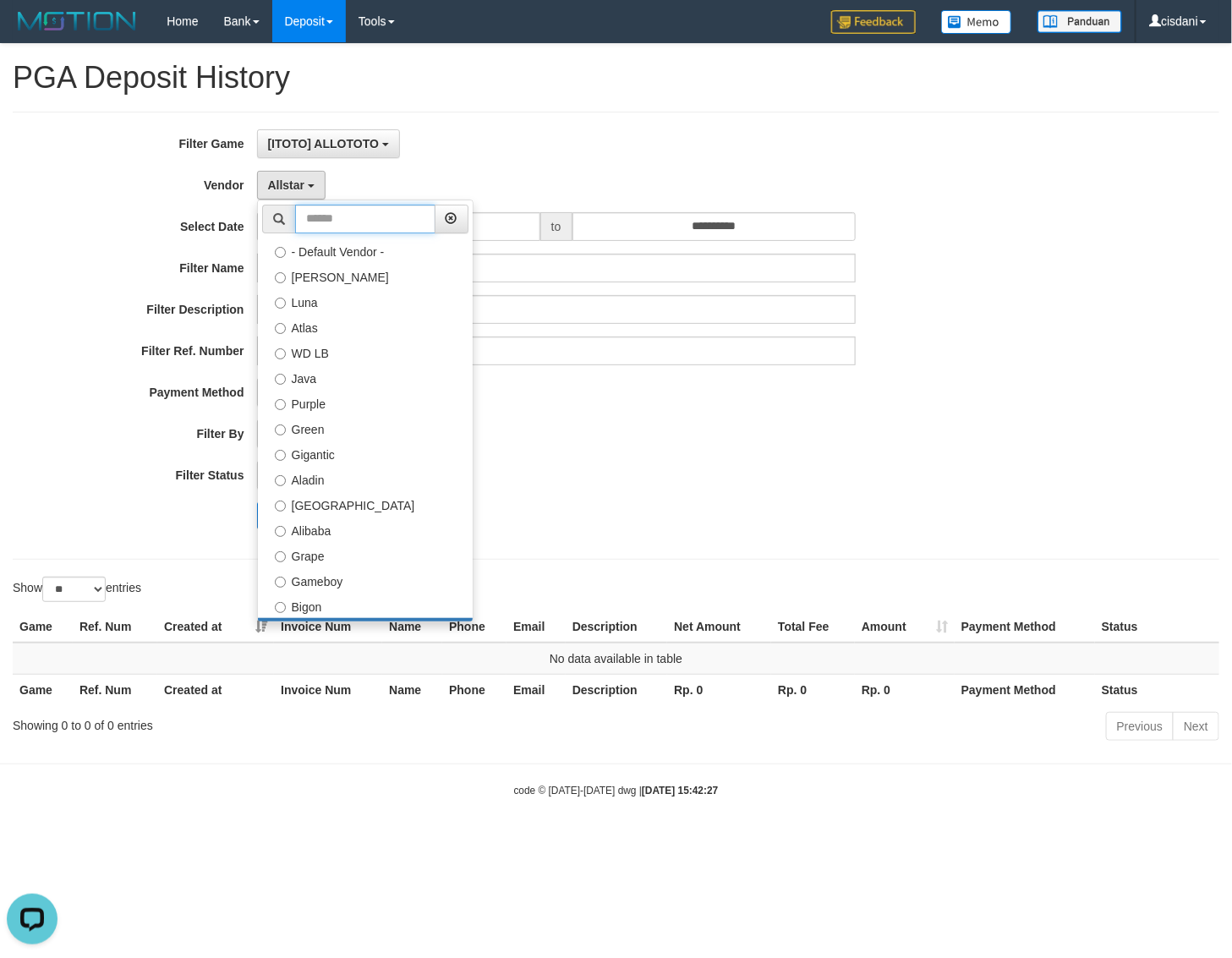 click at bounding box center (365, 219) 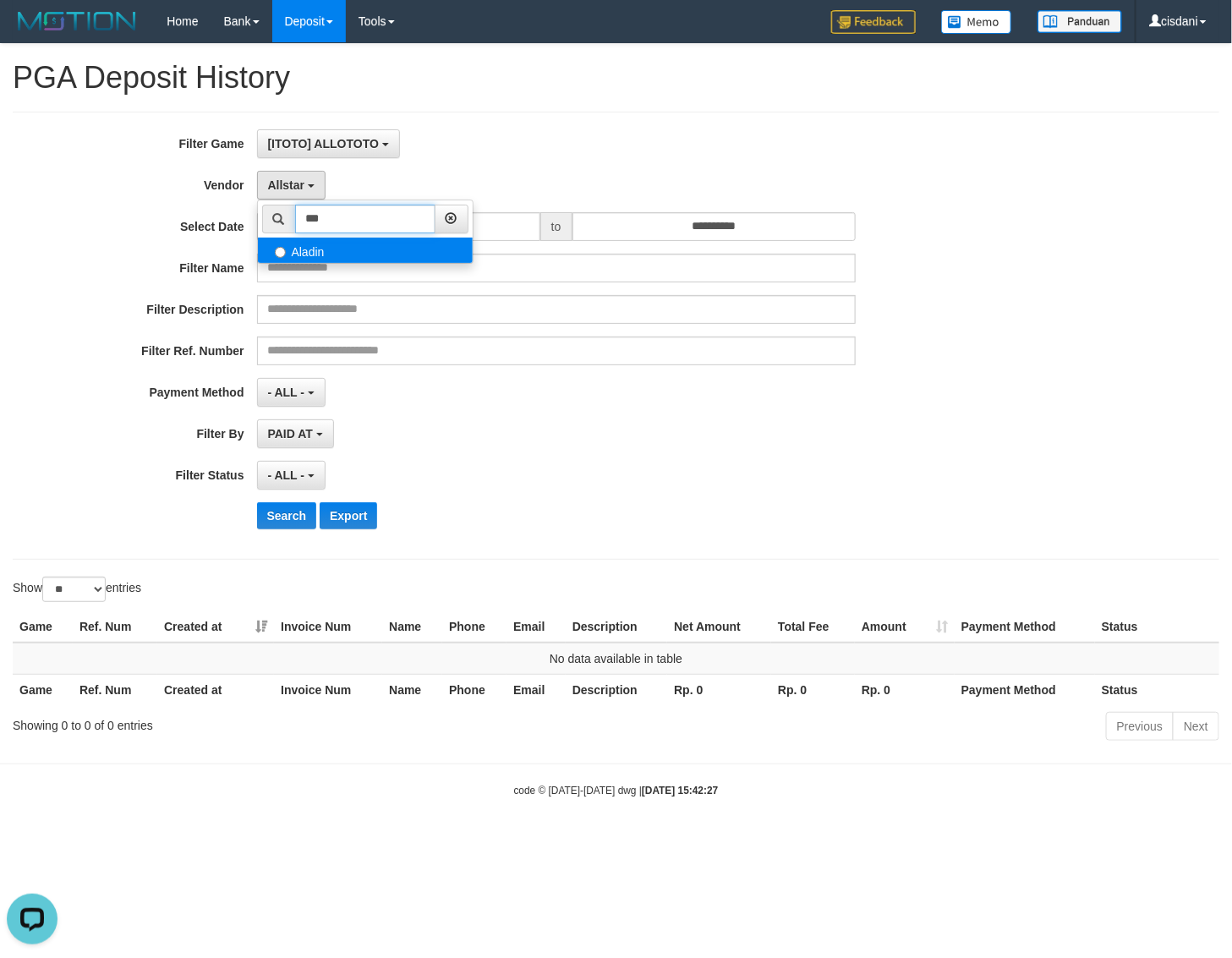 type on "***" 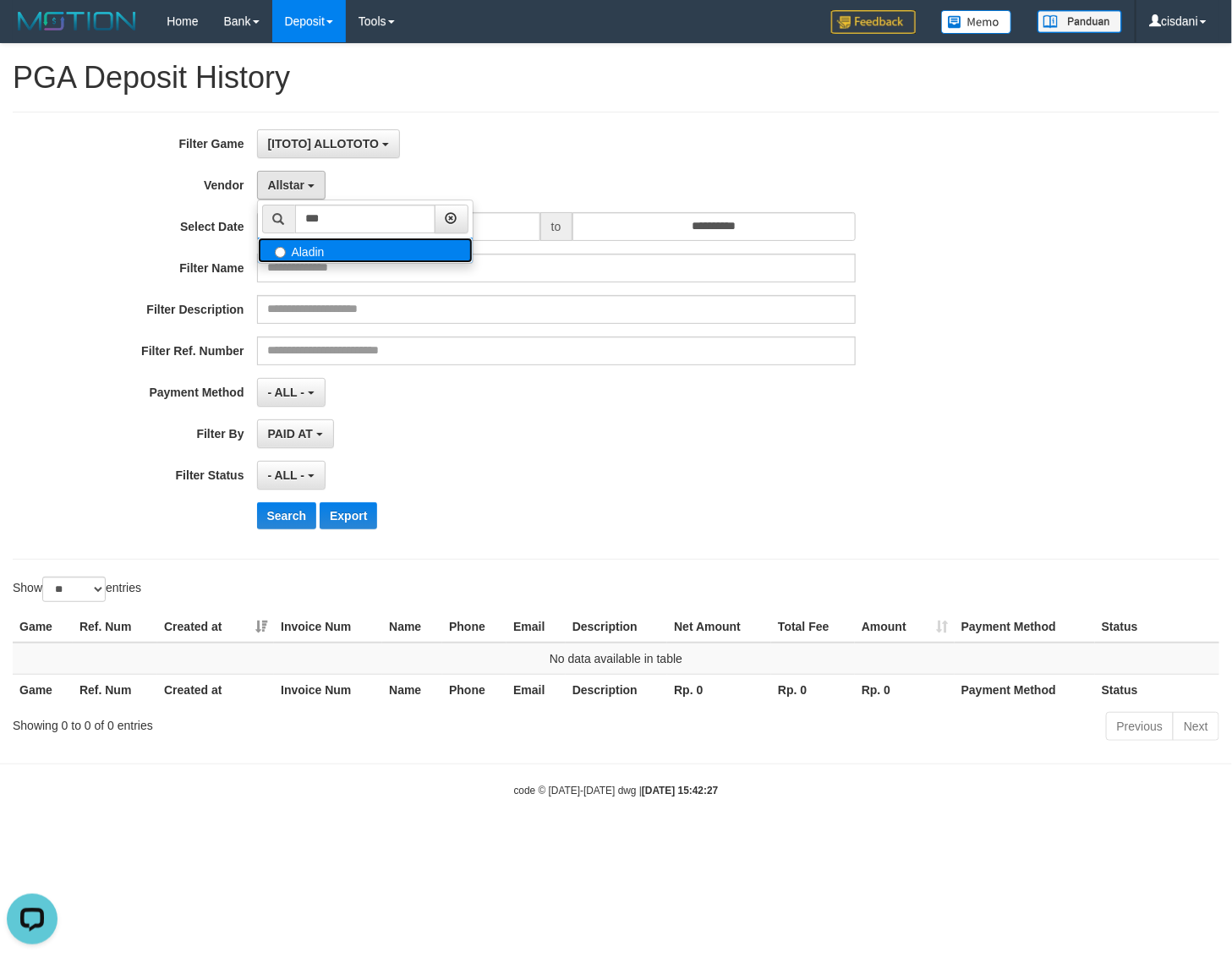 click on "Aladin" at bounding box center [365, 250] 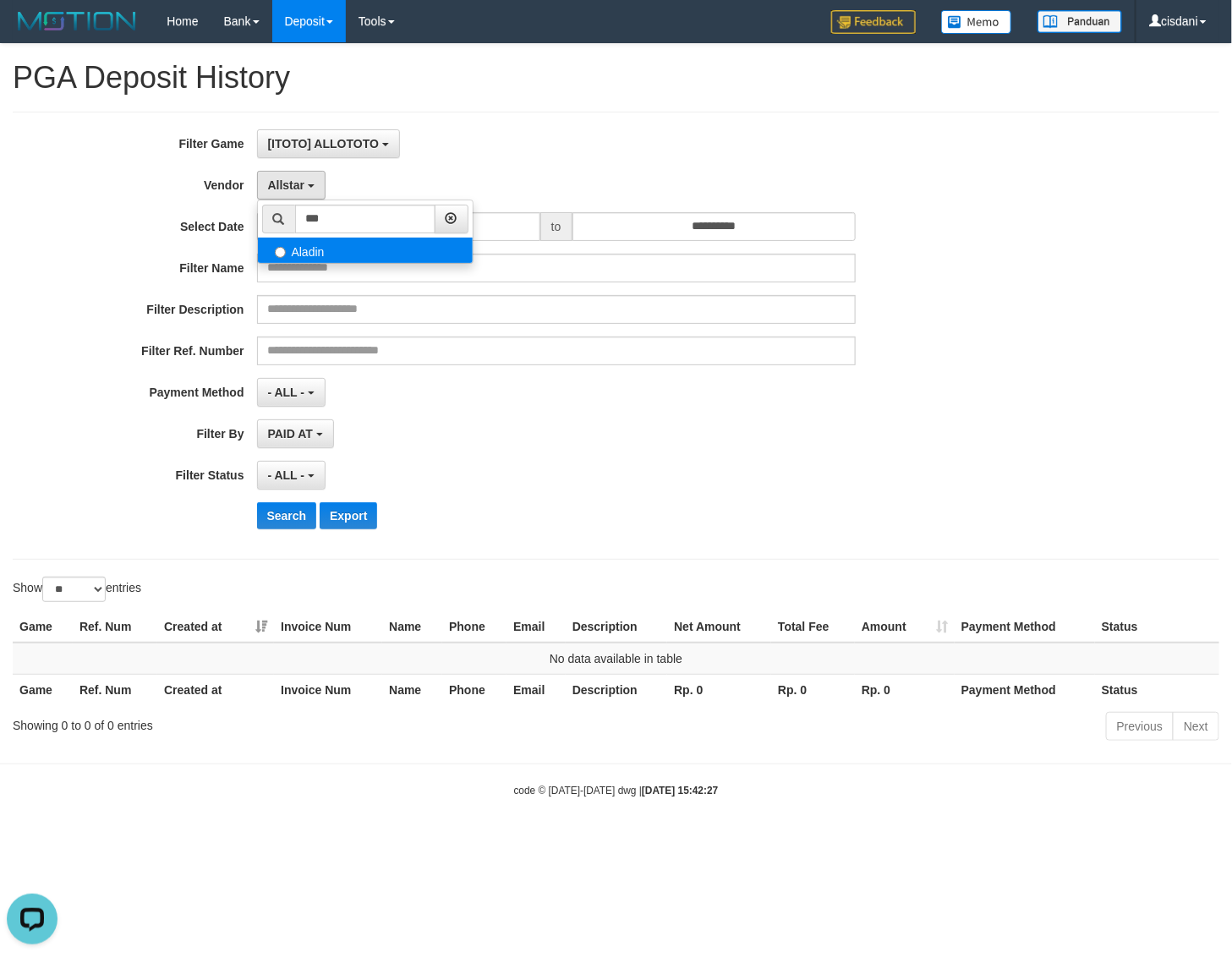 select on "**********" 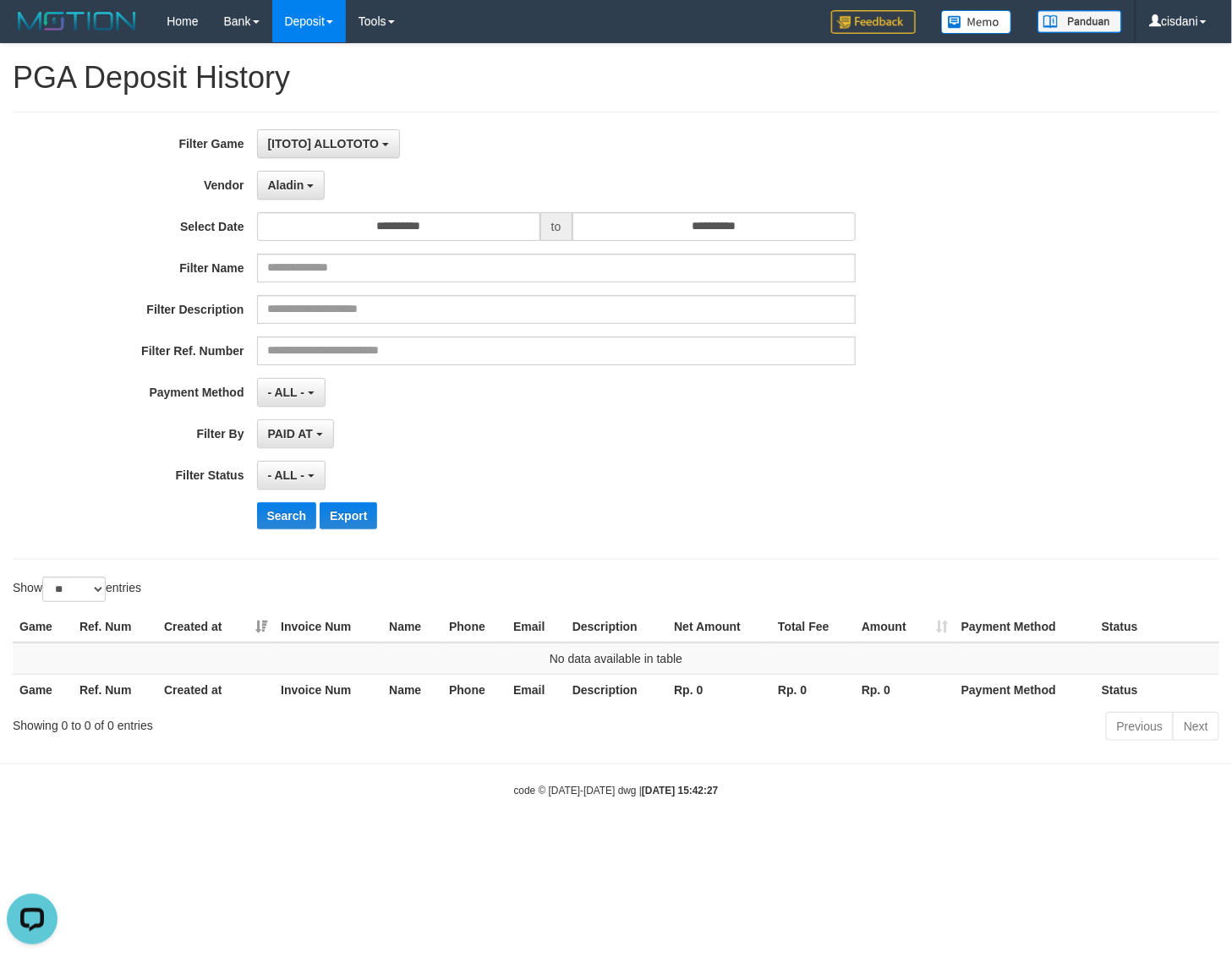 click on "**********" at bounding box center (513, 336) 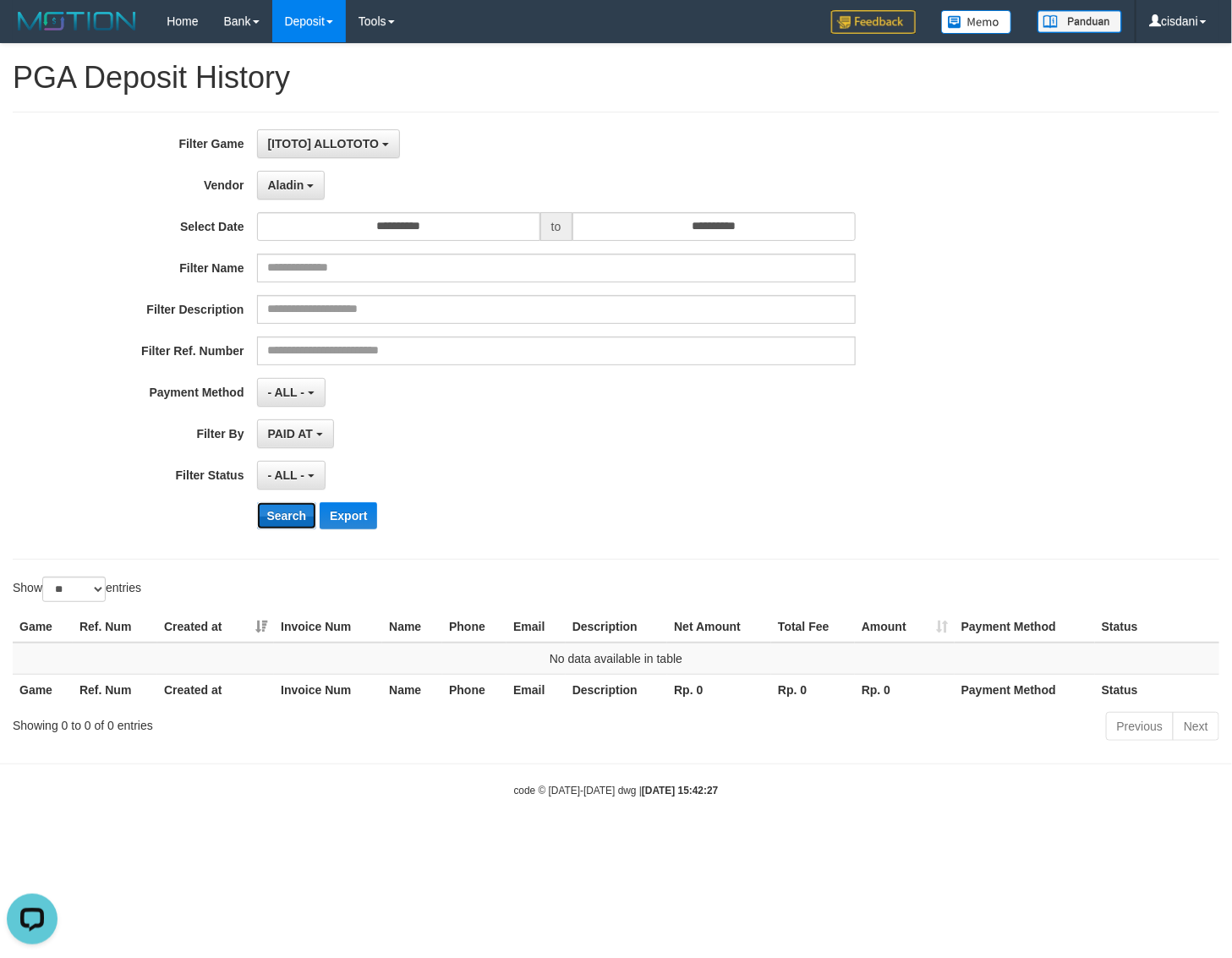 click on "Search" at bounding box center [287, 516] 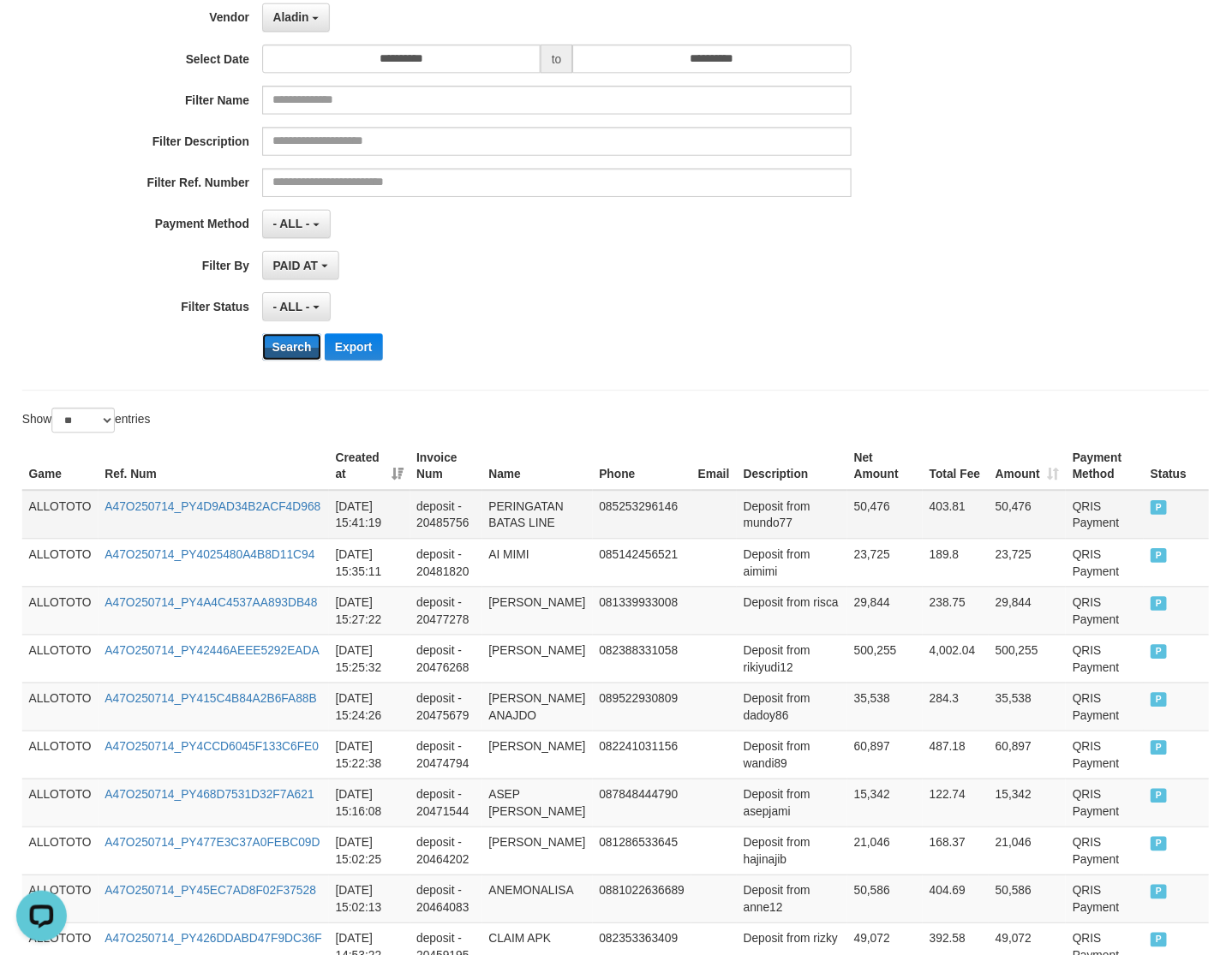 scroll, scrollTop: 0, scrollLeft: 0, axis: both 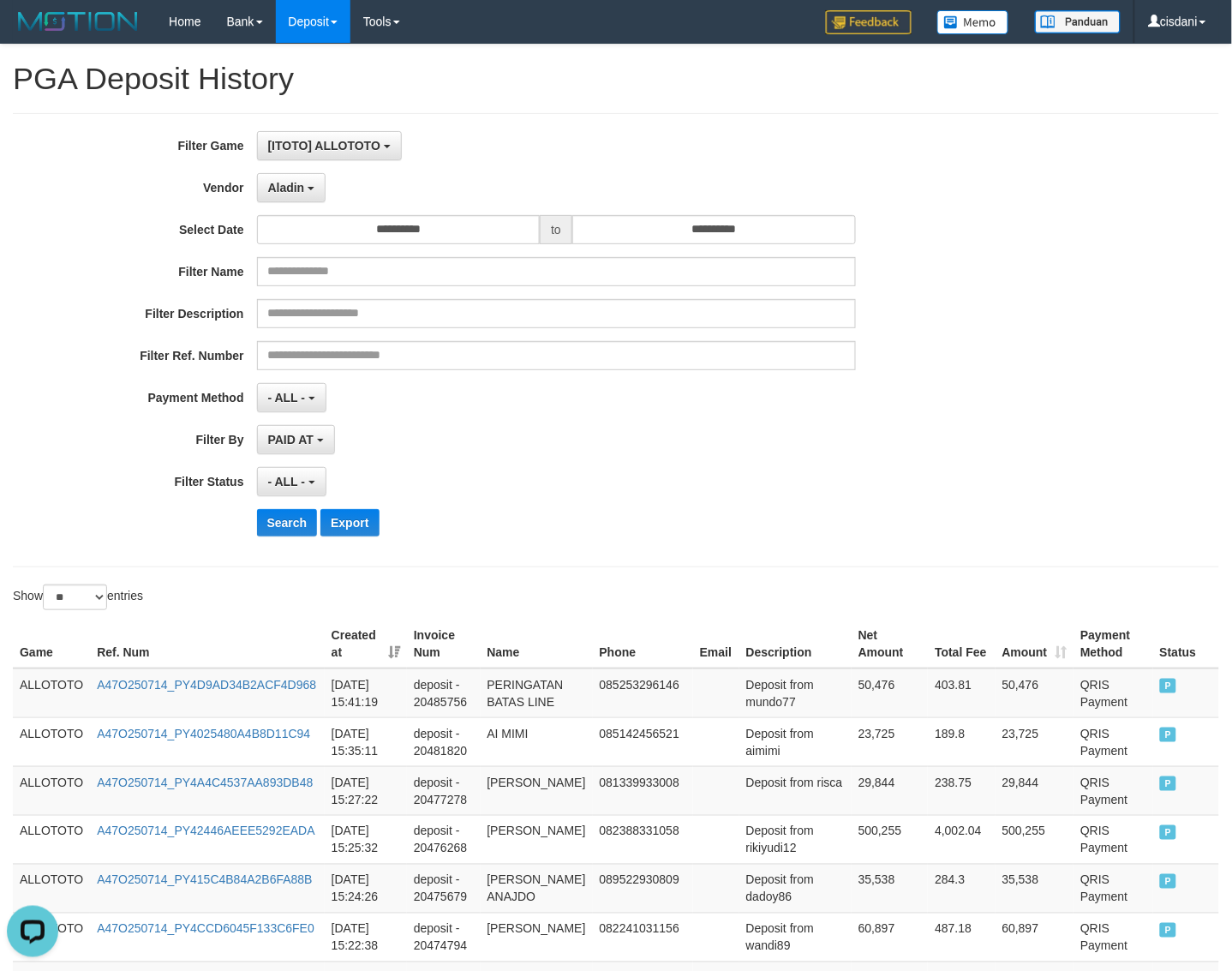 click on "**********" at bounding box center (513, 340) 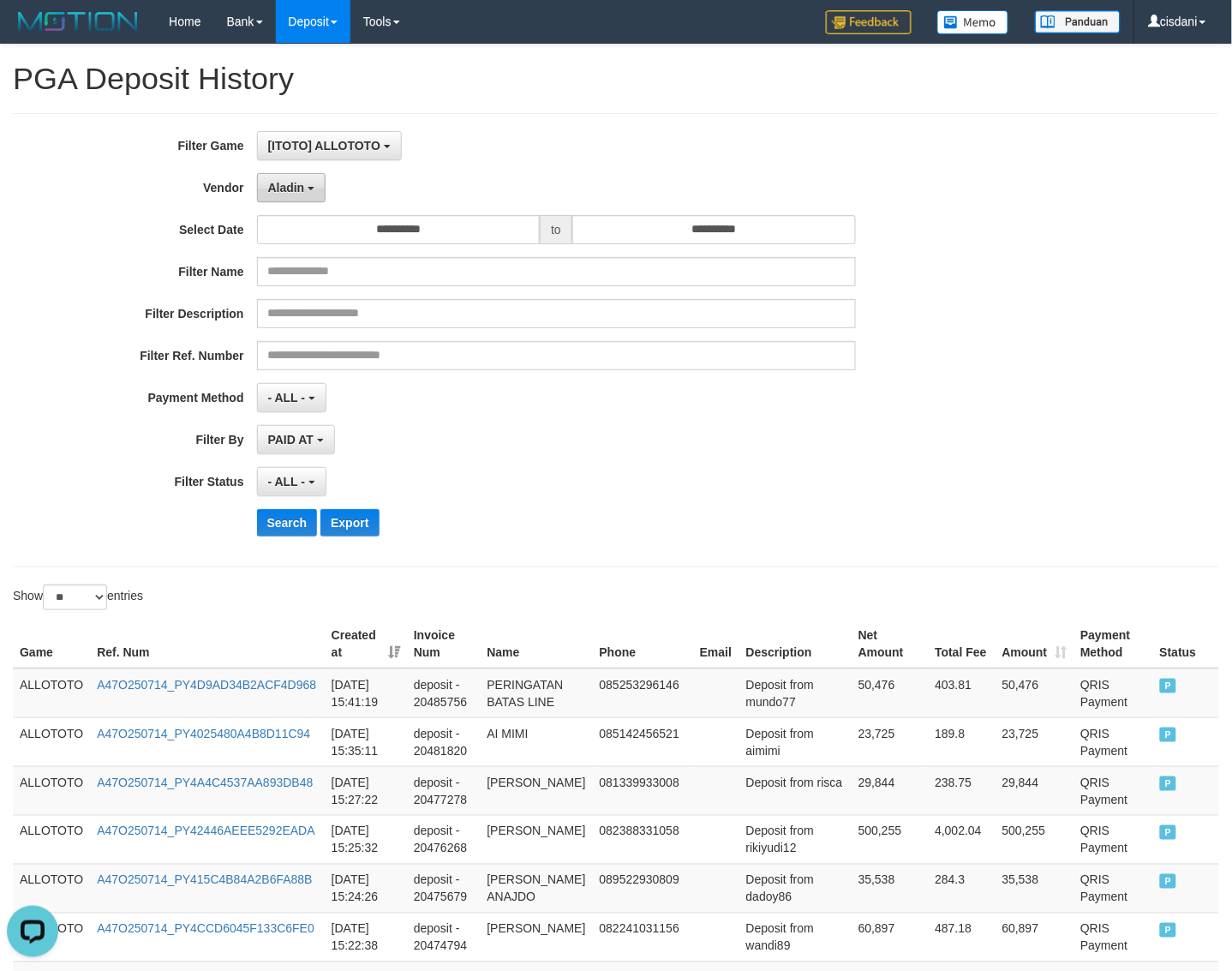 click on "Aladin" at bounding box center (291, 188) 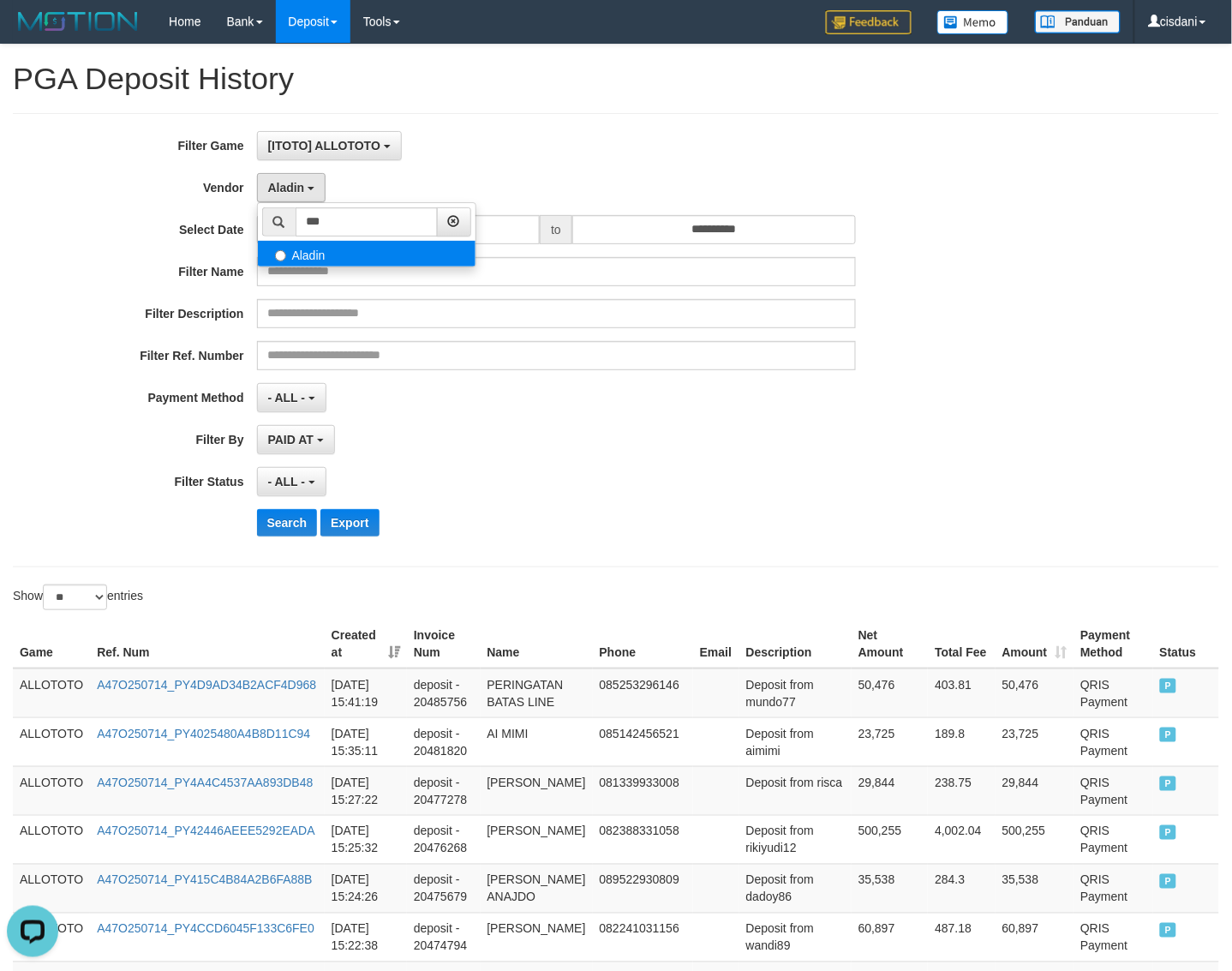 click on "Aladin" at bounding box center (367, 254) 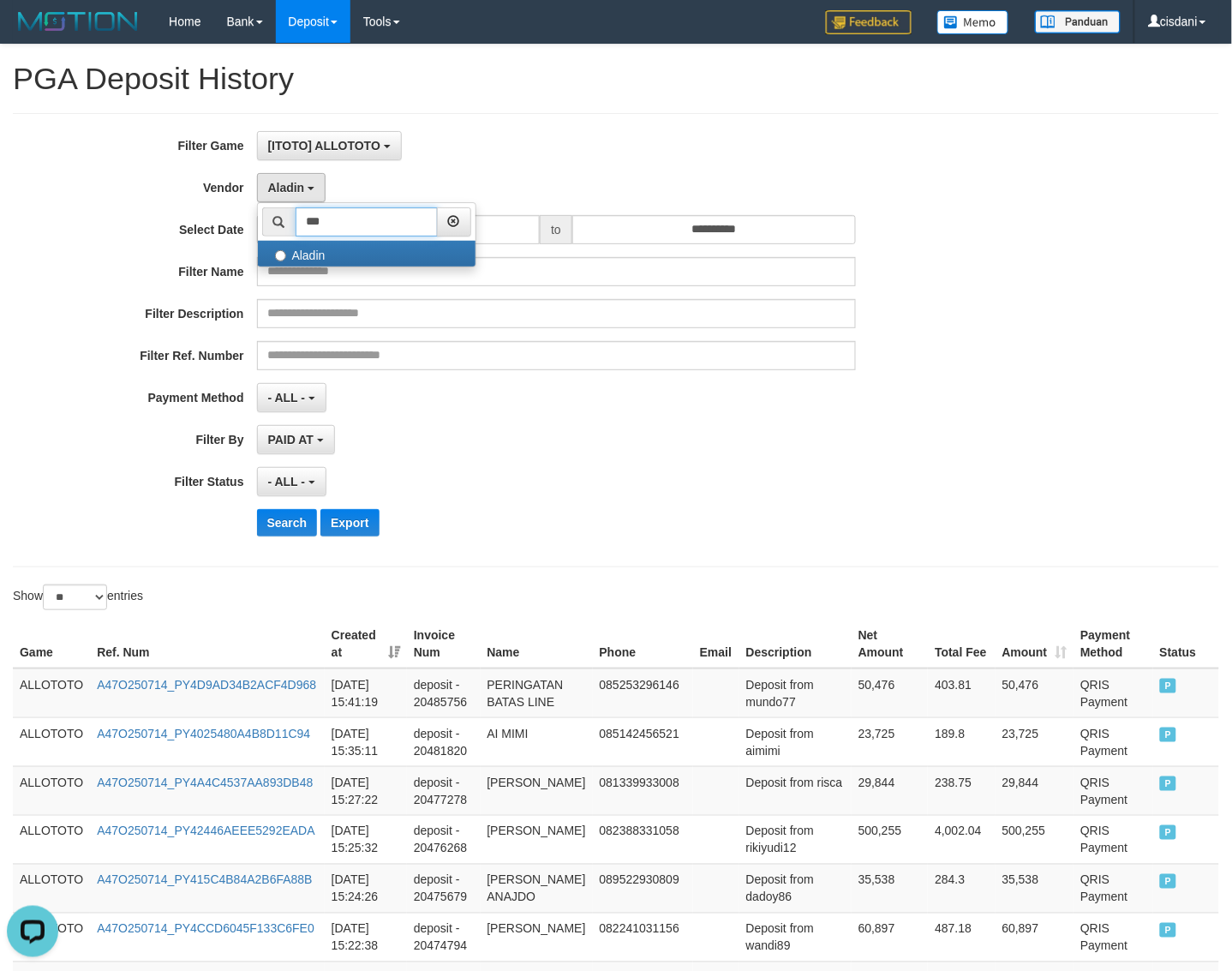 click on "***" at bounding box center (367, 222) 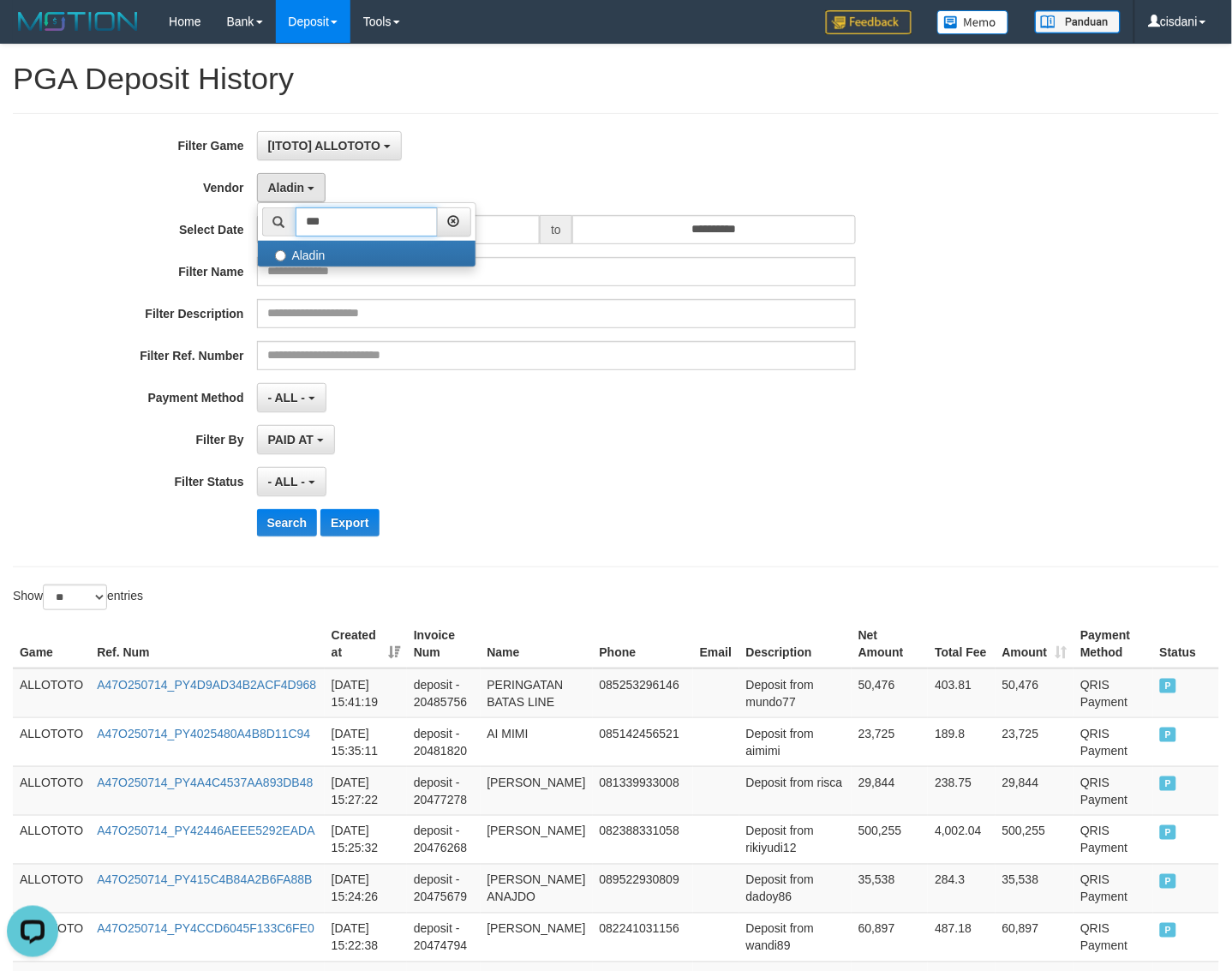 click on "***" at bounding box center [367, 222] 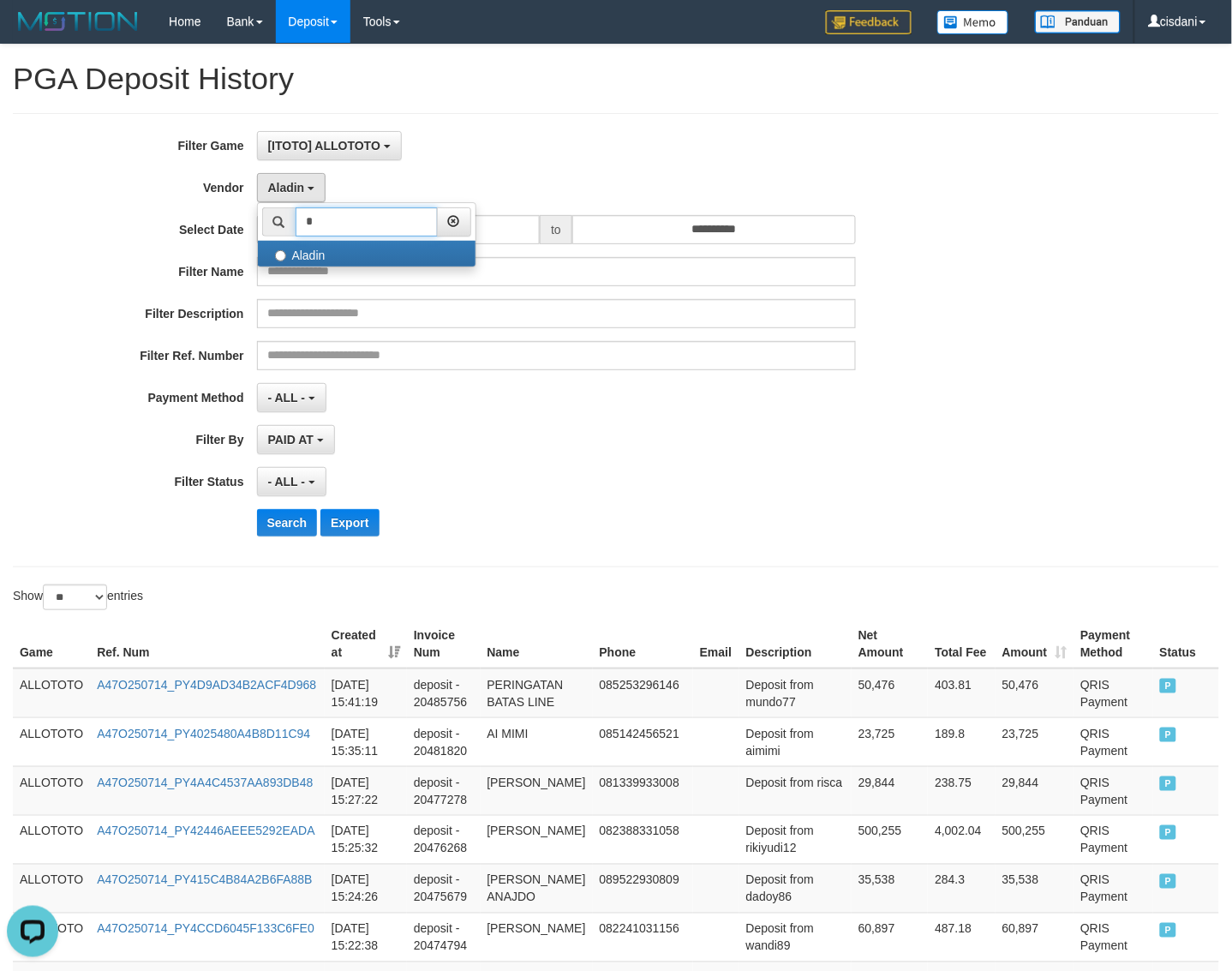 type on "**" 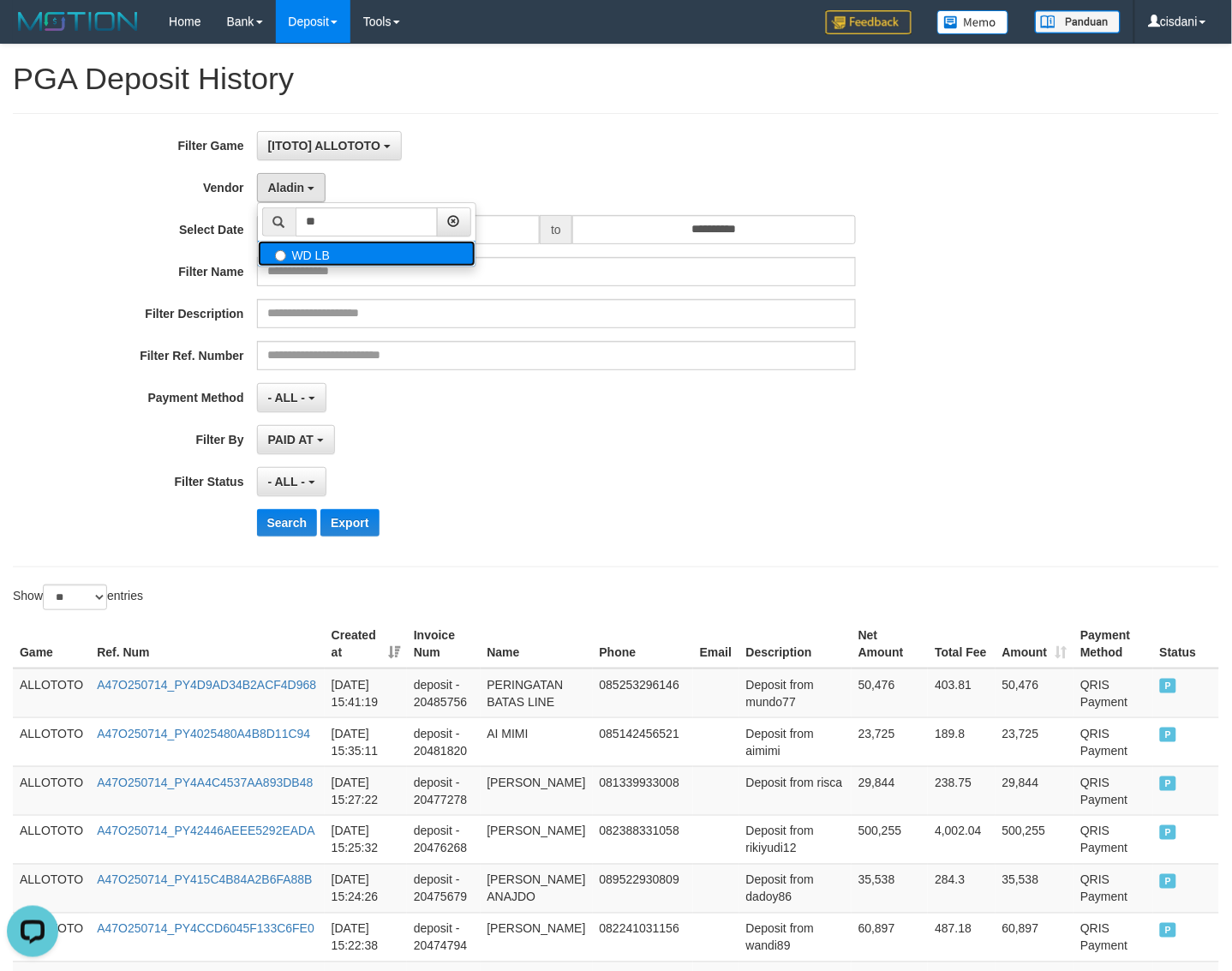 click on "WD LB" at bounding box center [367, 254] 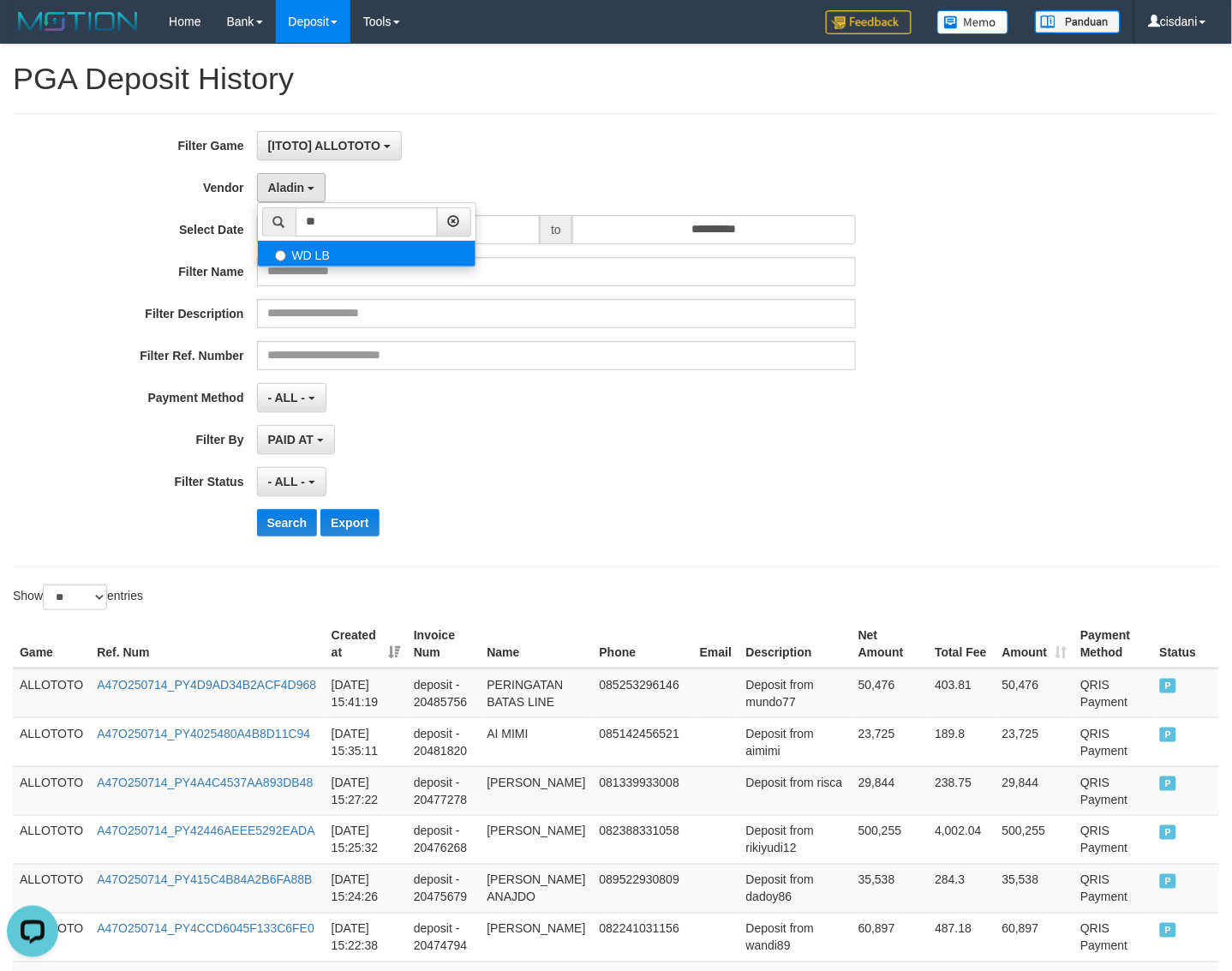 select on "**********" 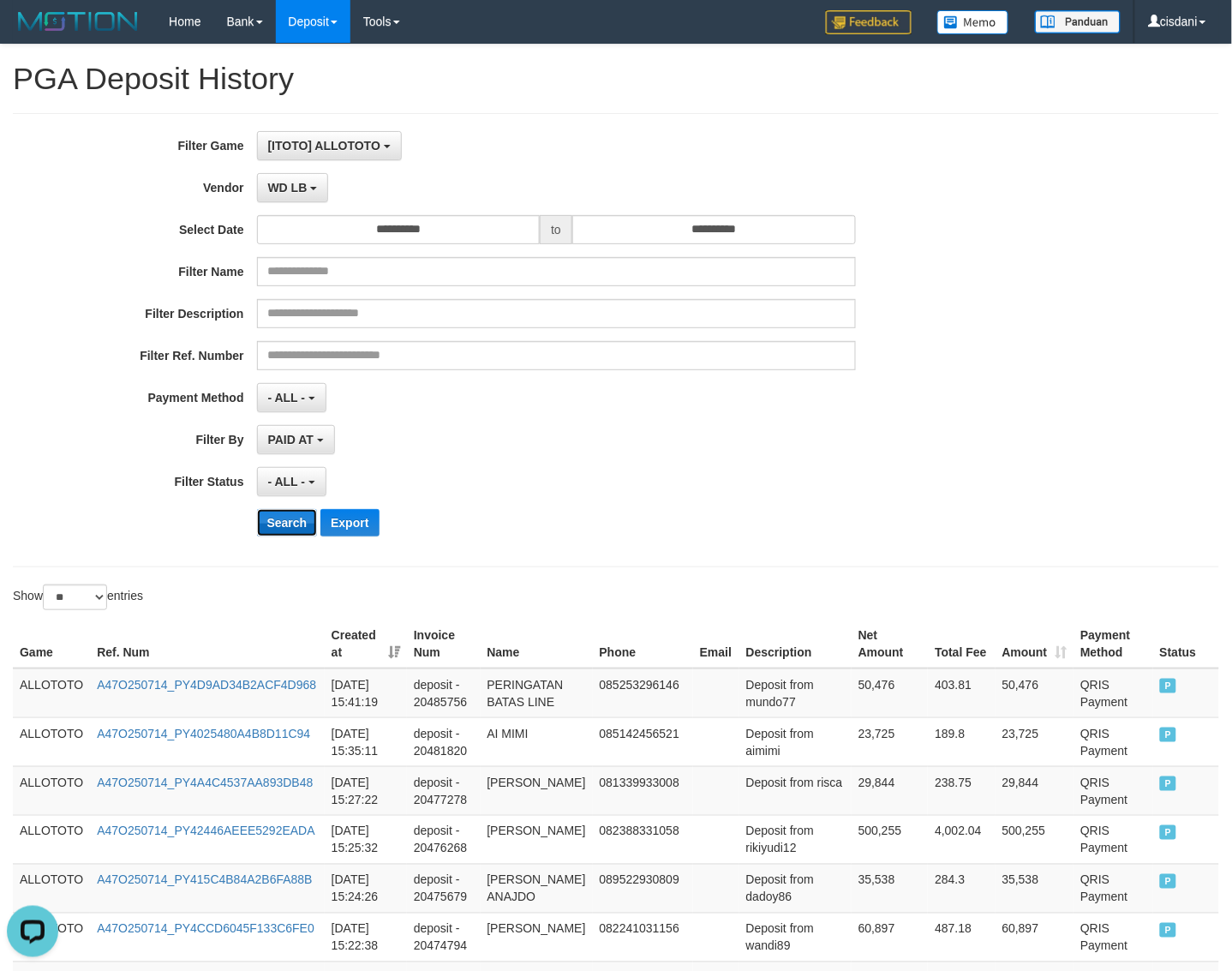 click on "Search" at bounding box center (287, 523) 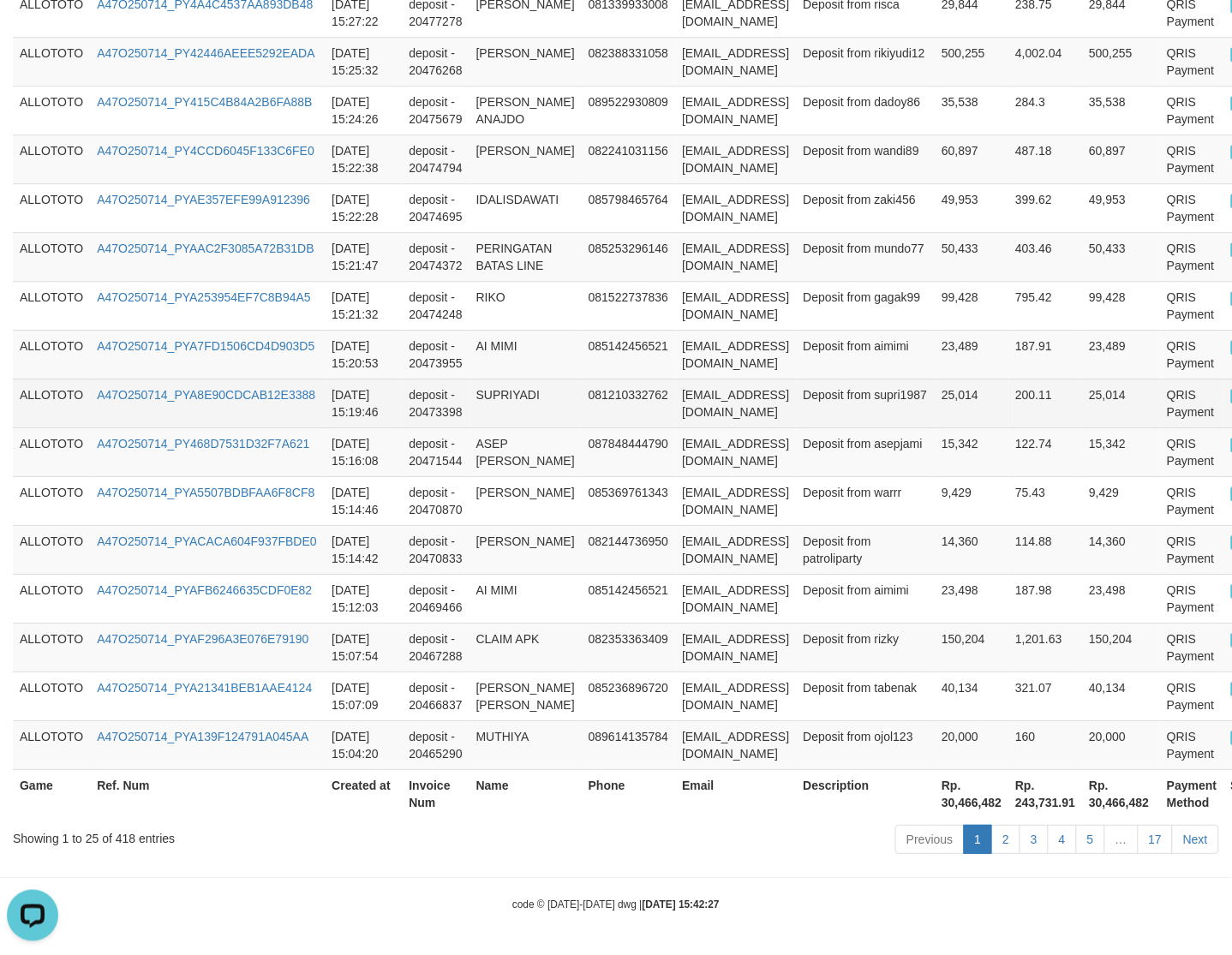 scroll, scrollTop: 1401, scrollLeft: 0, axis: vertical 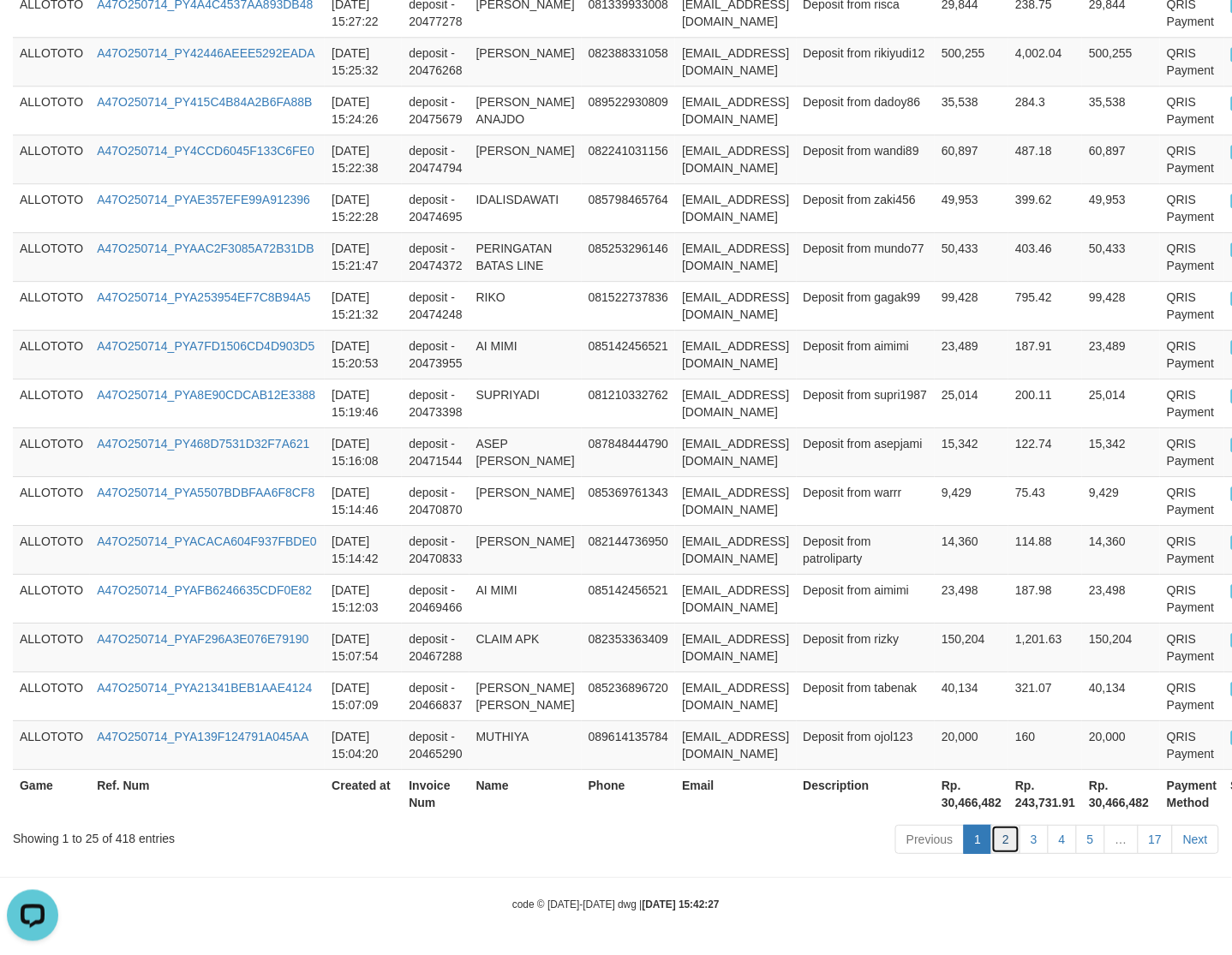 click on "2" at bounding box center [1006, 839] 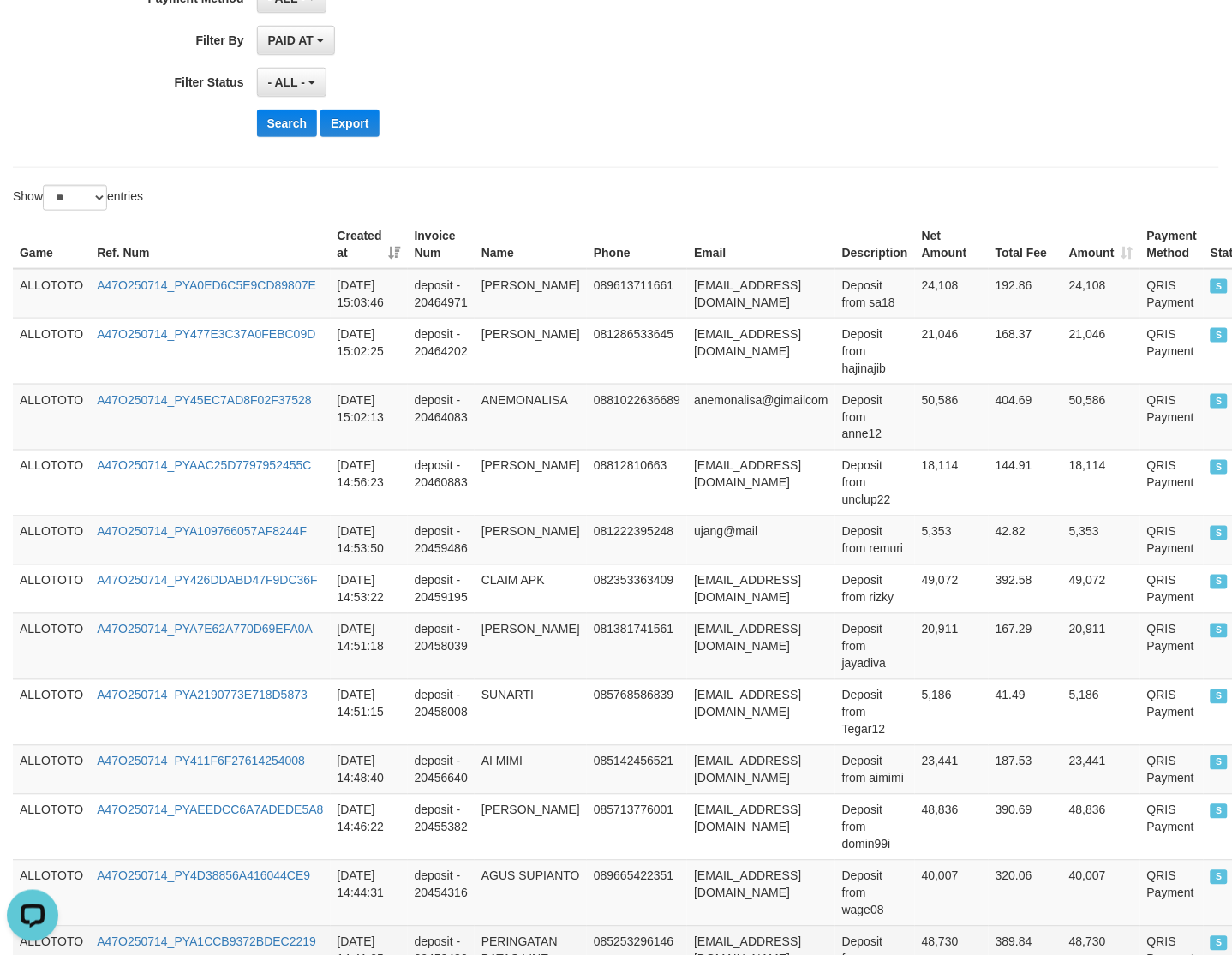 scroll, scrollTop: 0, scrollLeft: 0, axis: both 